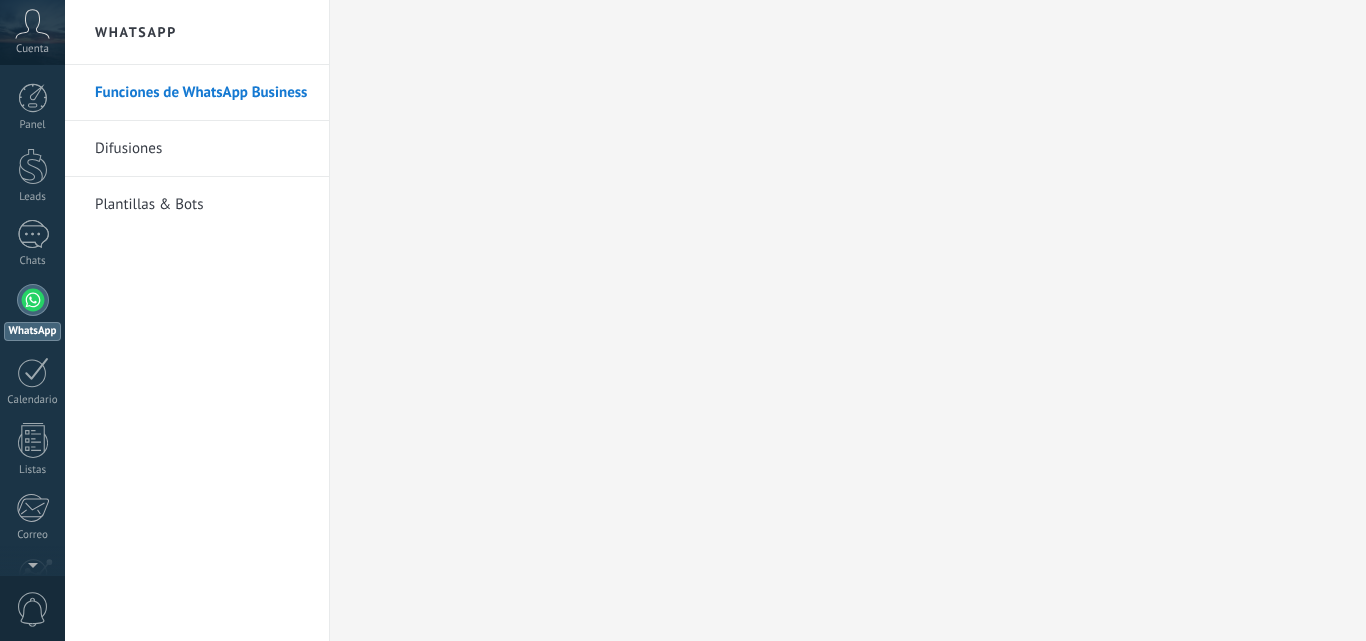 scroll, scrollTop: 0, scrollLeft: 0, axis: both 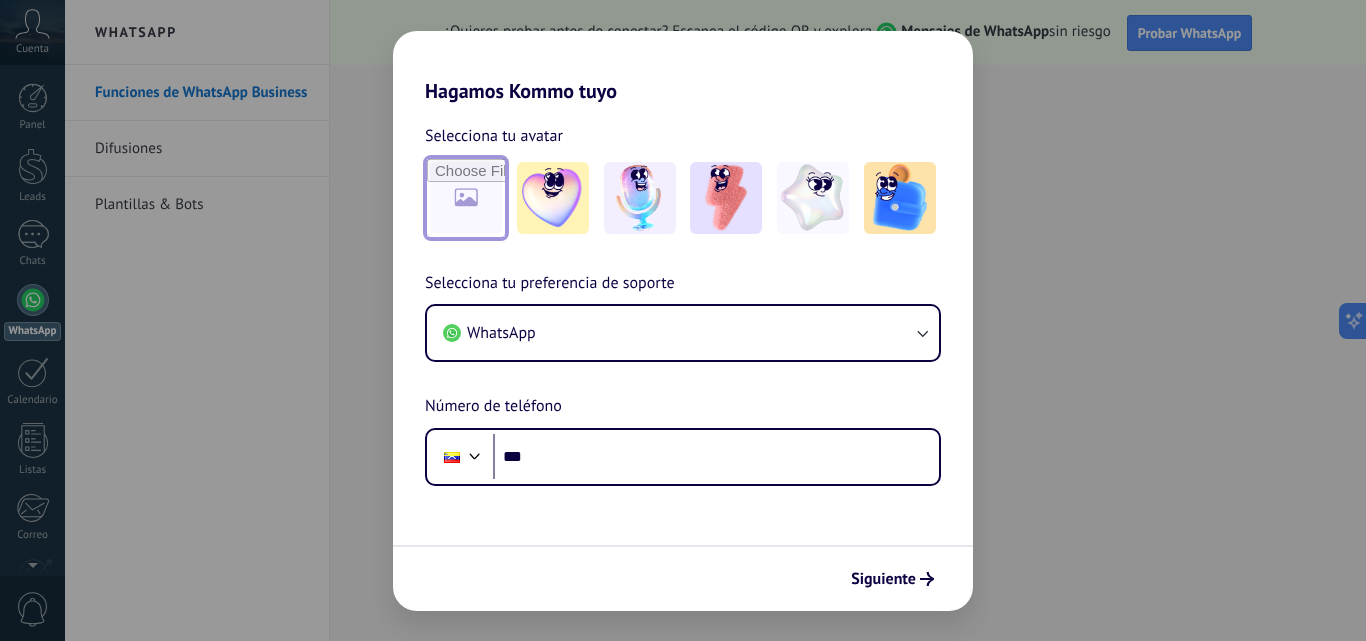 click at bounding box center (466, 198) 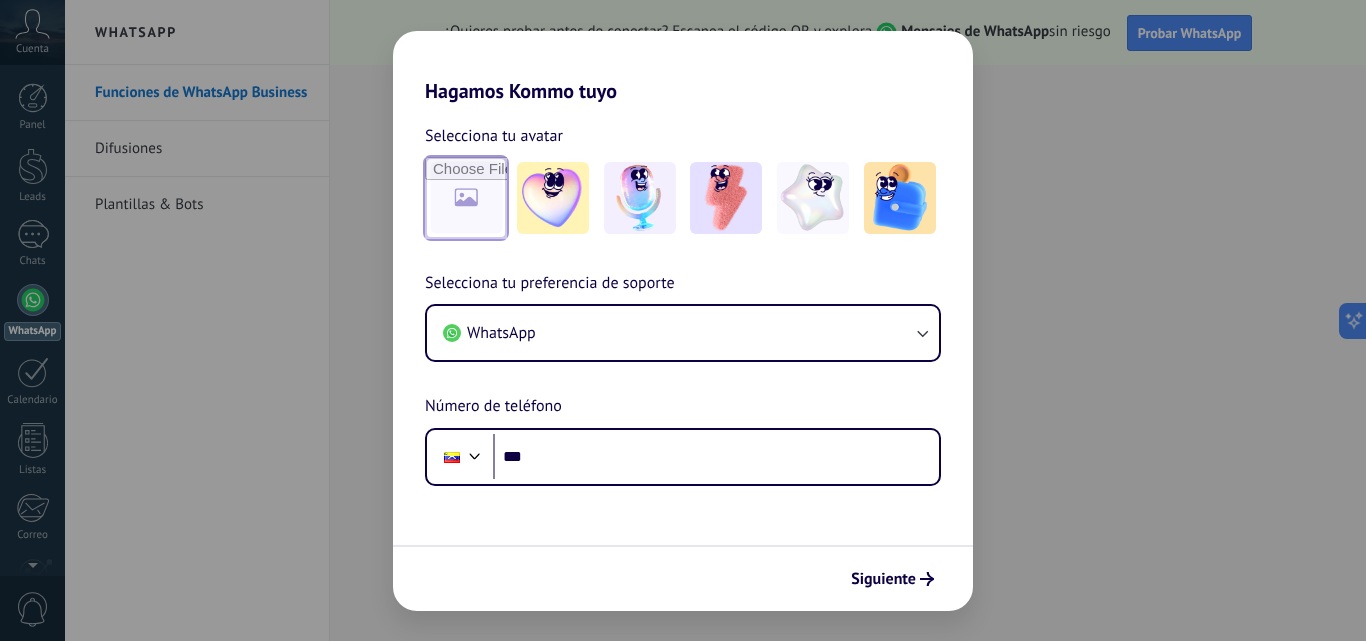 scroll, scrollTop: 0, scrollLeft: 0, axis: both 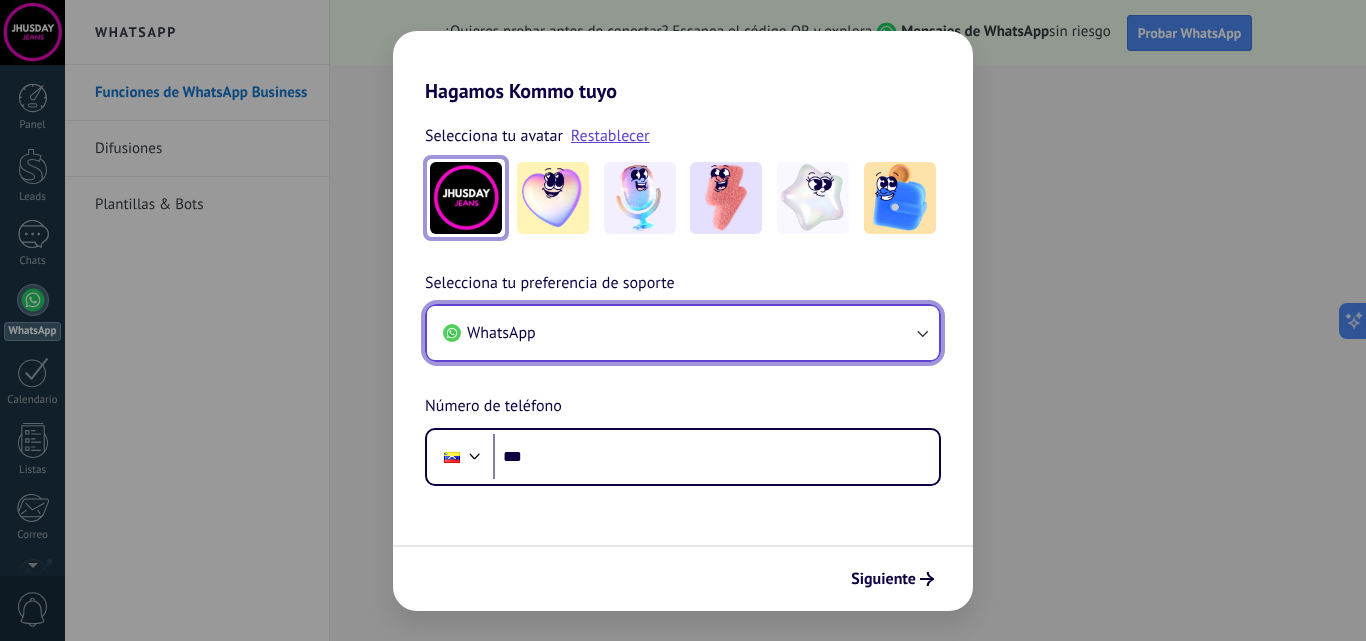 click on "WhatsApp" at bounding box center [683, 333] 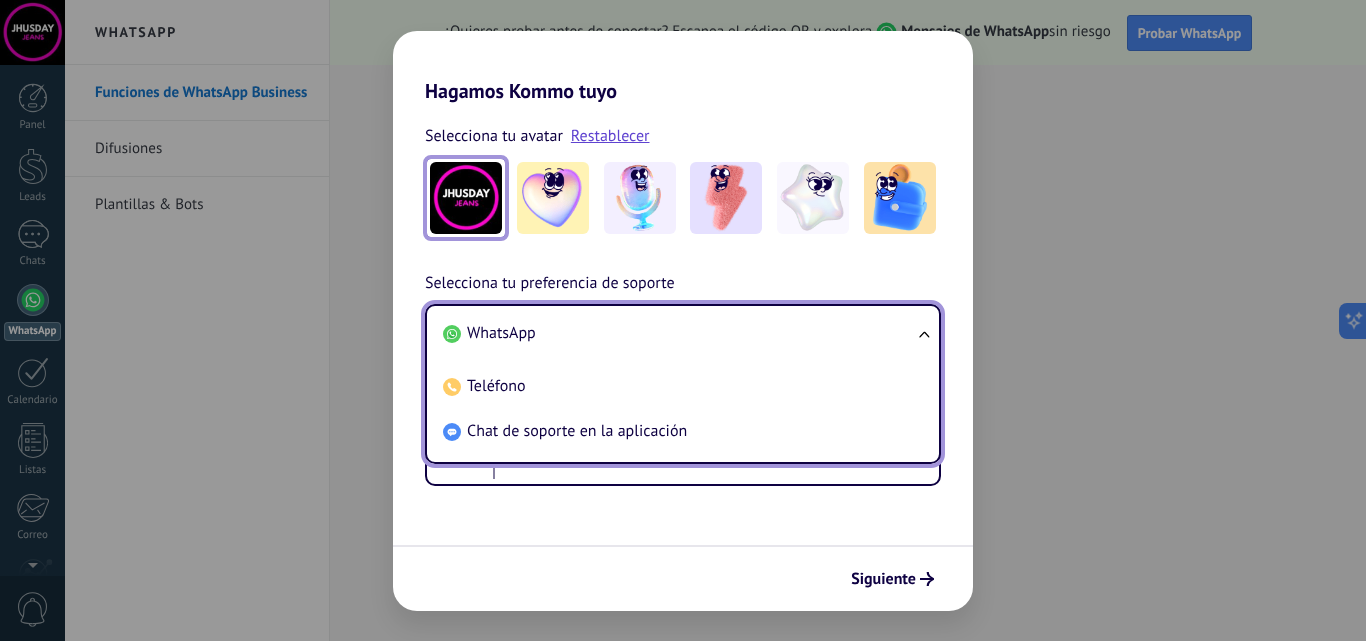 click on "Hagamos Kommo tuyo Selecciona tu avatar Restablecer Selecciona tu preferencia de soporte WhatsApp WhatsApp Teléfono Chat de soporte en la aplicación Número de teléfono Phone *** Siguiente" at bounding box center (683, 320) 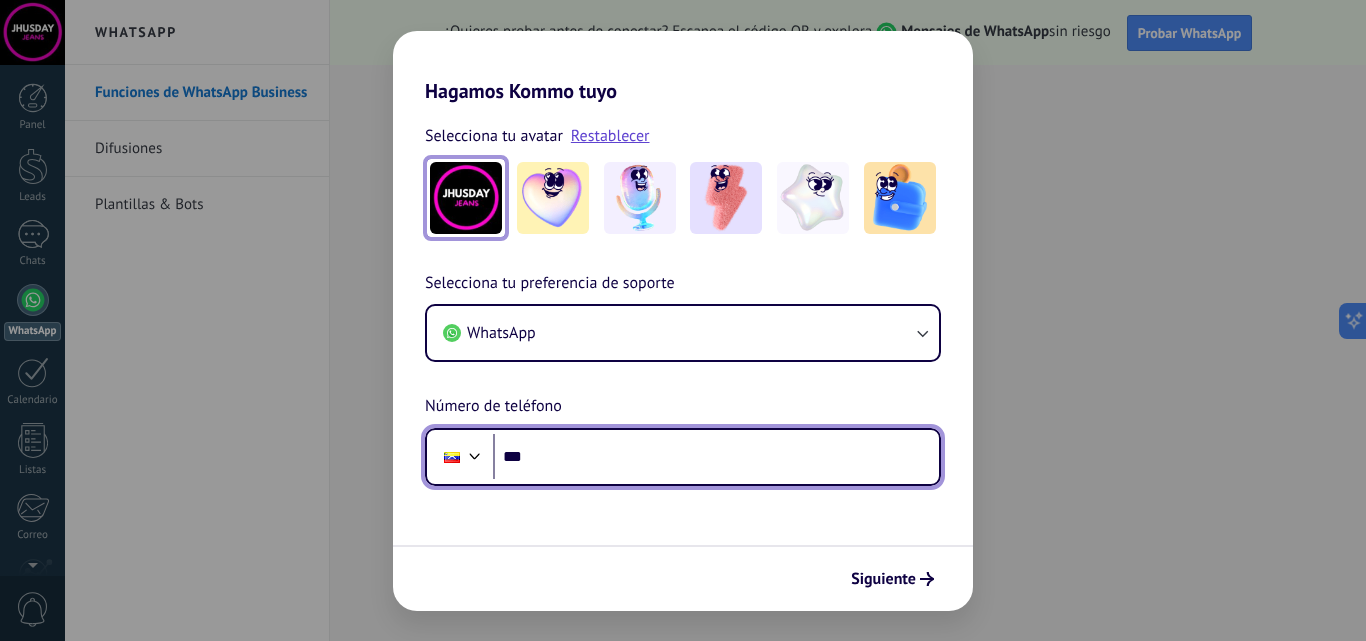 click on "***" at bounding box center [716, 457] 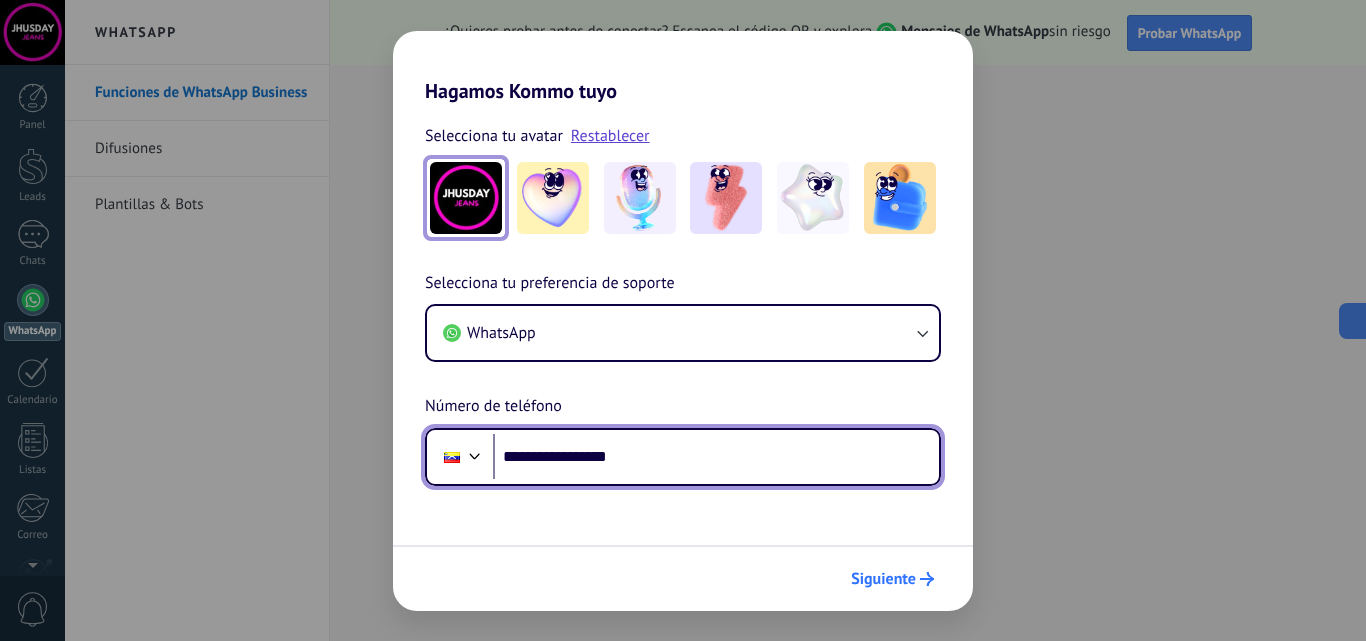type on "**********" 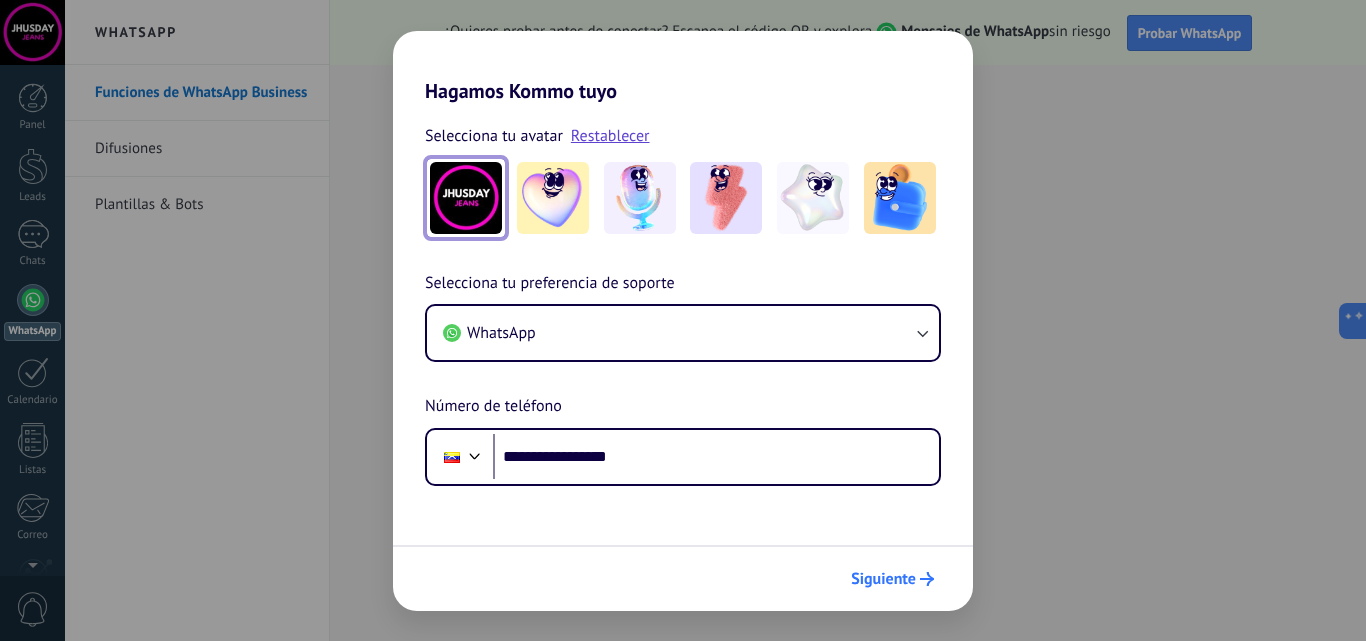 click on "Siguiente" at bounding box center [883, 579] 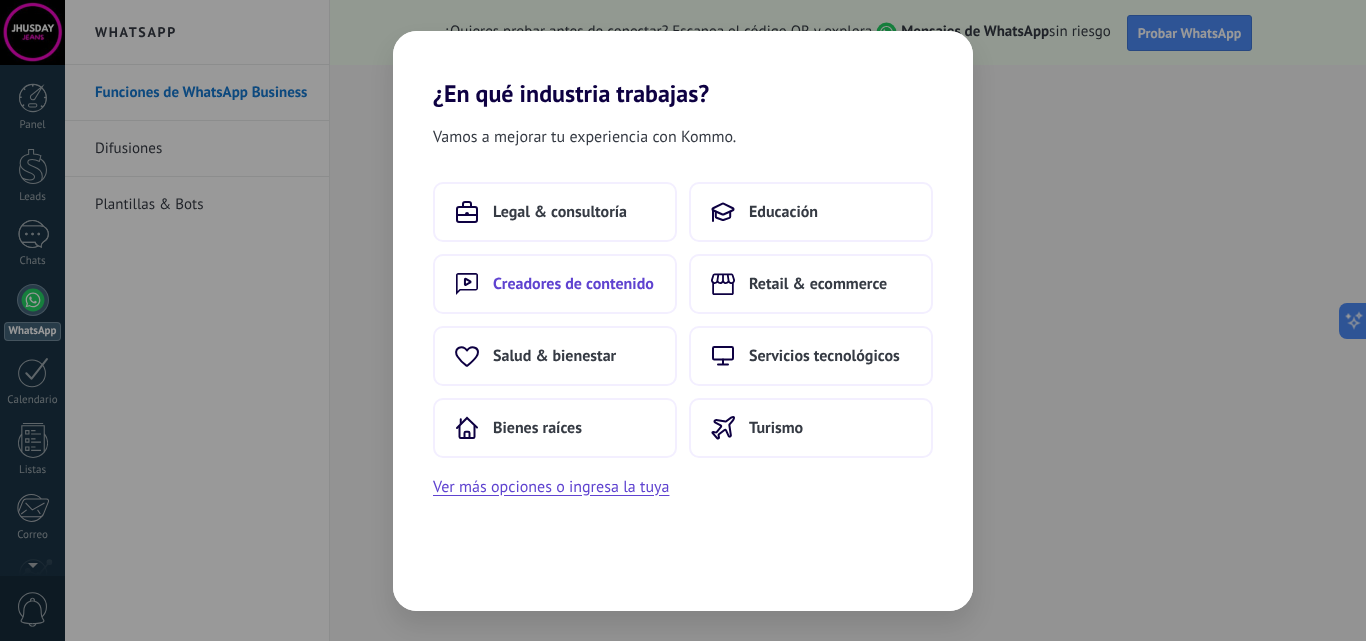 click on "Creadores de contenido" at bounding box center [560, 212] 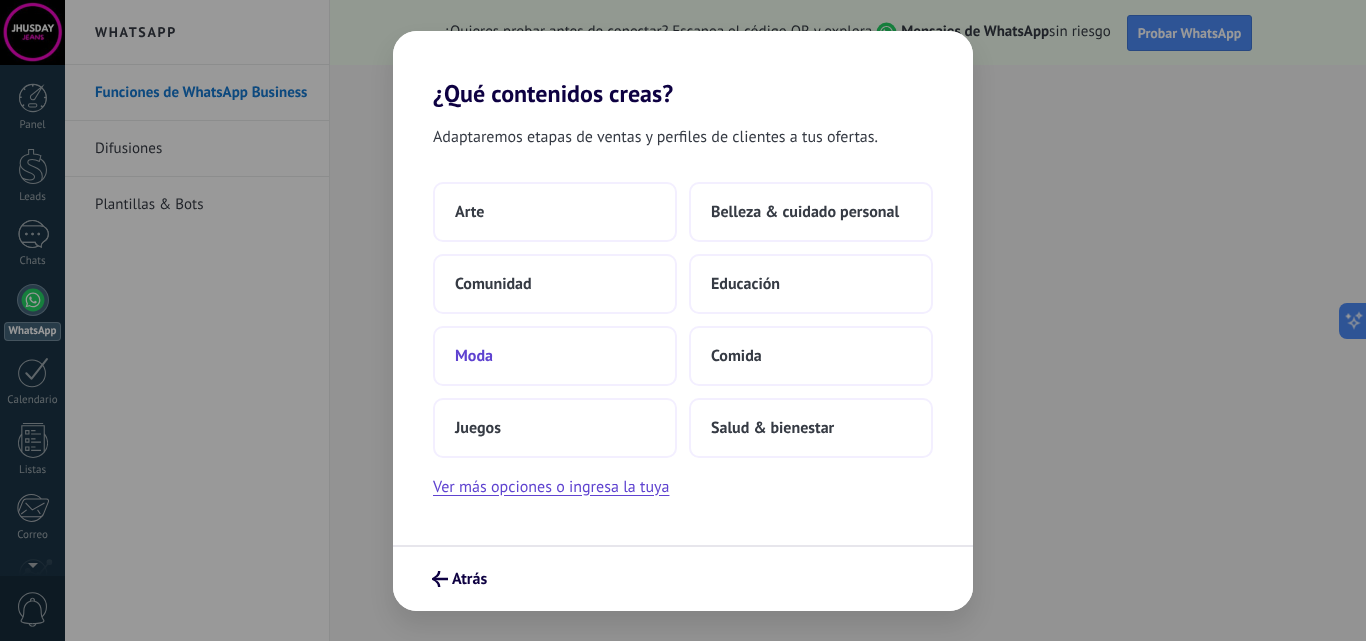 click on "Moda" at bounding box center (555, 356) 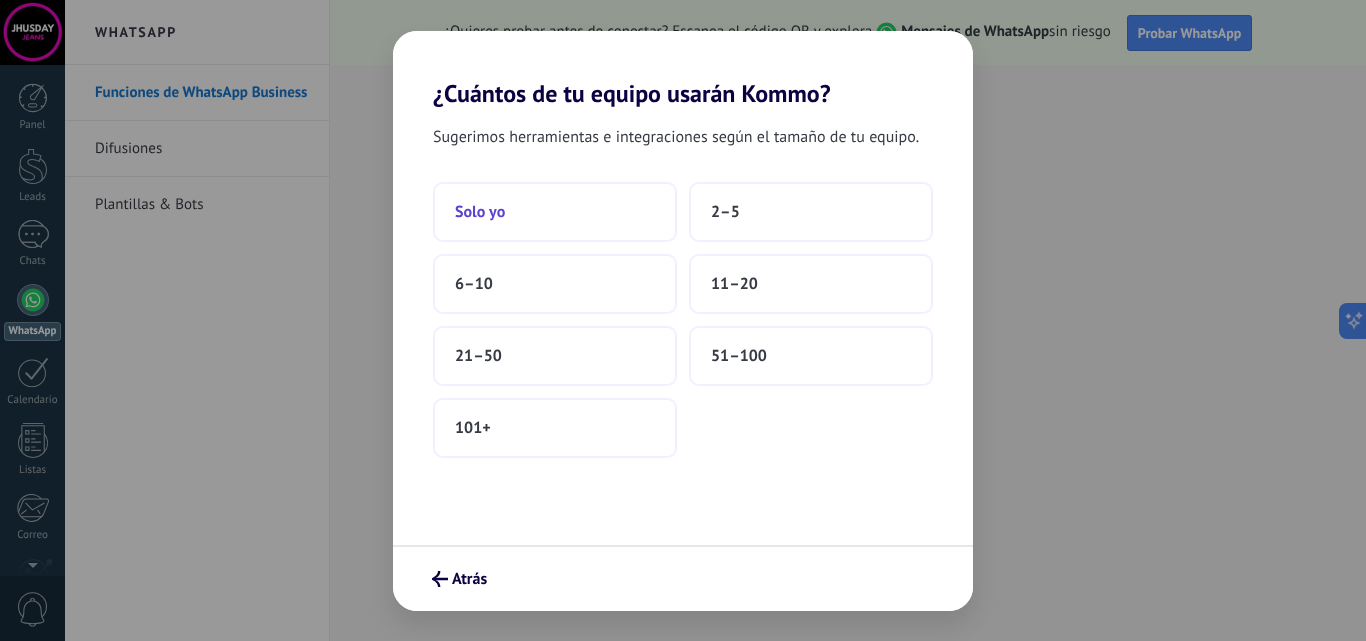 click on "Solo yo" at bounding box center [555, 212] 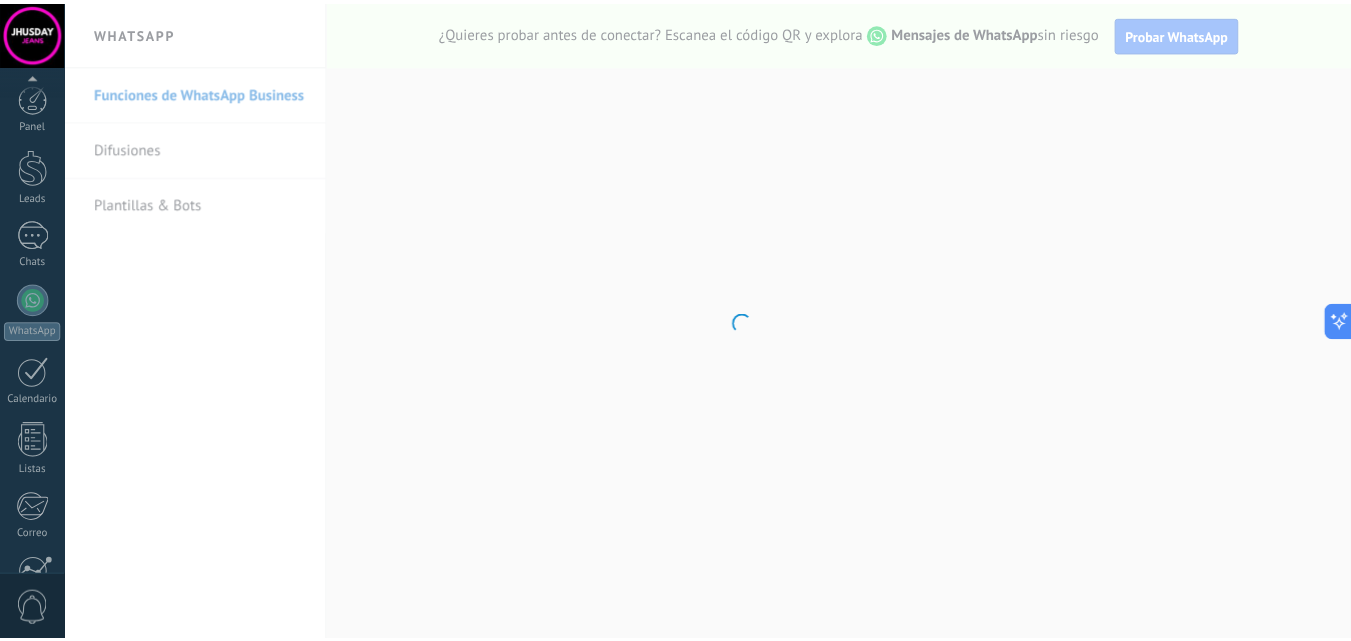 scroll, scrollTop: 191, scrollLeft: 0, axis: vertical 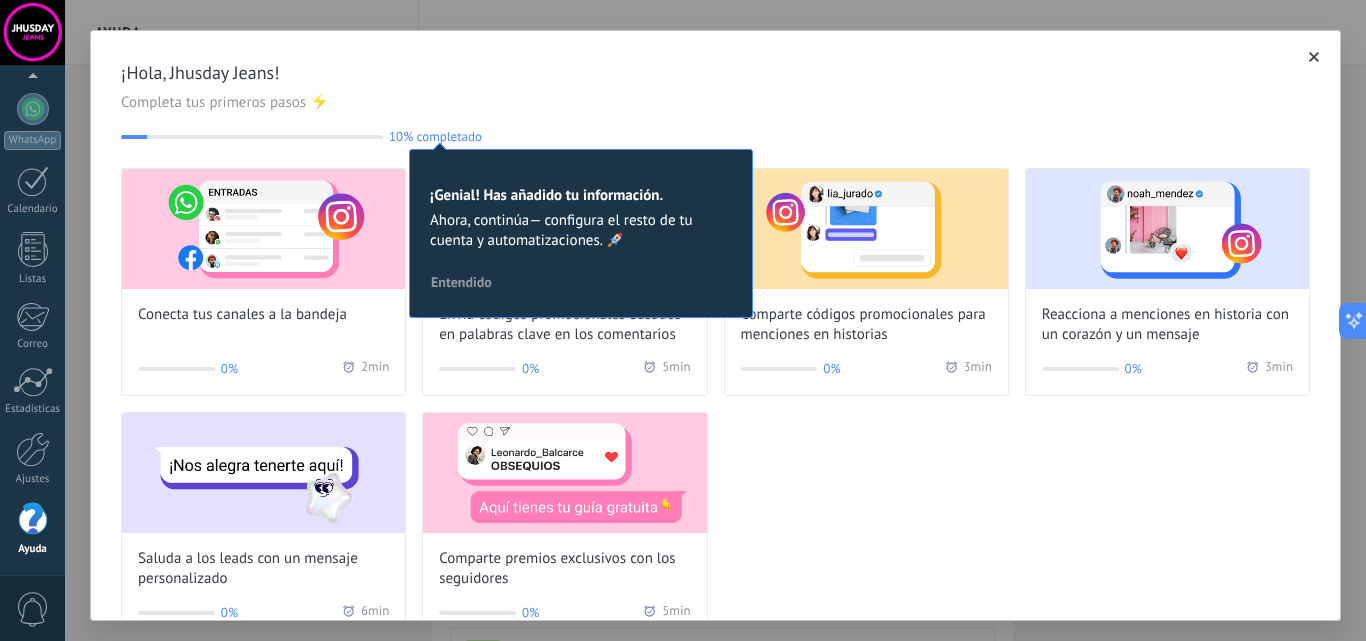 click at bounding box center [32, 32] 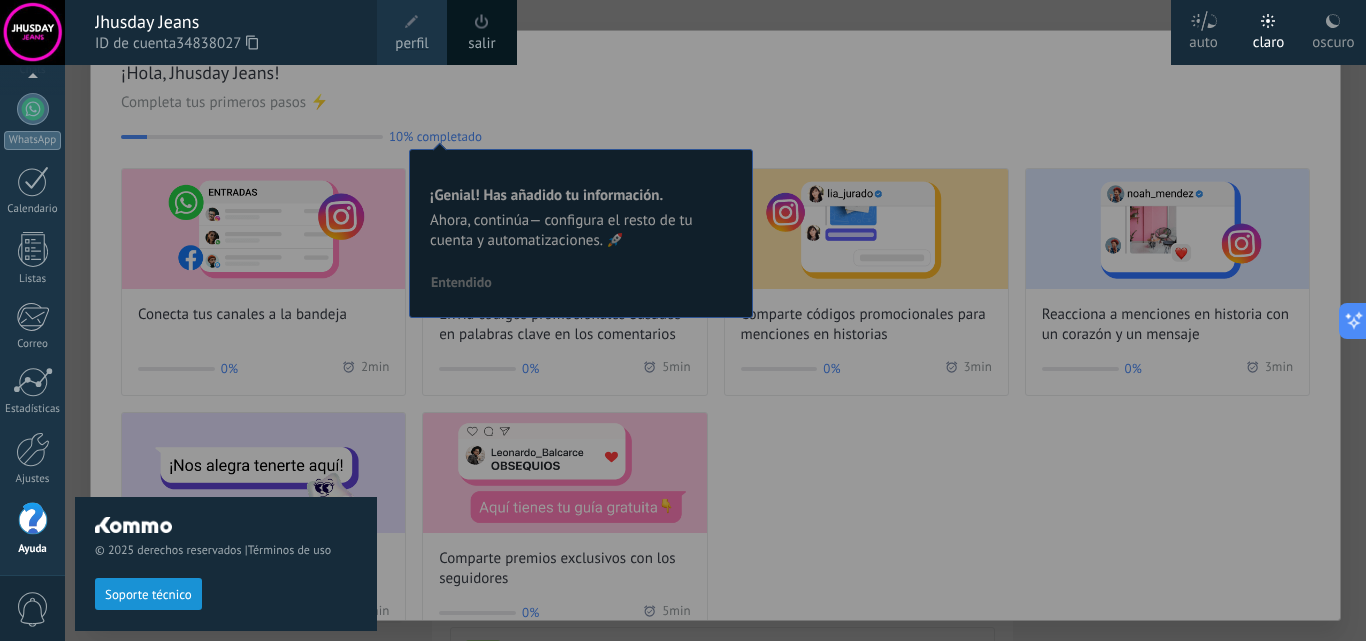 click at bounding box center (412, 22) 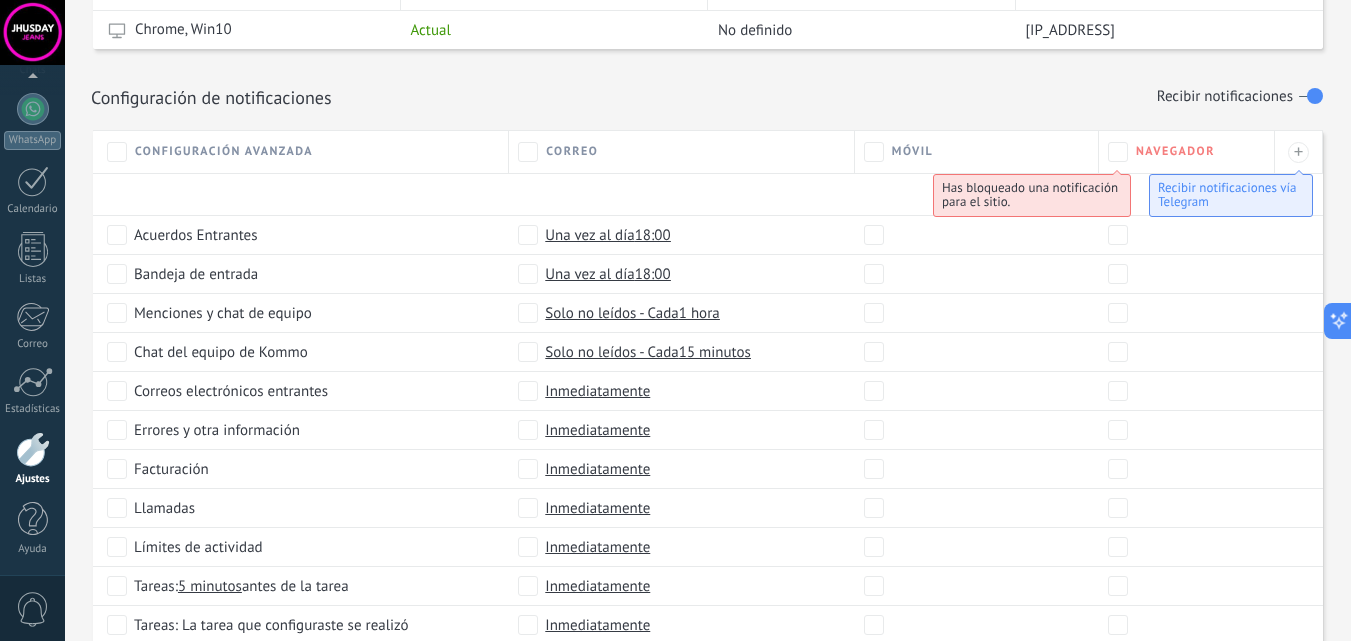 scroll, scrollTop: 900, scrollLeft: 0, axis: vertical 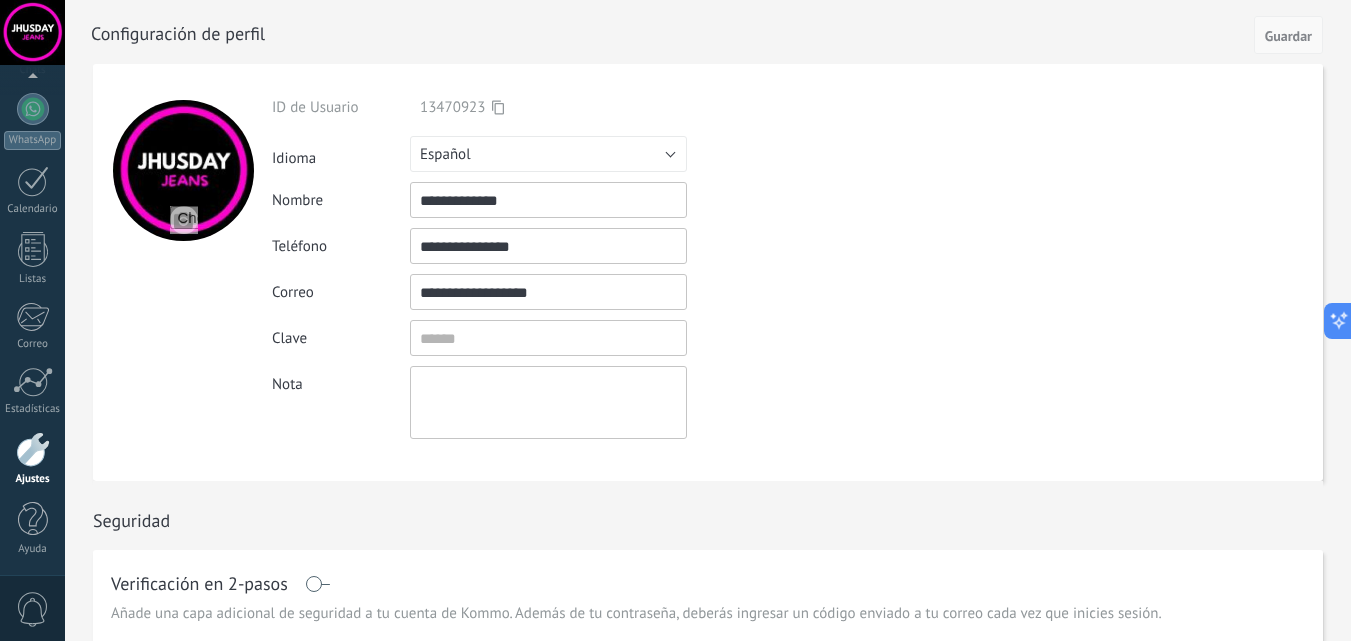 click on "Guardar" at bounding box center (1288, 36) 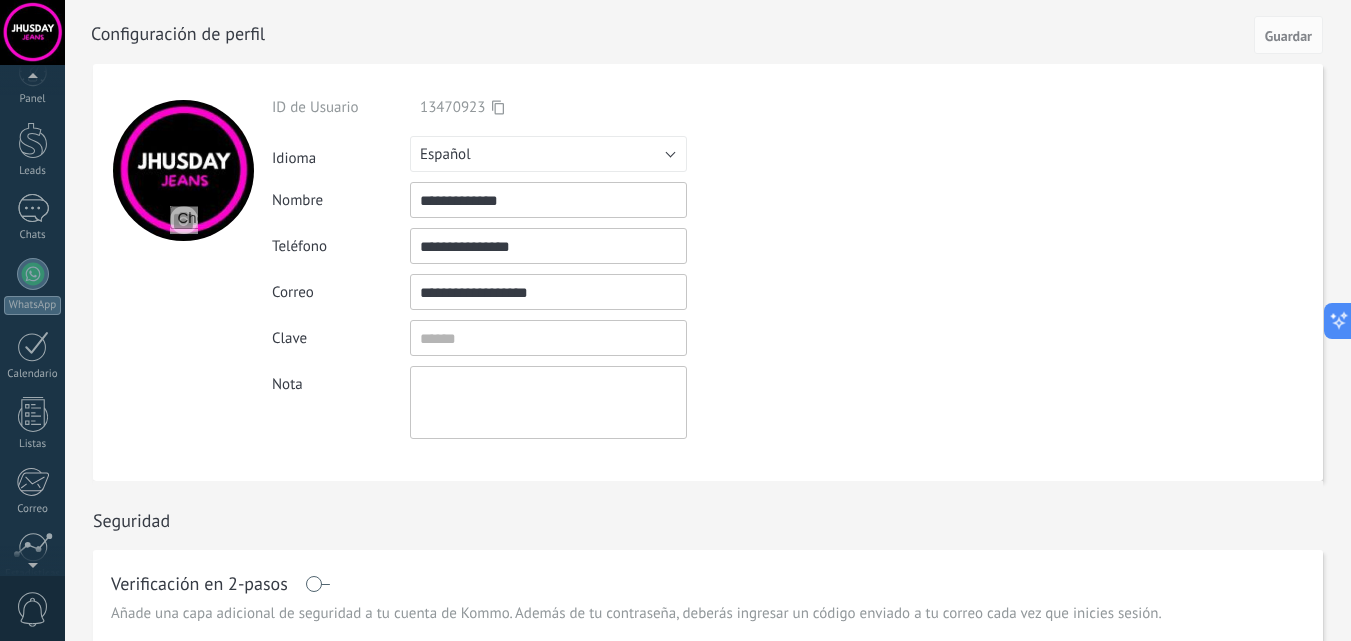 scroll, scrollTop: 0, scrollLeft: 0, axis: both 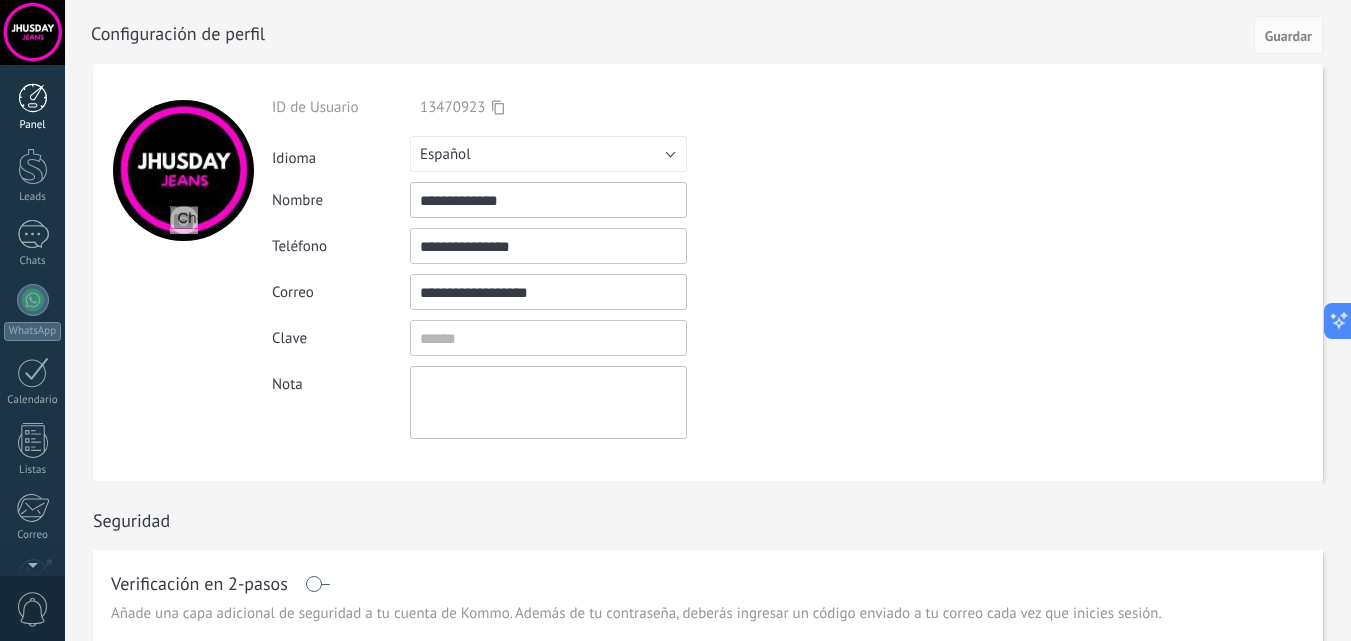 click at bounding box center [33, 98] 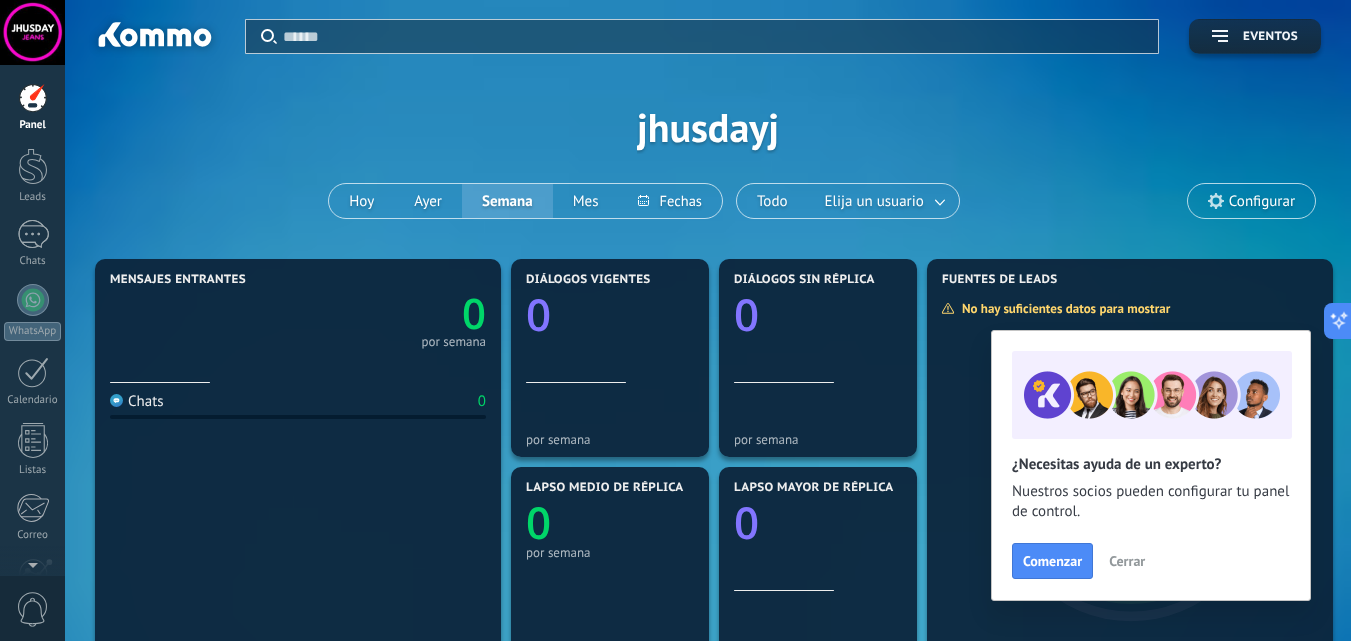 click on "Configurar" at bounding box center [1262, 201] 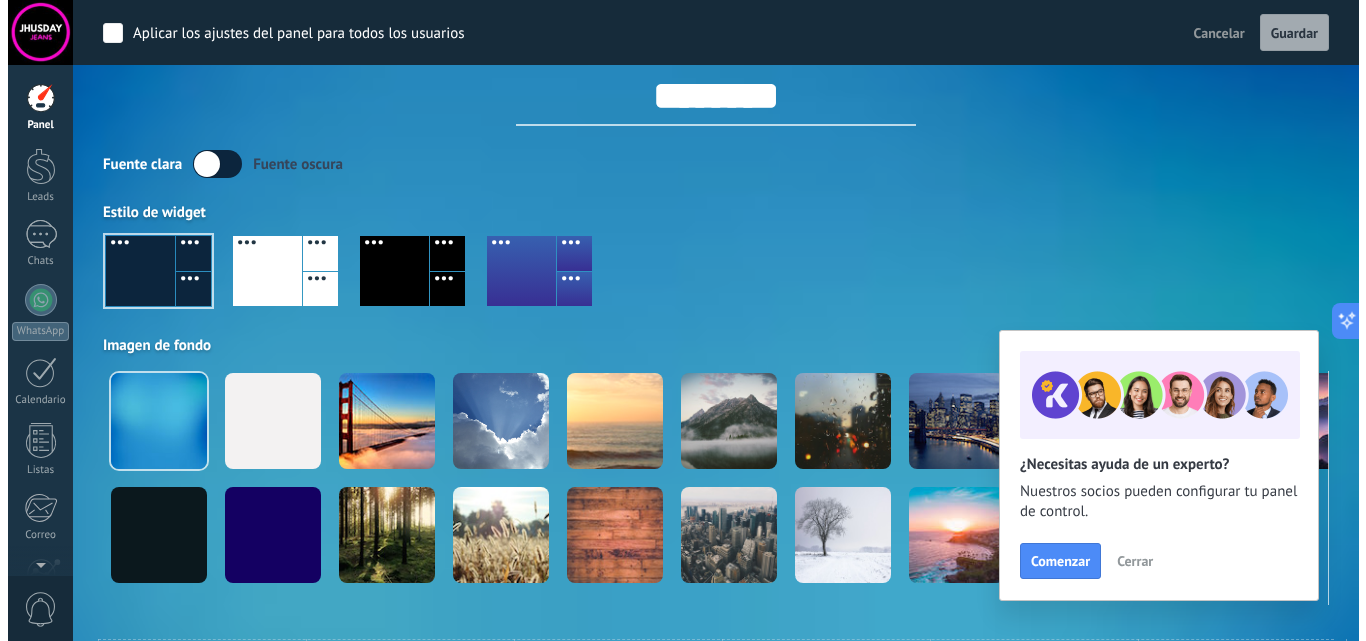 scroll, scrollTop: 0, scrollLeft: 0, axis: both 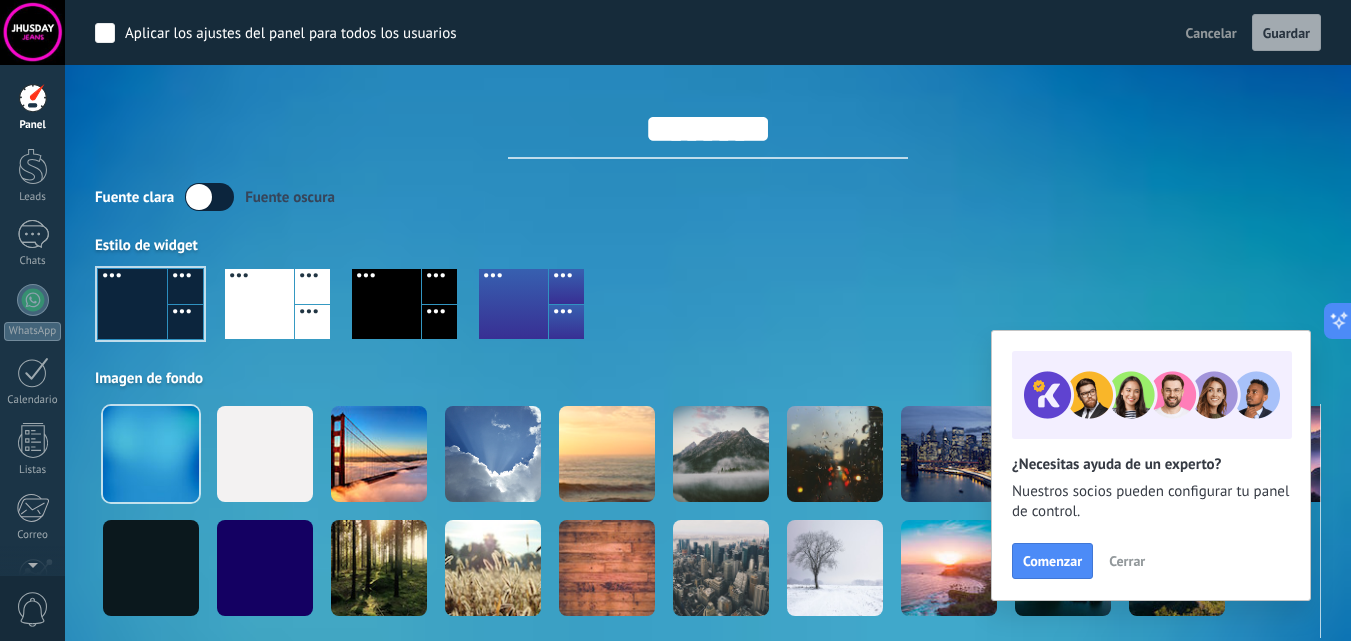 click on "********" at bounding box center [708, 129] 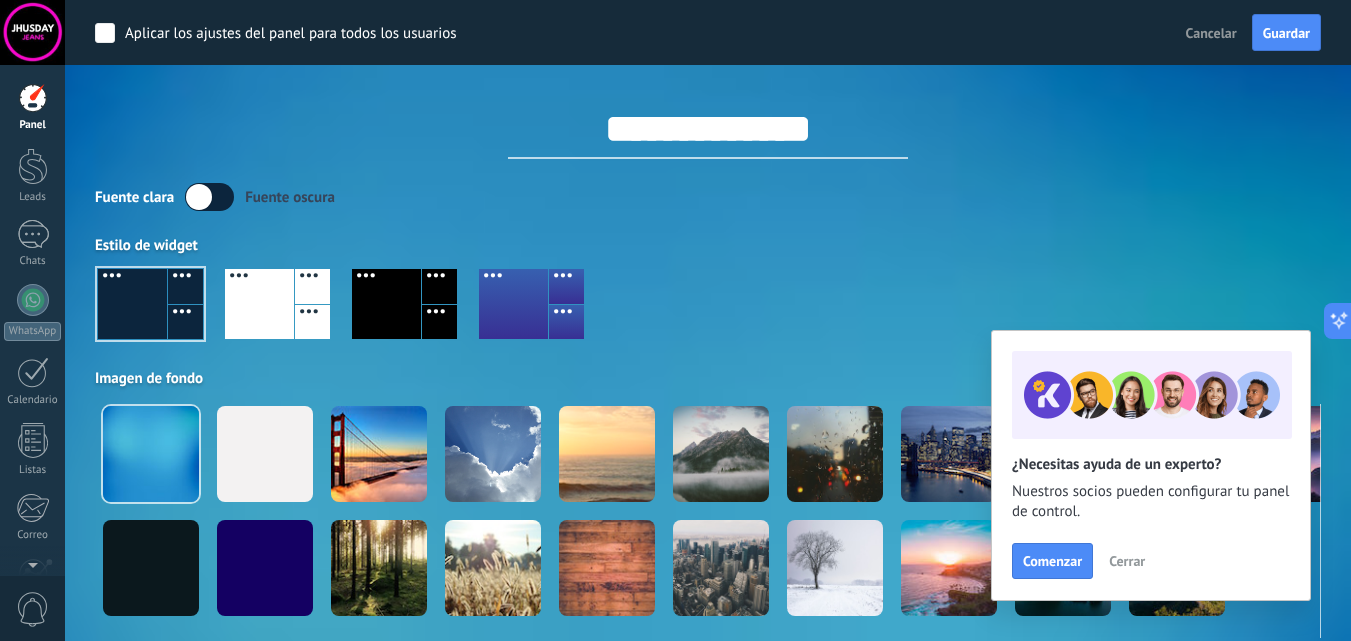 click on "**********" at bounding box center (708, 129) 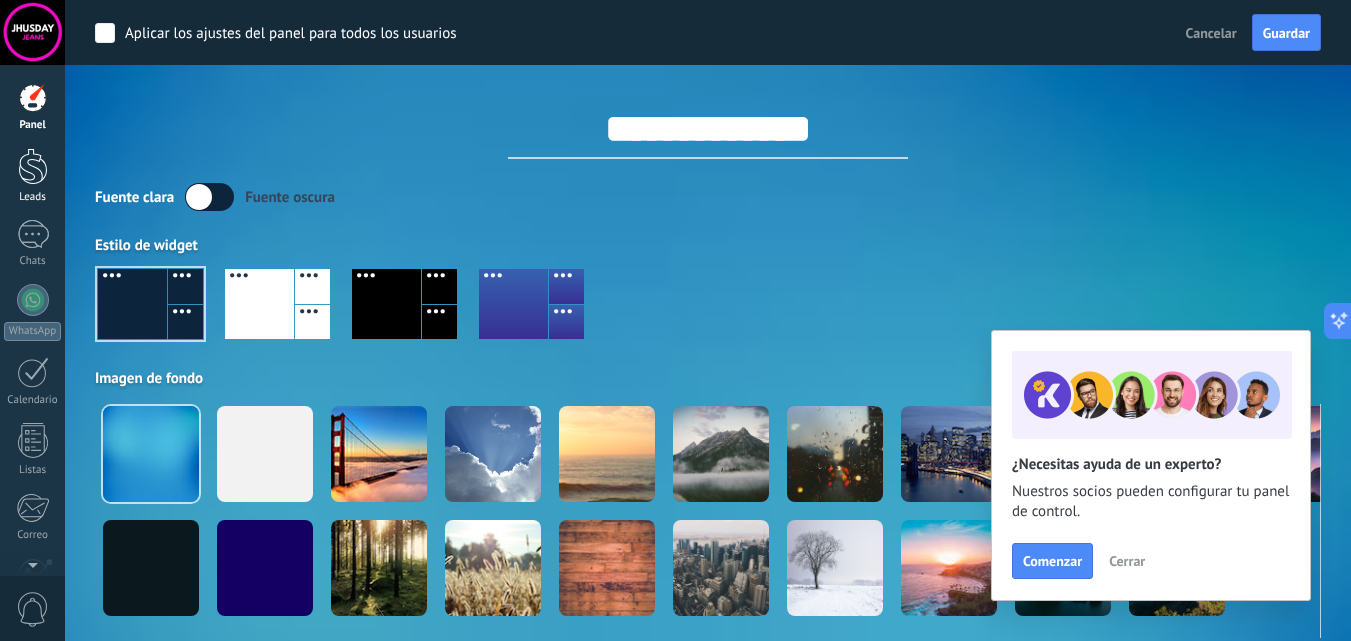 click at bounding box center (33, 166) 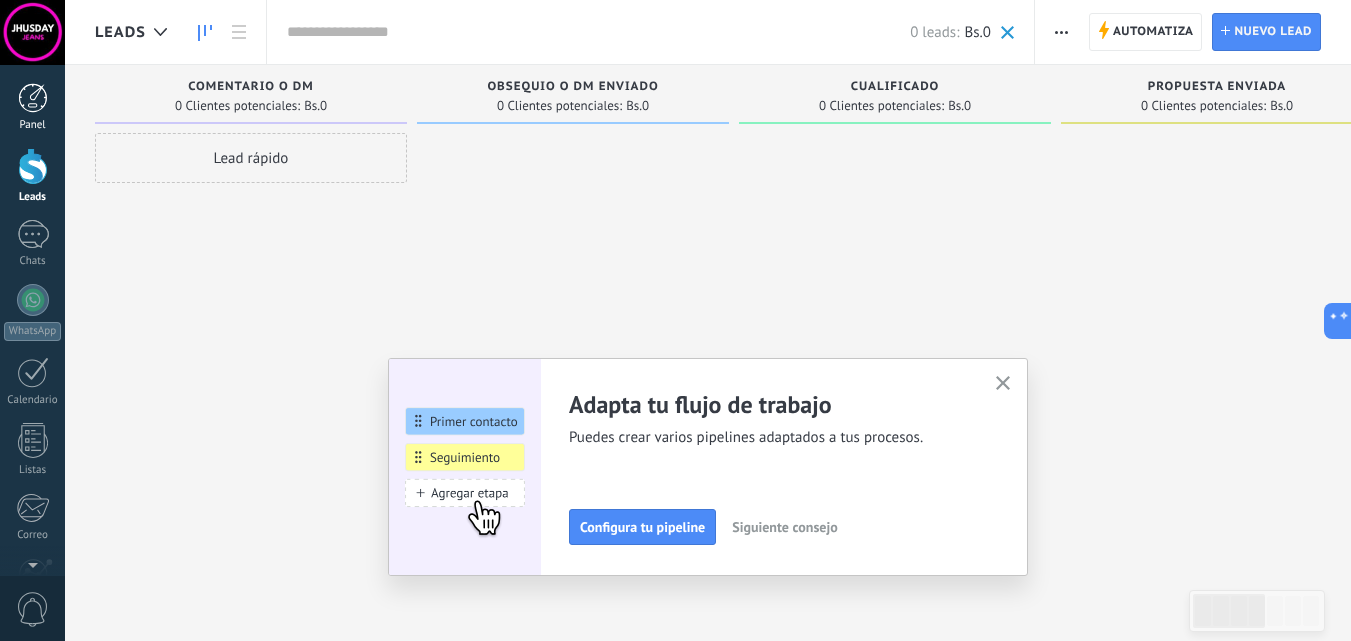 click on "Panel" at bounding box center [32, 107] 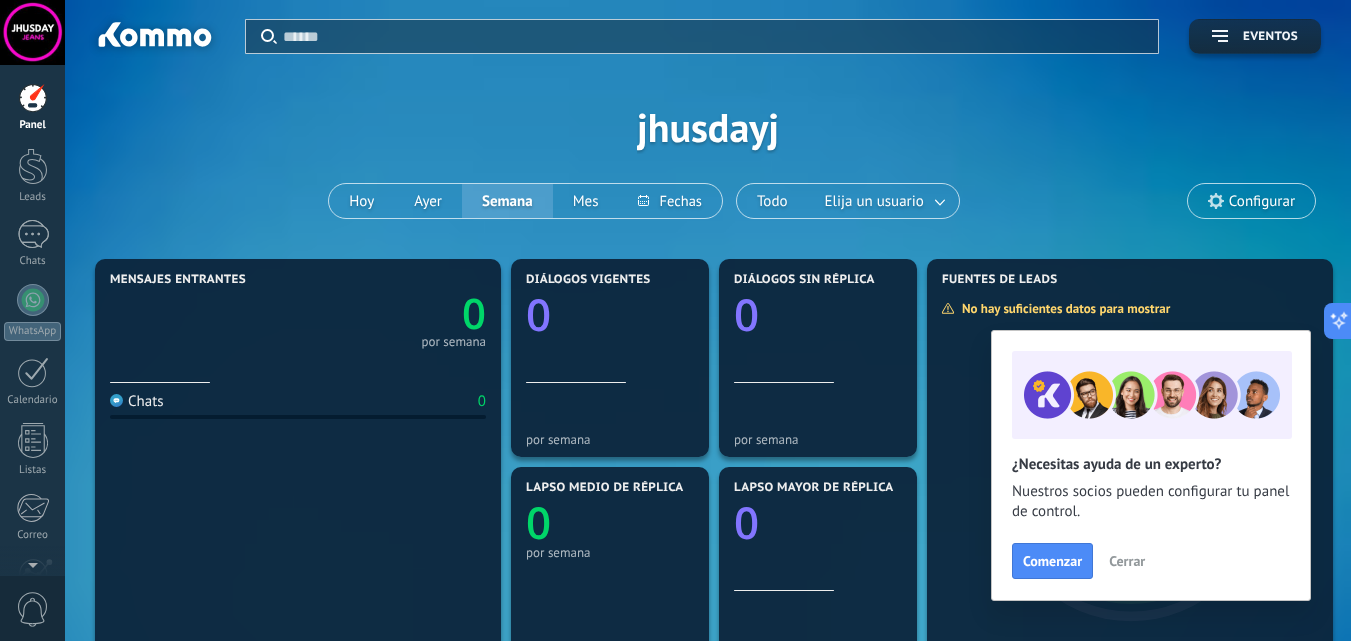 click on "Aplicar Eventos jhusdayj Hoy Ayer Semana Mes Todo Elija un usuario Configurar" at bounding box center (708, 127) 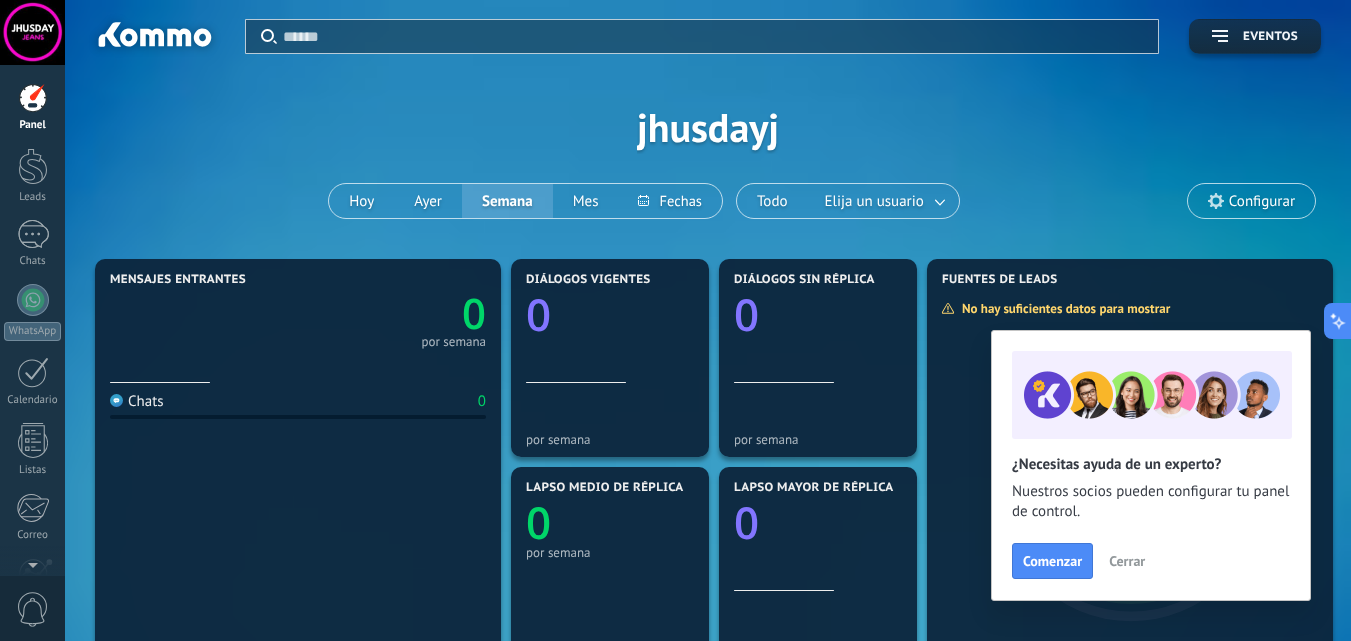 click on "Aplicar Eventos jhusdayj Hoy Ayer Semana Mes Todo Elija un usuario Configurar" at bounding box center [708, 127] 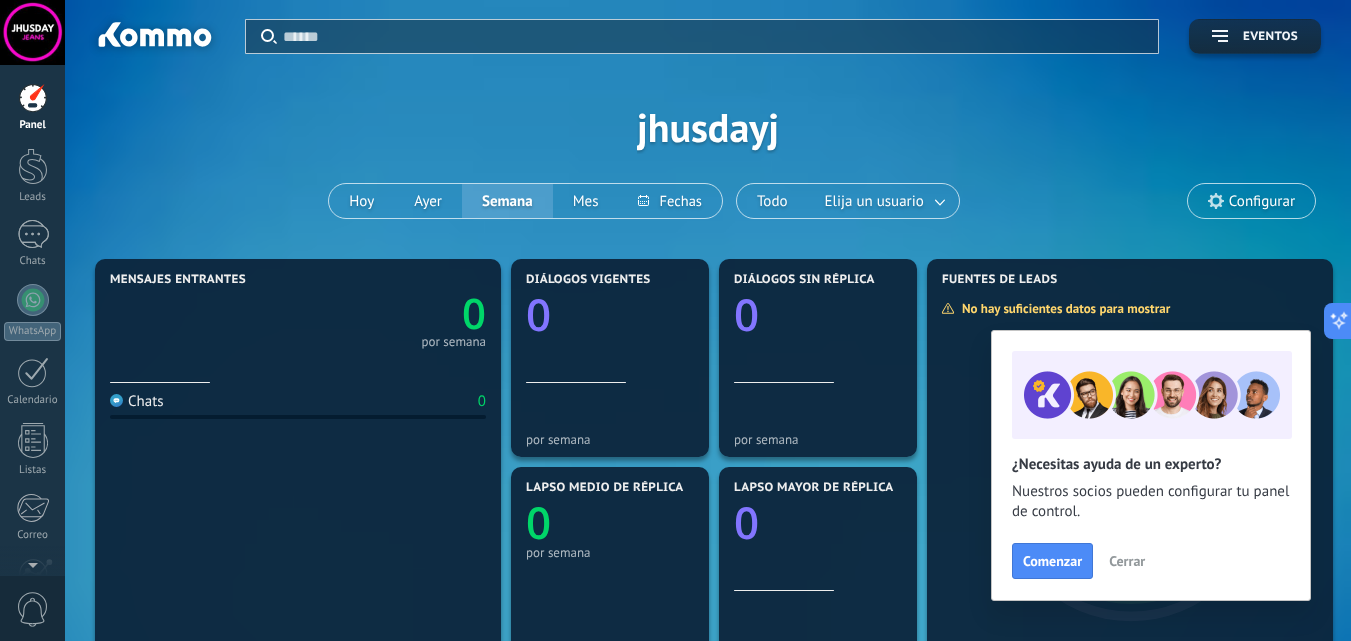 click on "Aplicar Eventos jhusdayj Hoy Ayer Semana Mes Todo Elija un usuario Configurar" at bounding box center (708, 127) 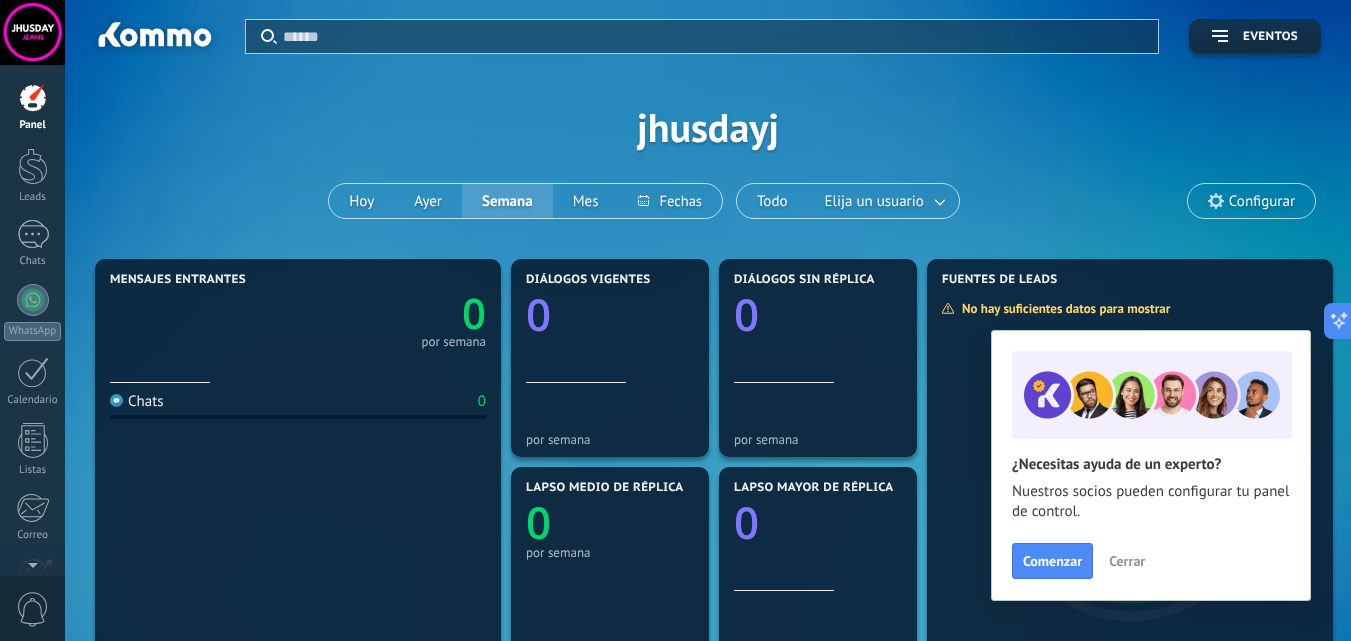 click on "Configurar" at bounding box center (1262, 201) 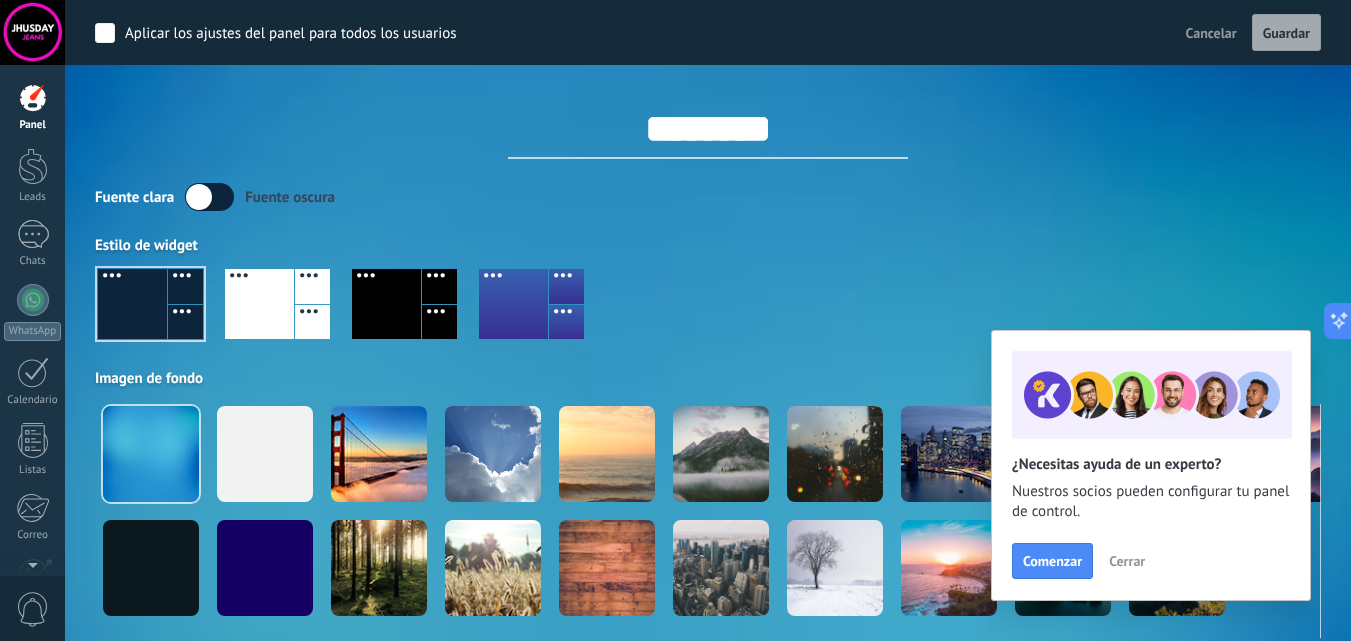 click on "********" at bounding box center (708, 129) 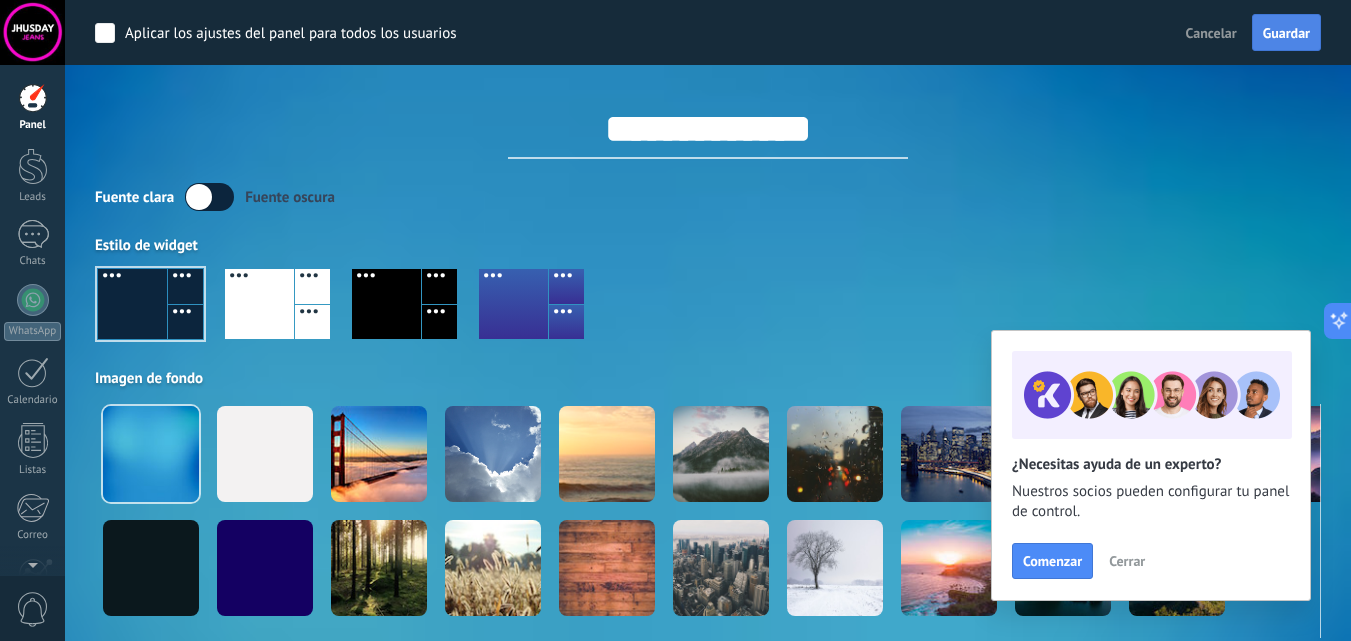 type on "**********" 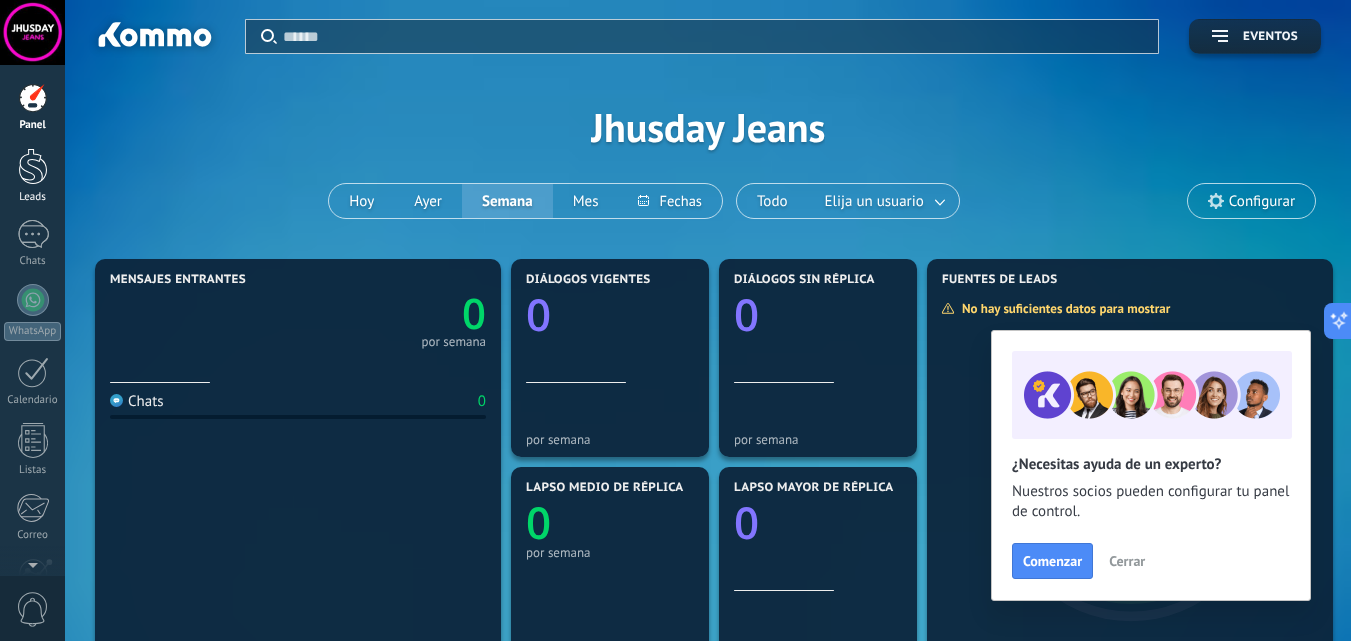 click at bounding box center [33, 166] 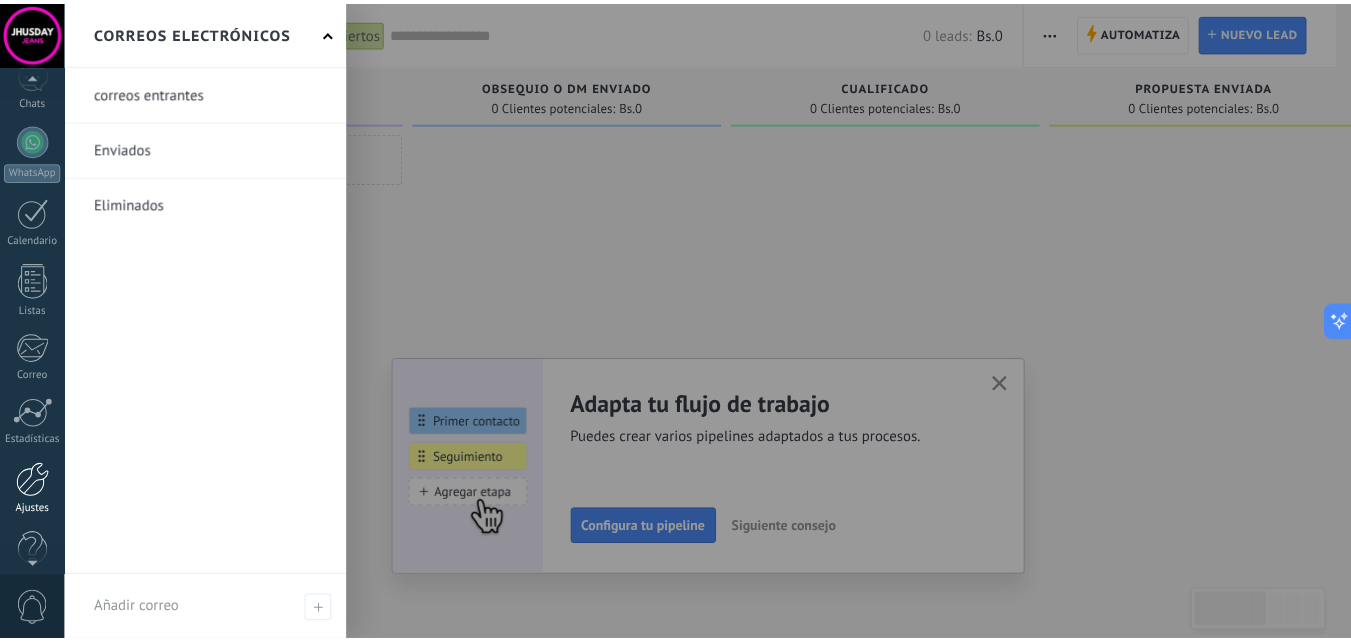 scroll, scrollTop: 191, scrollLeft: 0, axis: vertical 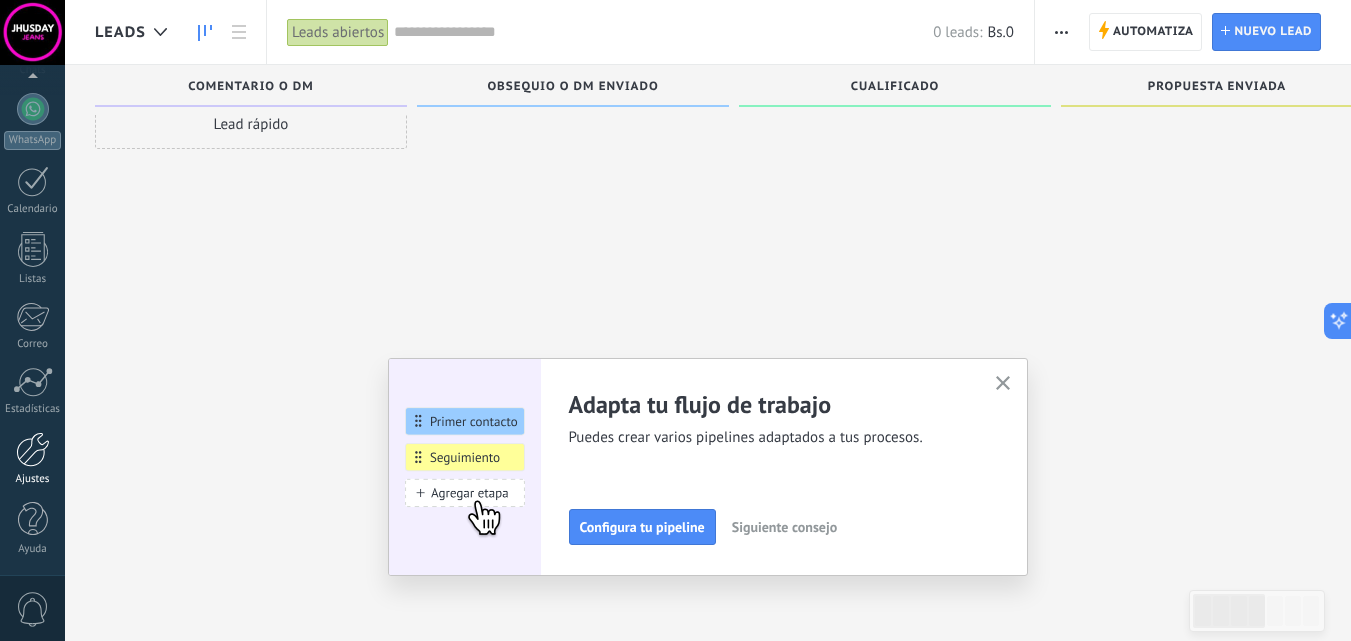 click on "Ajustes" at bounding box center (32, 459) 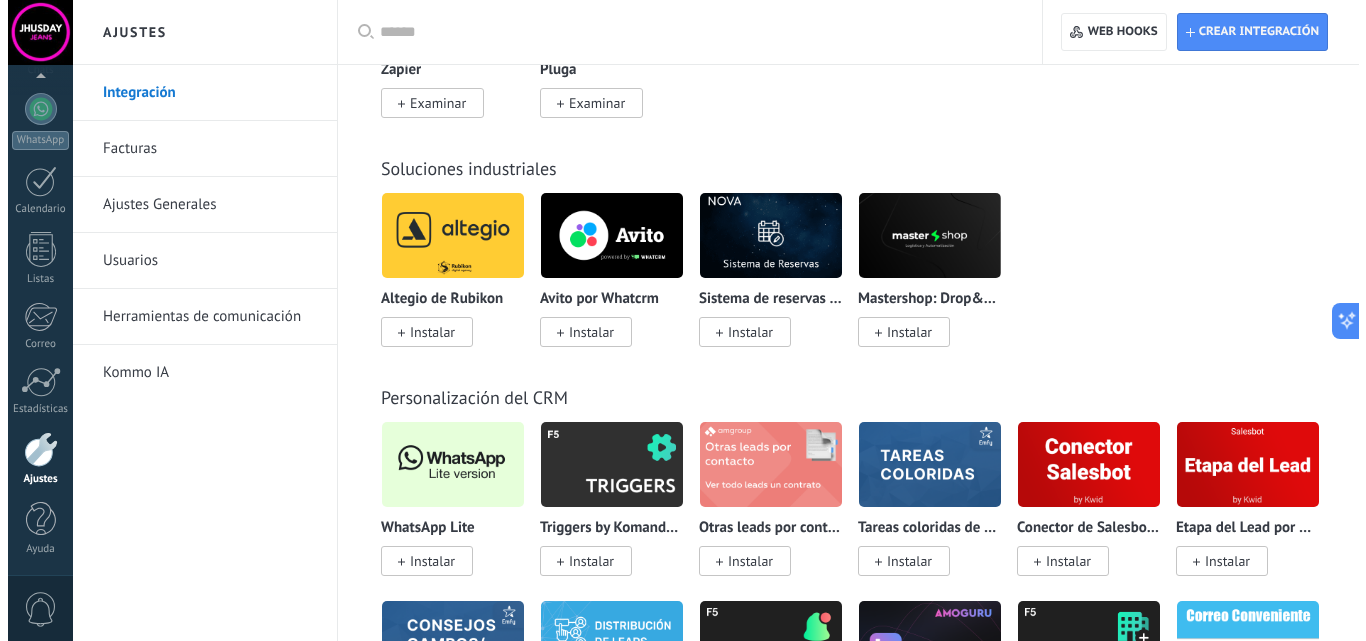 scroll, scrollTop: 4500, scrollLeft: 0, axis: vertical 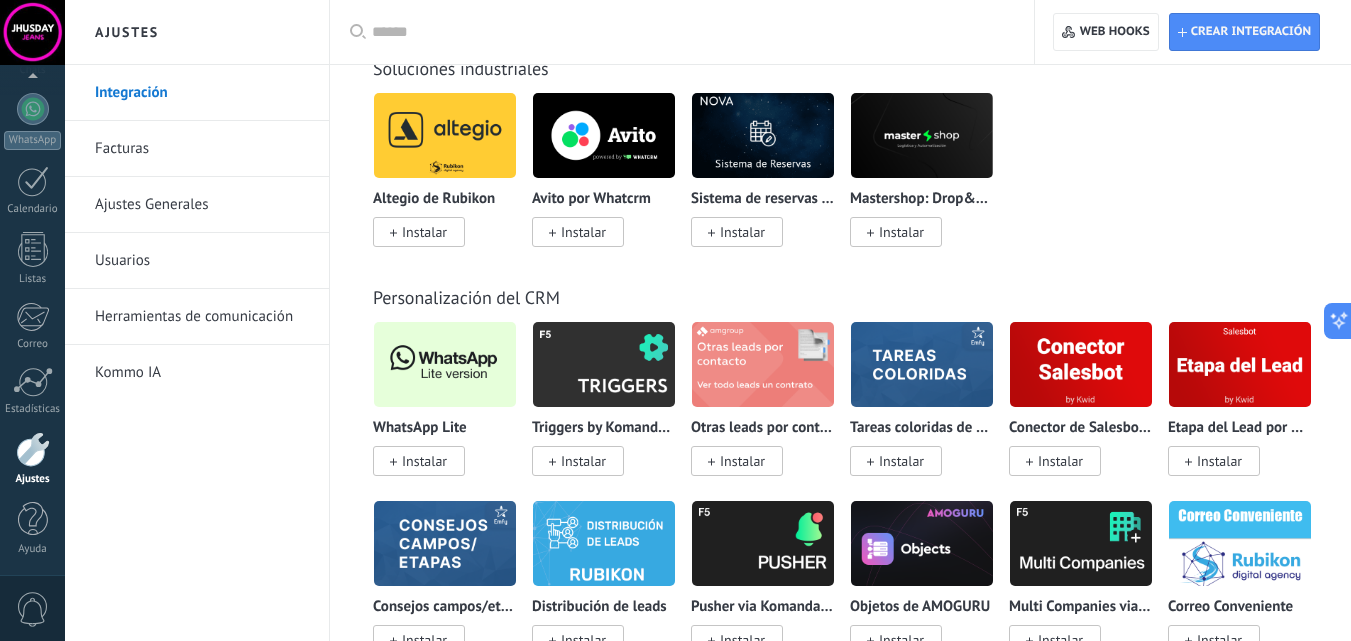 click at bounding box center [445, 364] 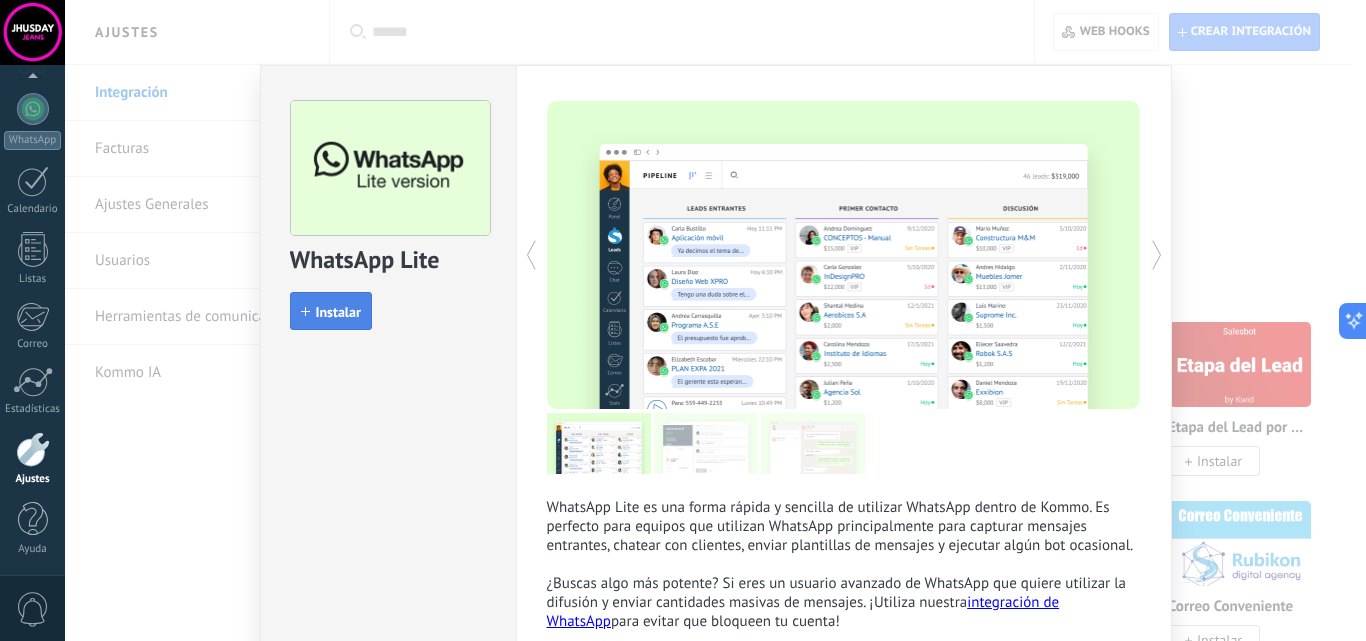 click on "Instalar" at bounding box center [338, 312] 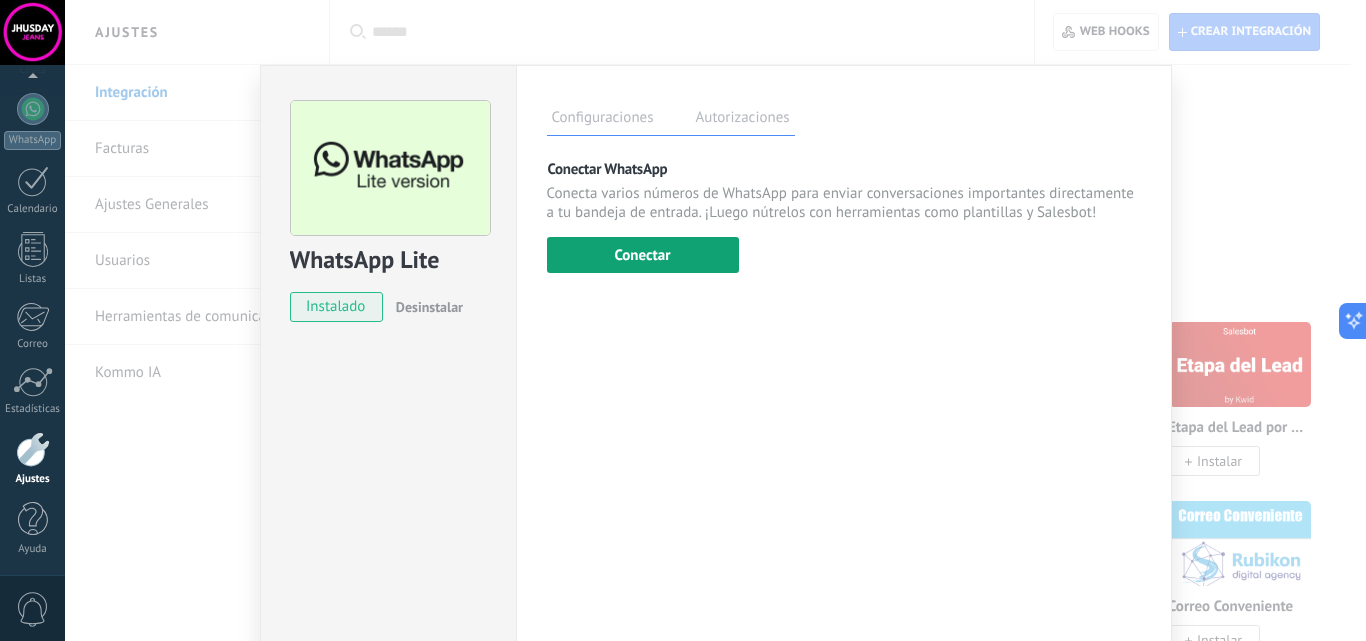 click on "Conectar" at bounding box center [643, 255] 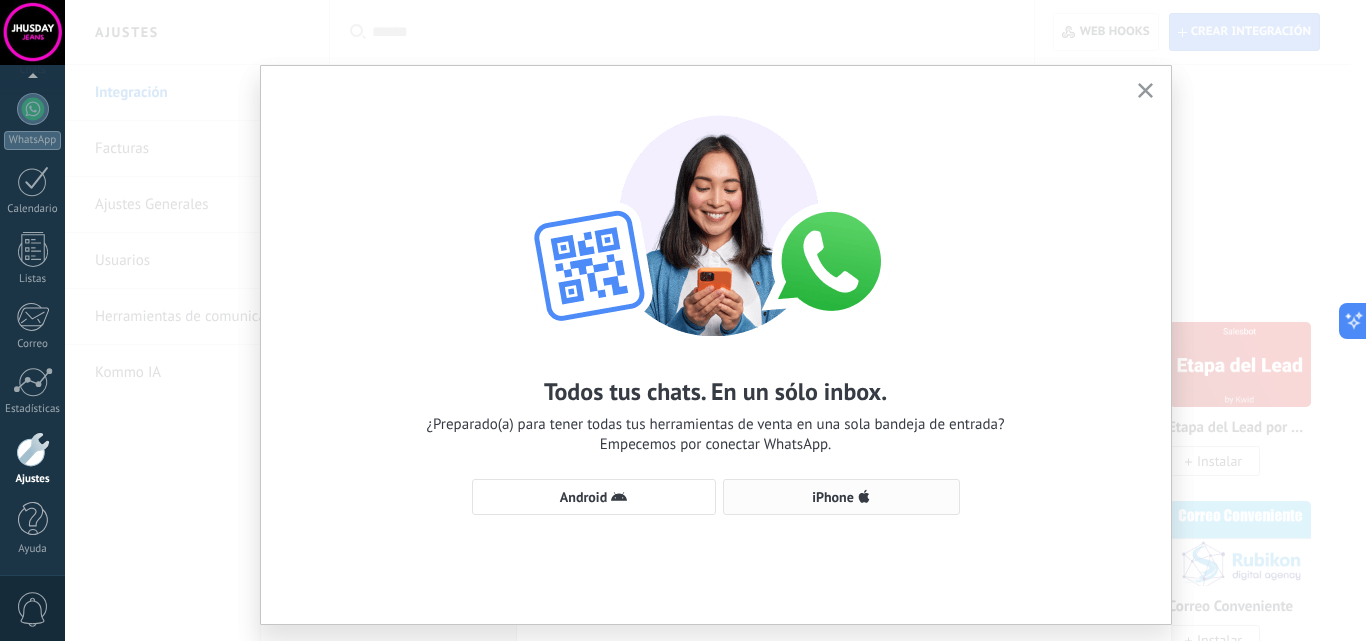 click on "iPhone" at bounding box center (583, 497) 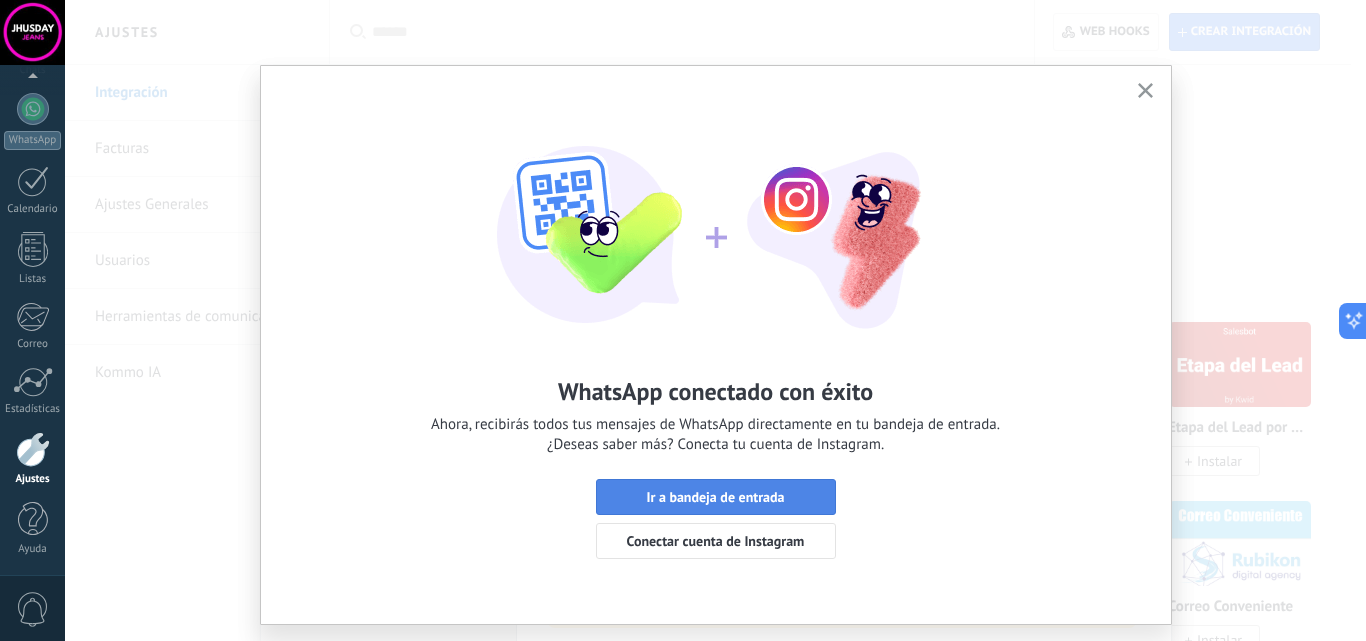 click on "Ir a bandeja de entrada" at bounding box center (715, 497) 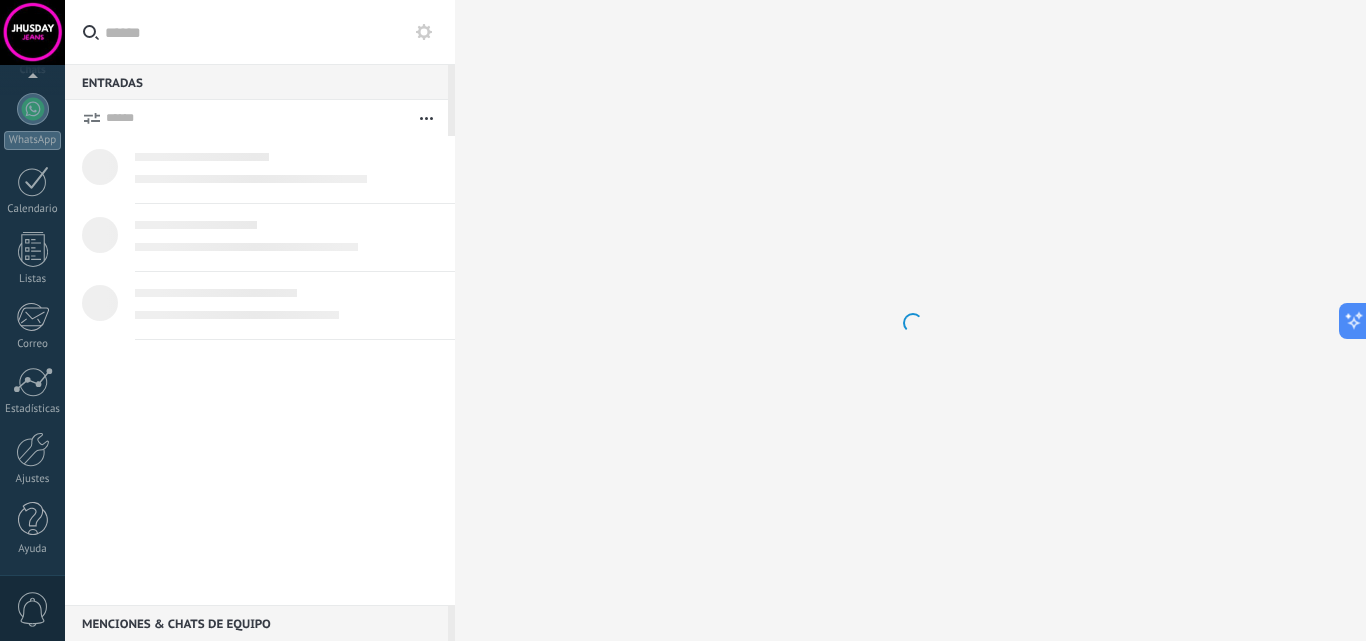 scroll, scrollTop: 0, scrollLeft: 0, axis: both 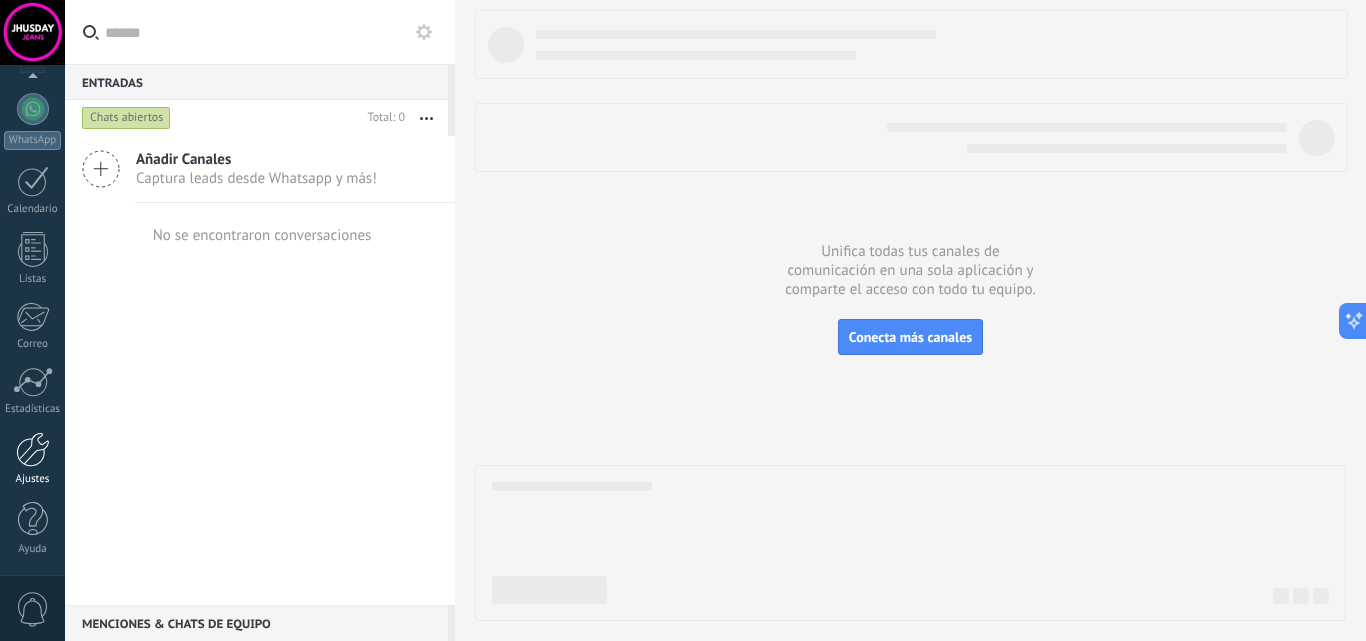 click at bounding box center [33, 449] 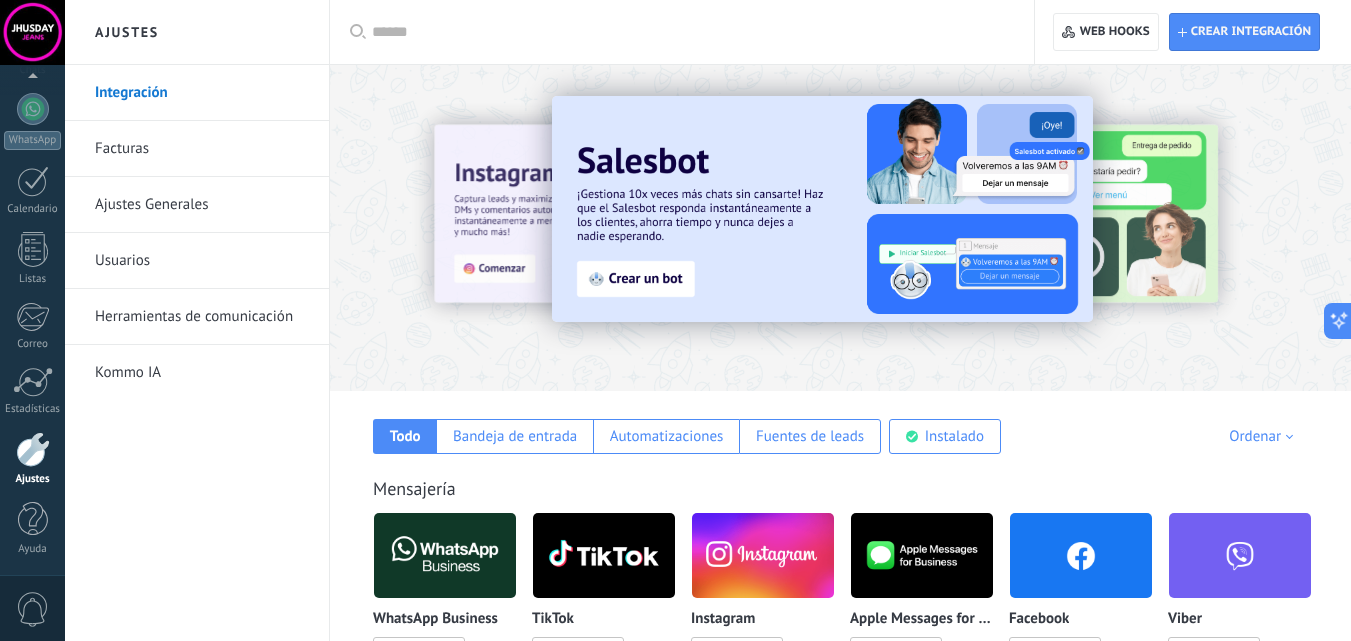 scroll, scrollTop: 200, scrollLeft: 0, axis: vertical 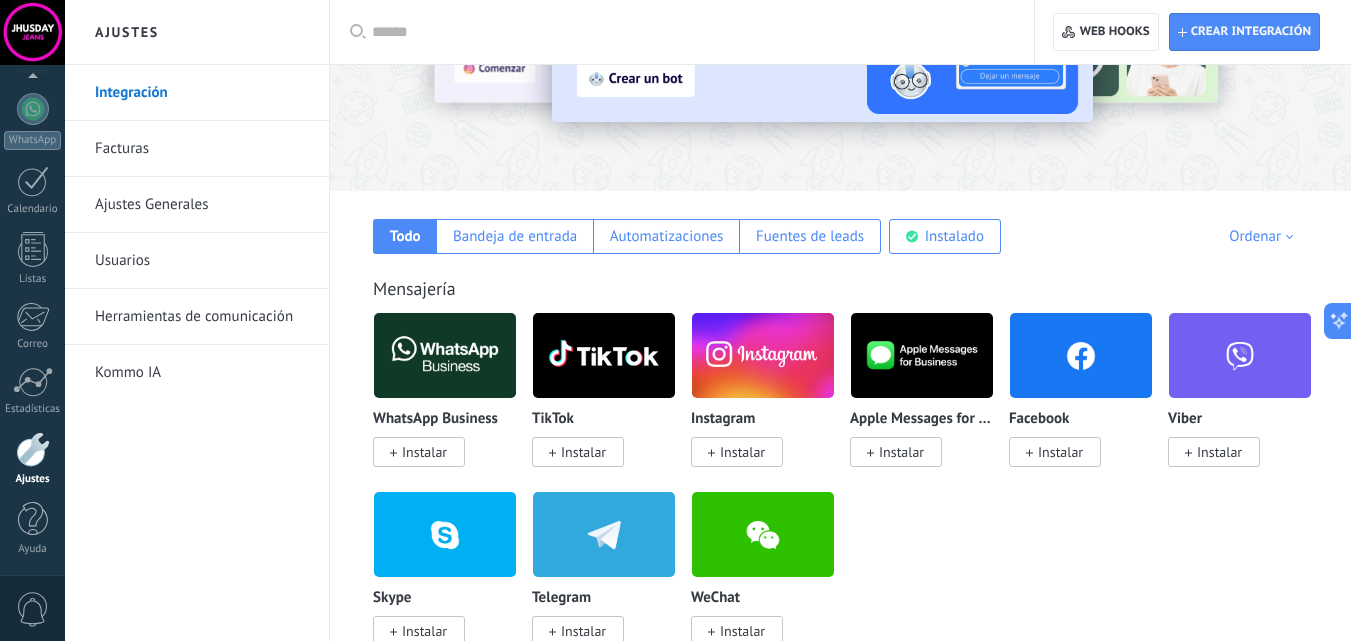 click on "Instalar" at bounding box center [424, 452] 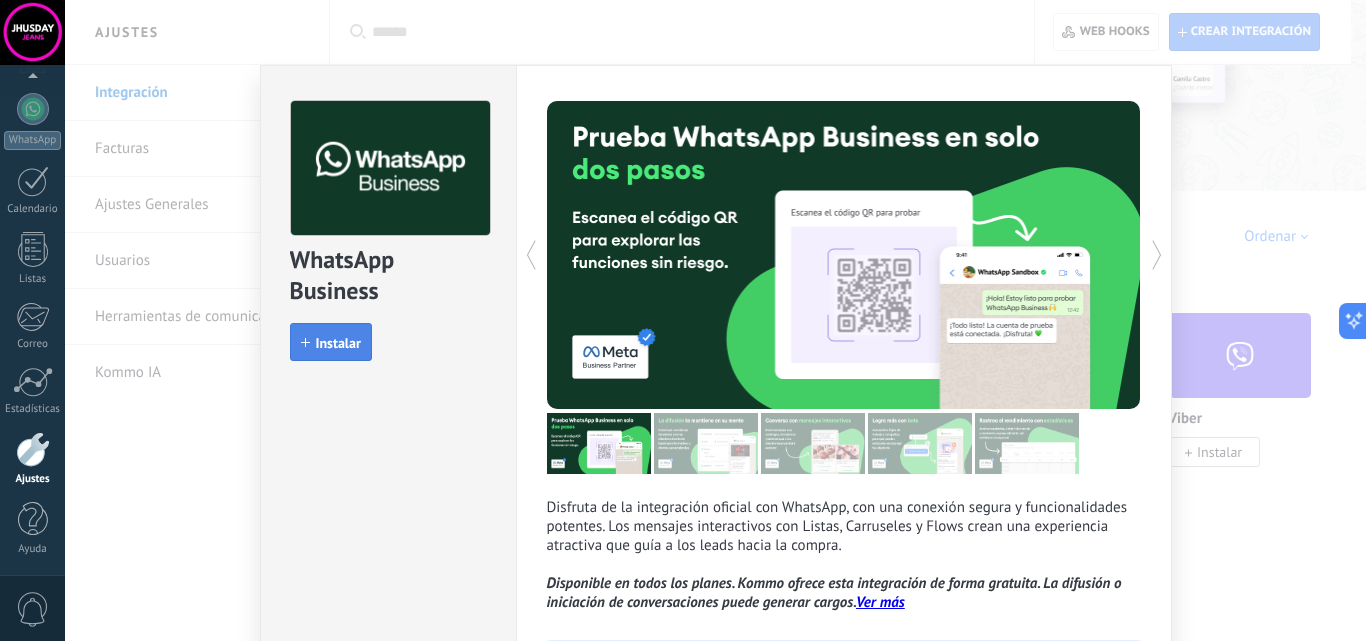 click on "Instalar" at bounding box center (338, 343) 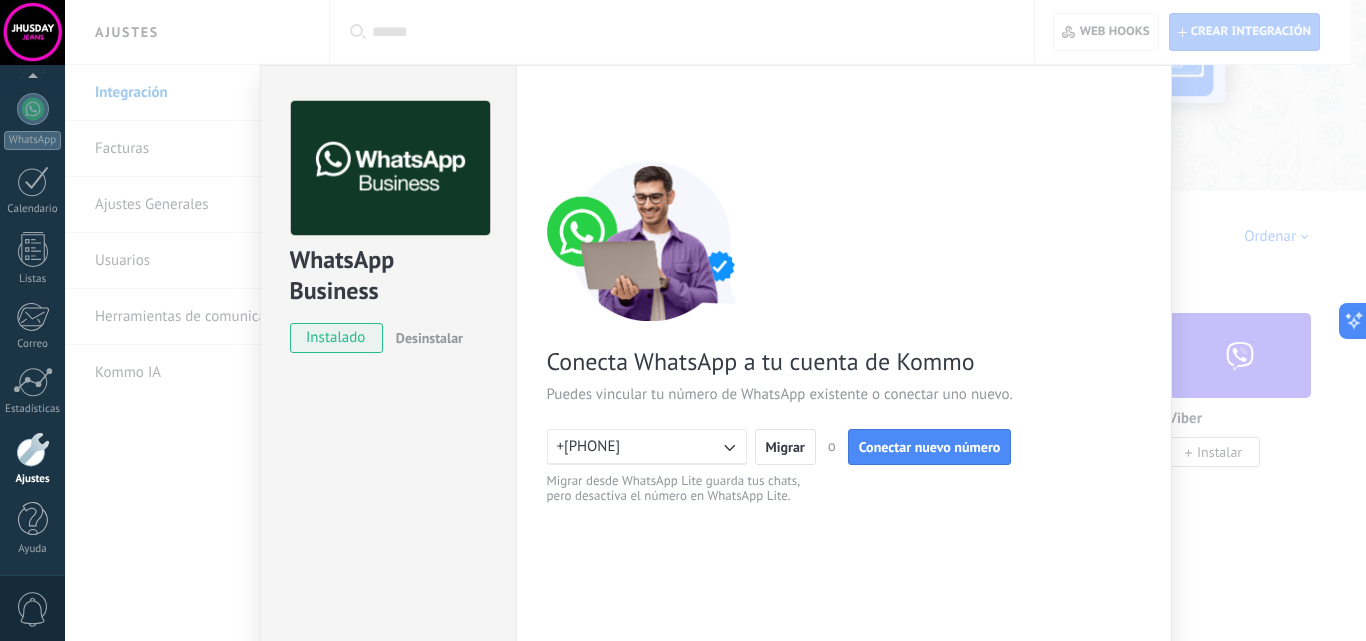 click on "+584143135772" at bounding box center [647, 447] 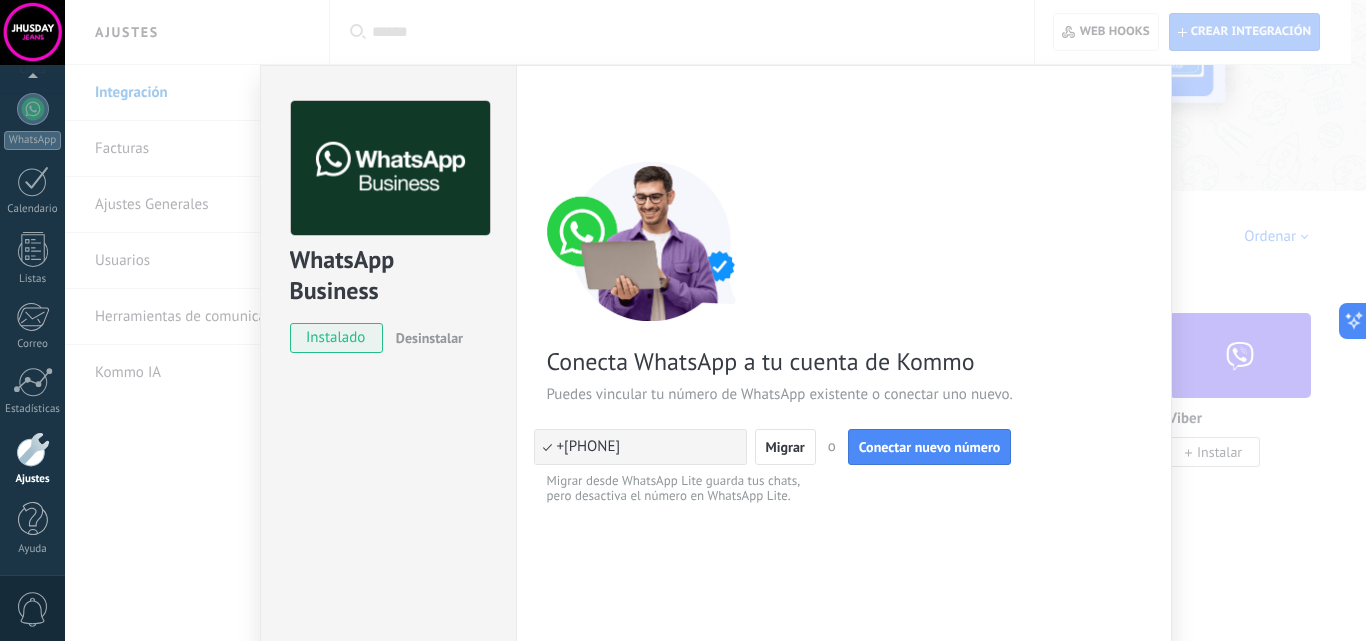 click on "+584143135772" at bounding box center (640, 447) 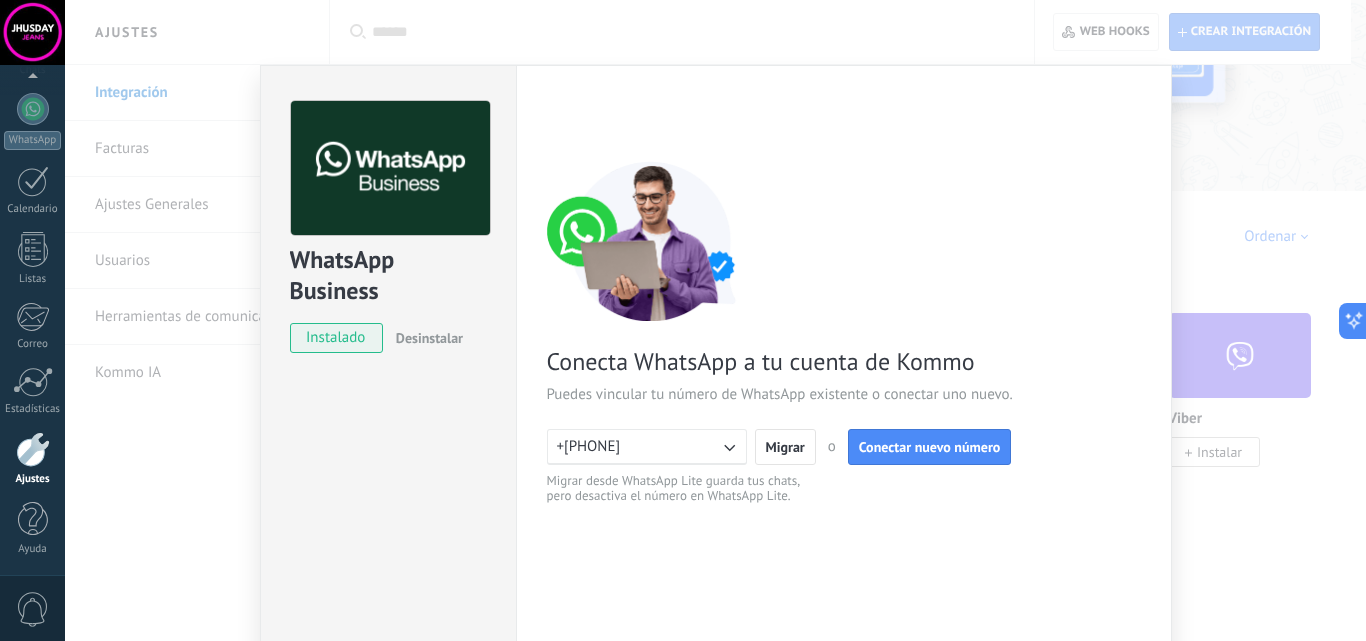 click at bounding box center (729, 447) 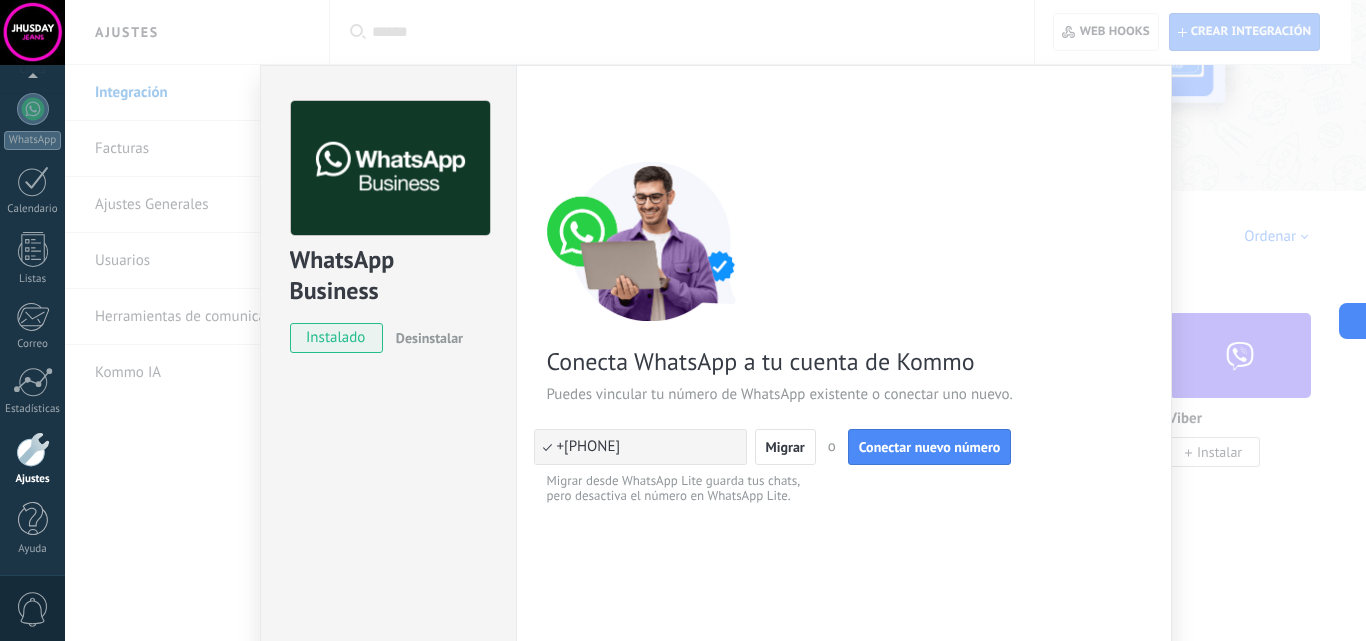 click on "+584143135772" at bounding box center [640, 447] 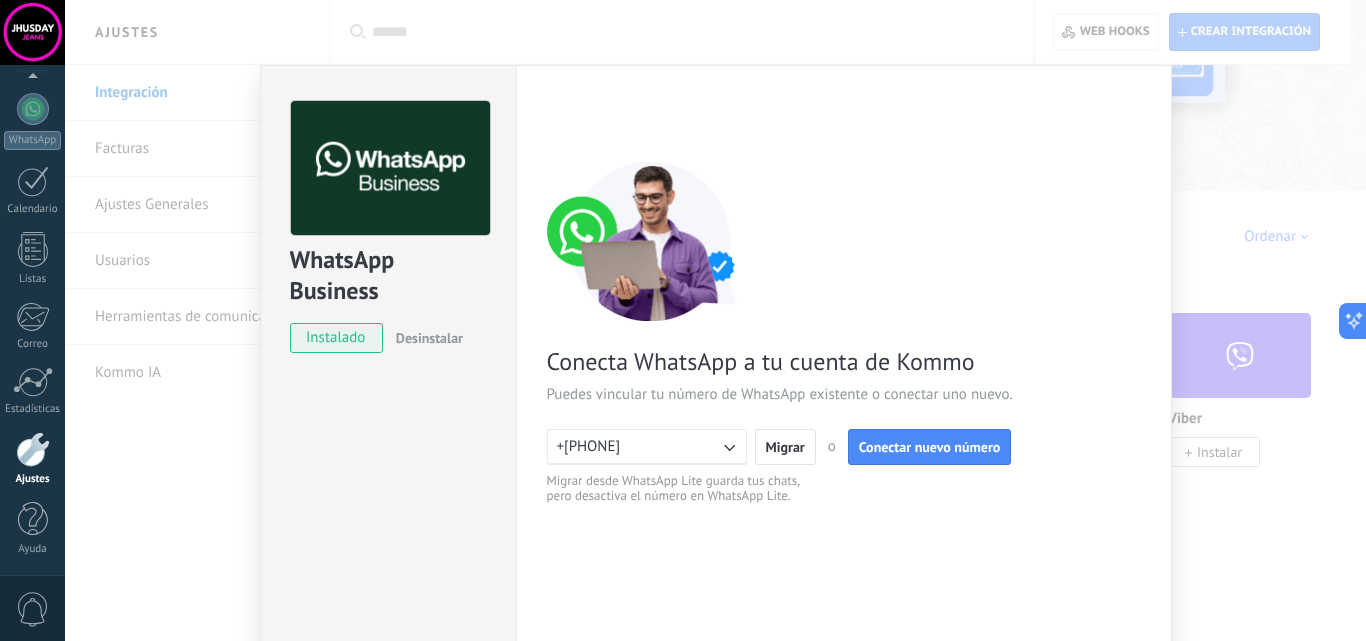 click on "+584143135772" at bounding box center (647, 447) 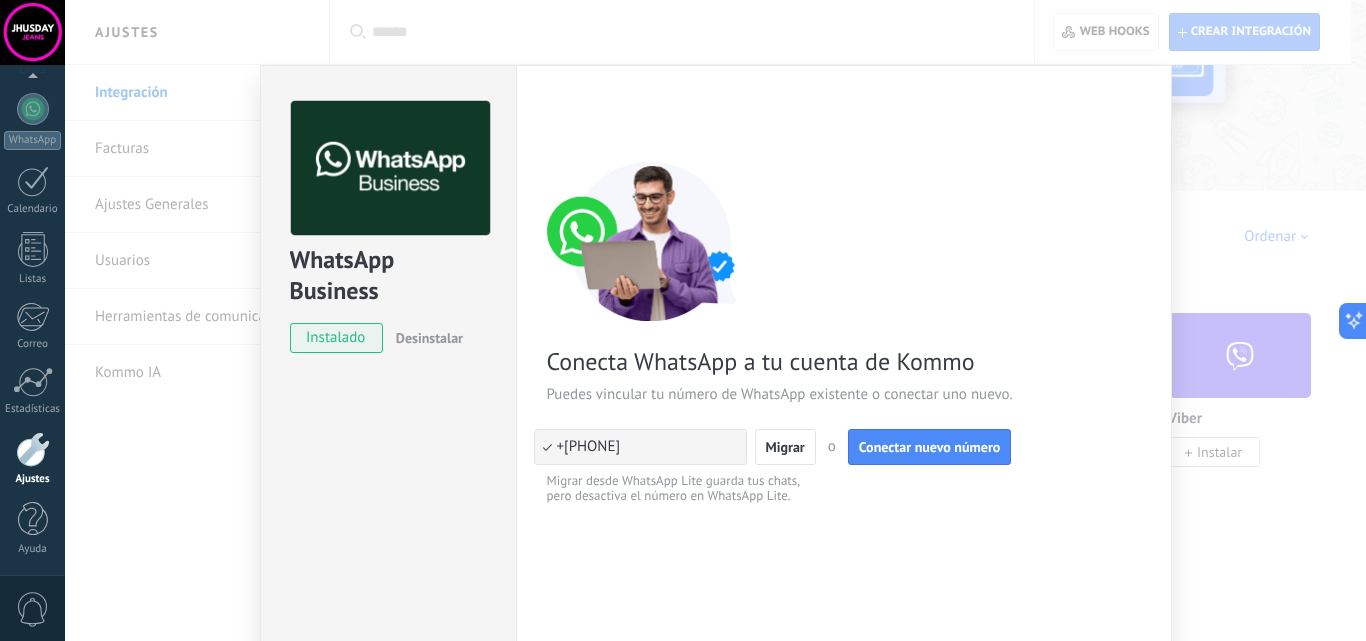 click on "+584143135772" at bounding box center [589, 447] 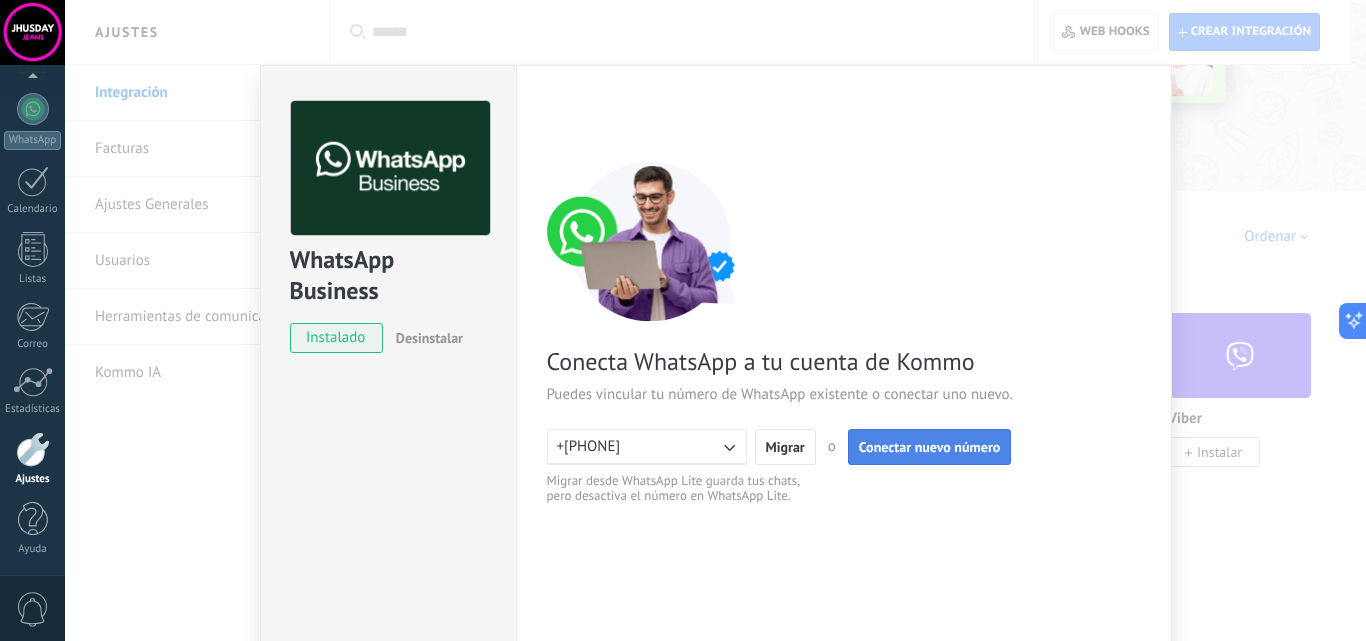 click on "Conectar nuevo número" at bounding box center [930, 447] 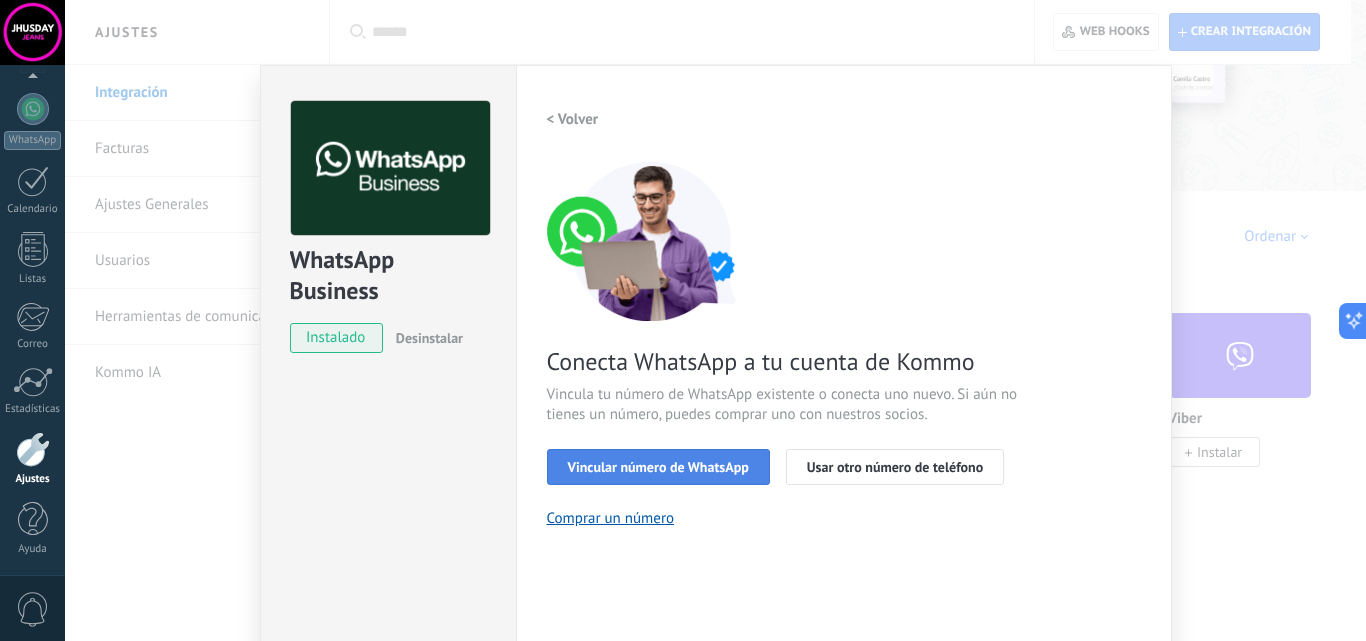 click on "Vincular número de WhatsApp" at bounding box center [658, 467] 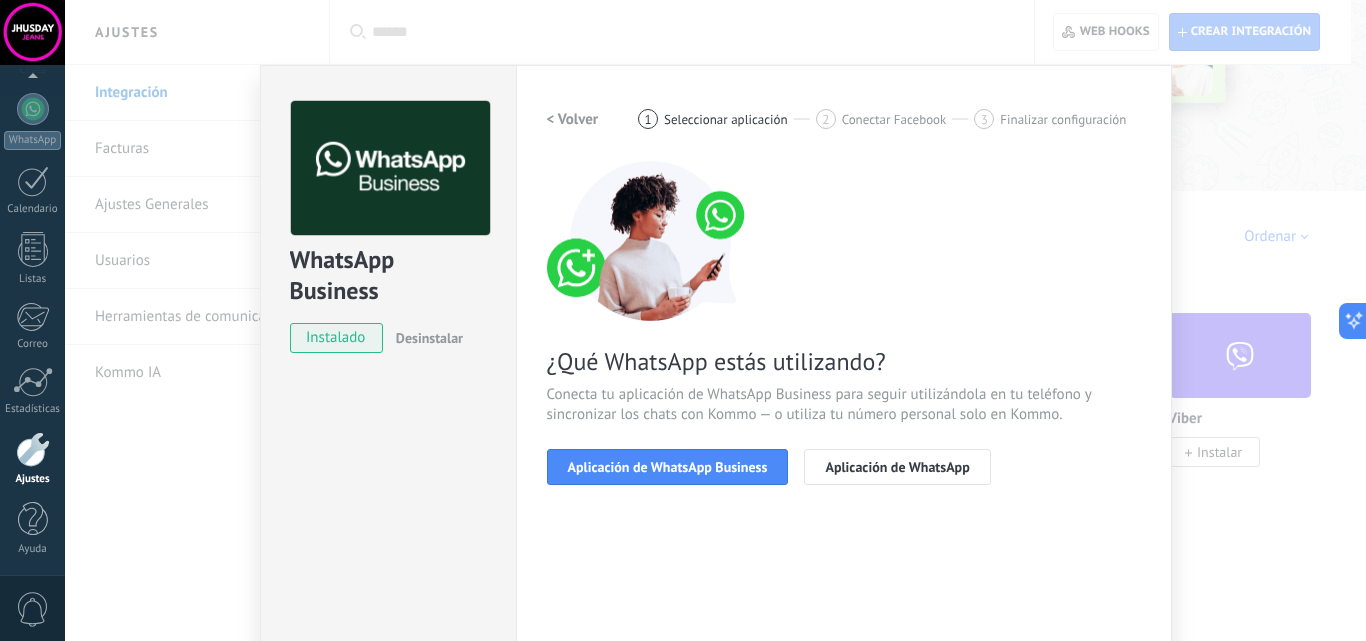 click on "< Volver" at bounding box center [573, 119] 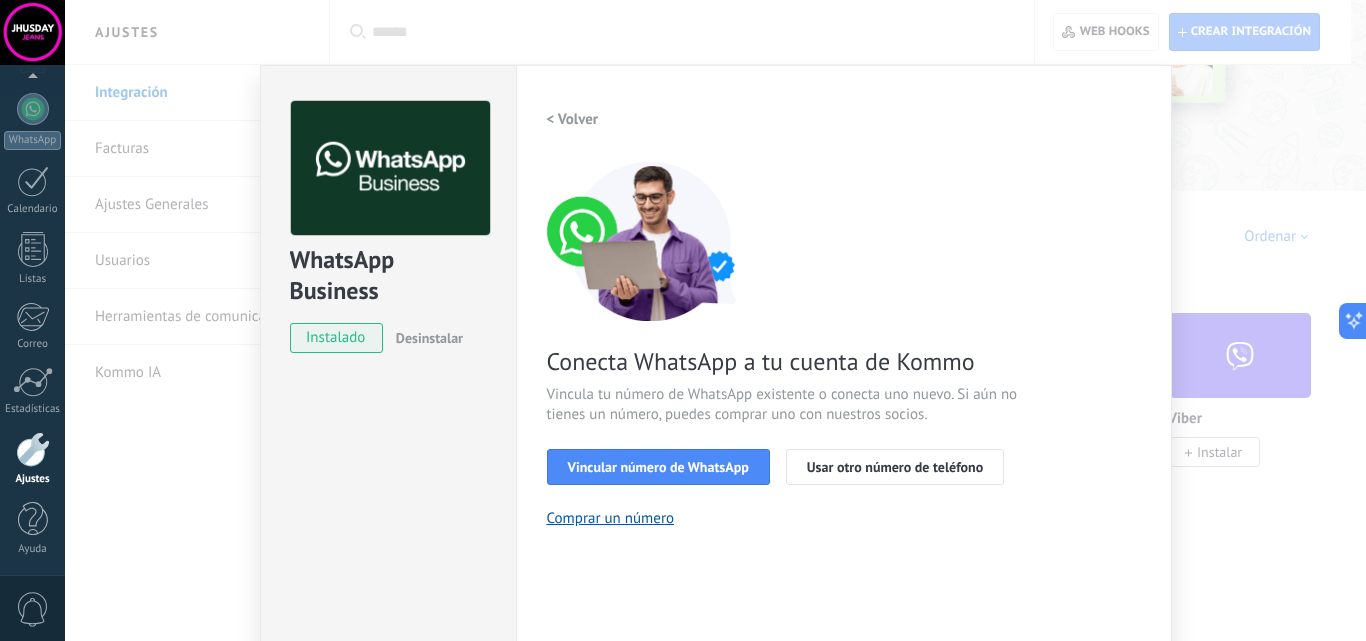 click on "< Volver" at bounding box center (573, 119) 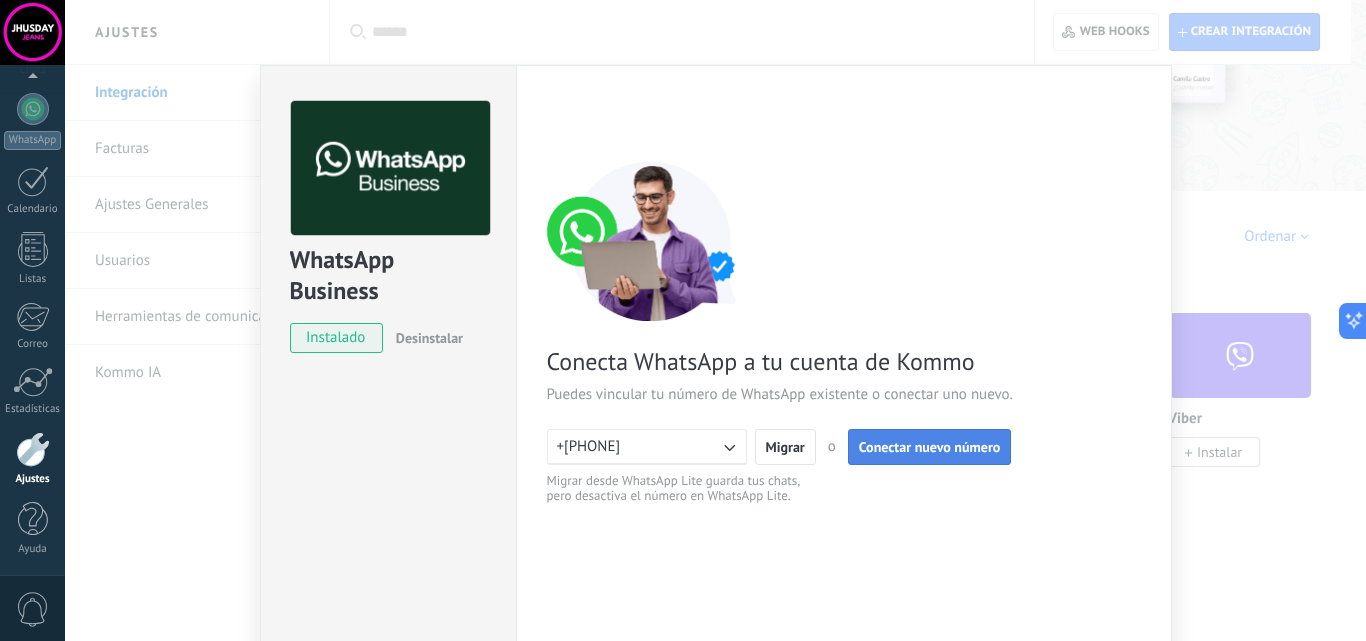 click on "Conectar nuevo número" at bounding box center [930, 447] 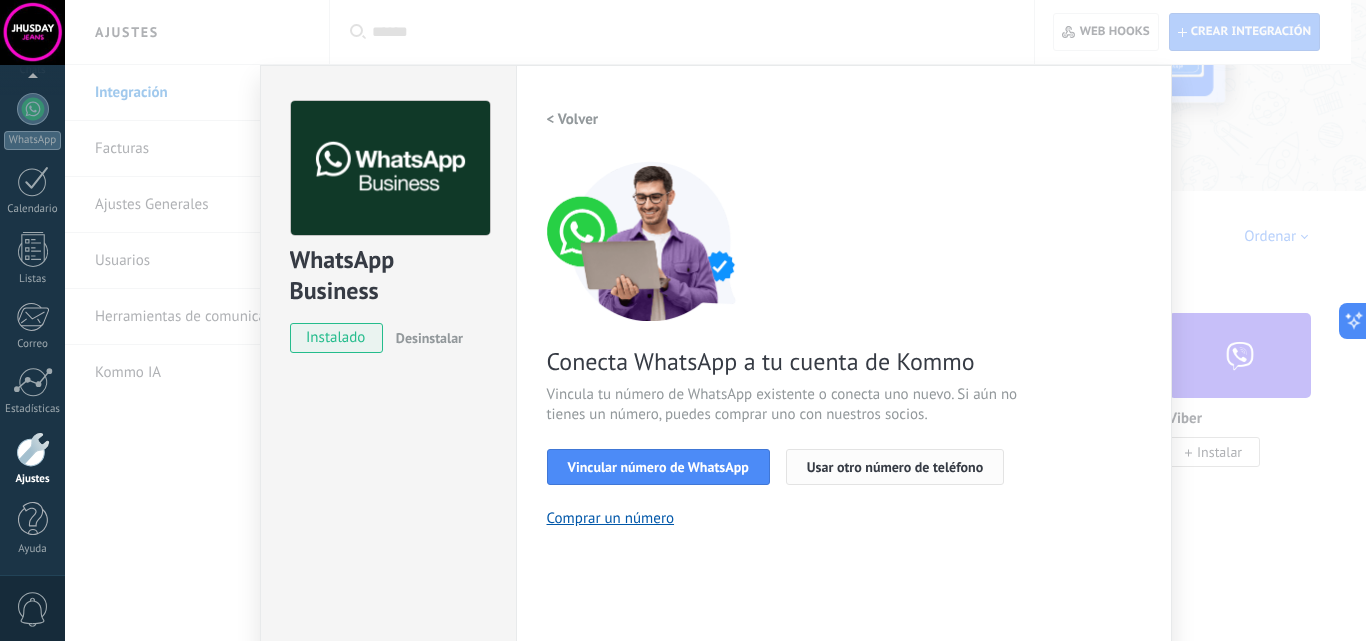 click on "Usar otro número de teléfono" at bounding box center (895, 467) 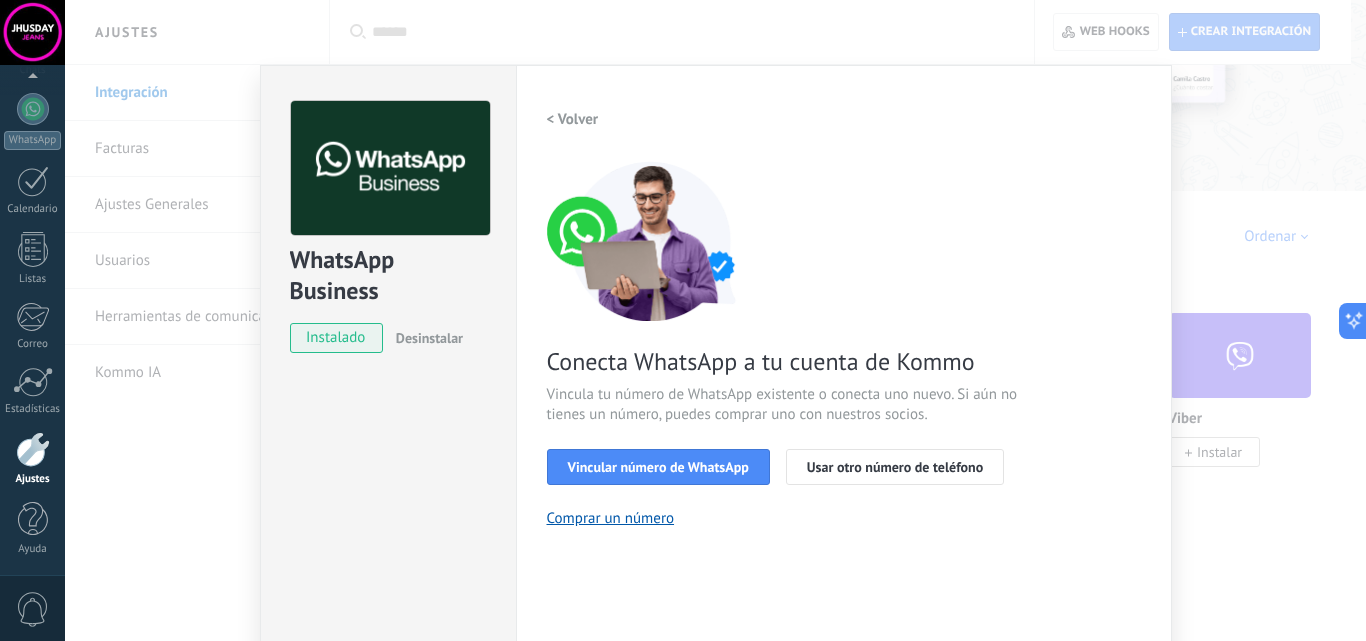 click on "< Volver" at bounding box center (573, 119) 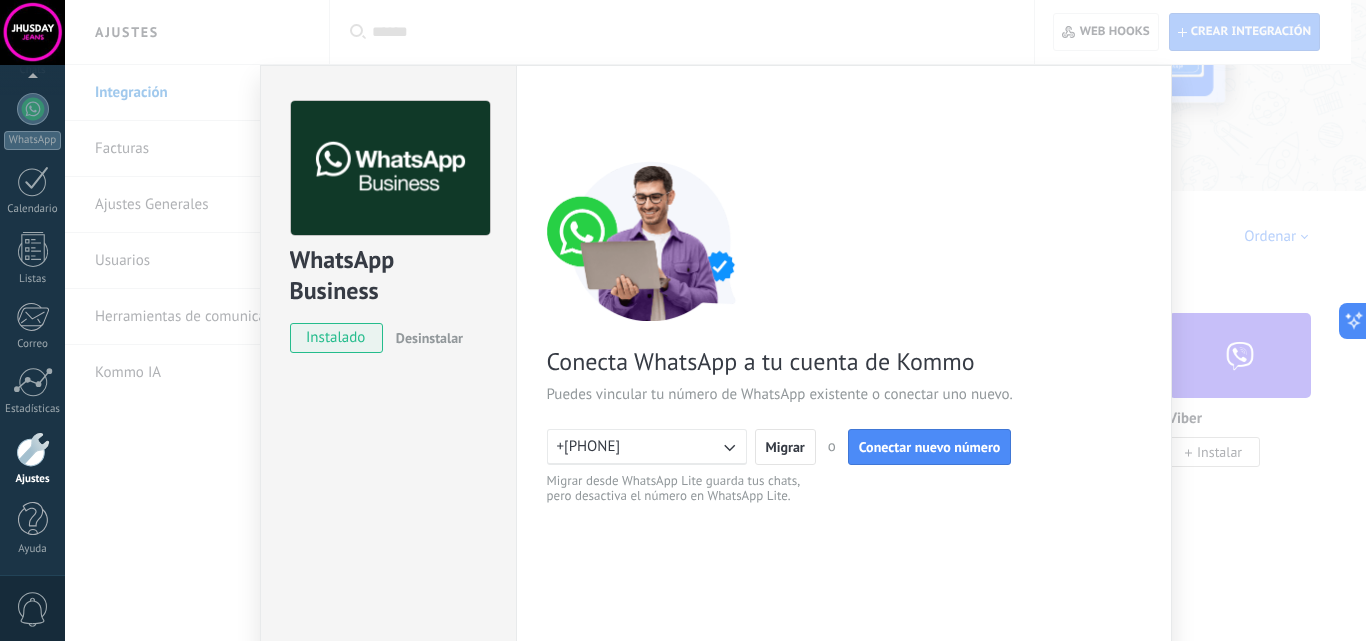 click on "WhatsApp Business instalado Desinstalar ¿Quieres probar la integración primero?   Escanea el código QR   para ver cómo funciona. ¿Quieres probar la integración primero?   Escanea el código QR   para ver cómo funciona. Configuraciones Autorizaciones Esta pestaña registra a los usuarios que han concedido acceso a las integración a esta cuenta. Si deseas remover la posibilidad que un usuario pueda enviar solicitudes a la cuenta en nombre de esta integración, puedes revocar el acceso. Si el acceso a todos los usuarios es revocado, la integración dejará de funcionar. Esta aplicacion está instalada, pero nadie le ha dado acceso aun. WhatsApp Cloud API más _:  Guardar < Volver 1 Conectar Facebook  2 Finalizar configuración Conecta WhatsApp a tu cuenta de Kommo Puedes vincular tu número de WhatsApp existente o conectar uno nuevo. +584143135772 Migrar o Conectar nuevo número Migrar desde WhatsApp Lite guarda tus chats, pero desactiva el número en WhatsApp Lite. ¿Necesitas ayuda?" at bounding box center (715, 320) 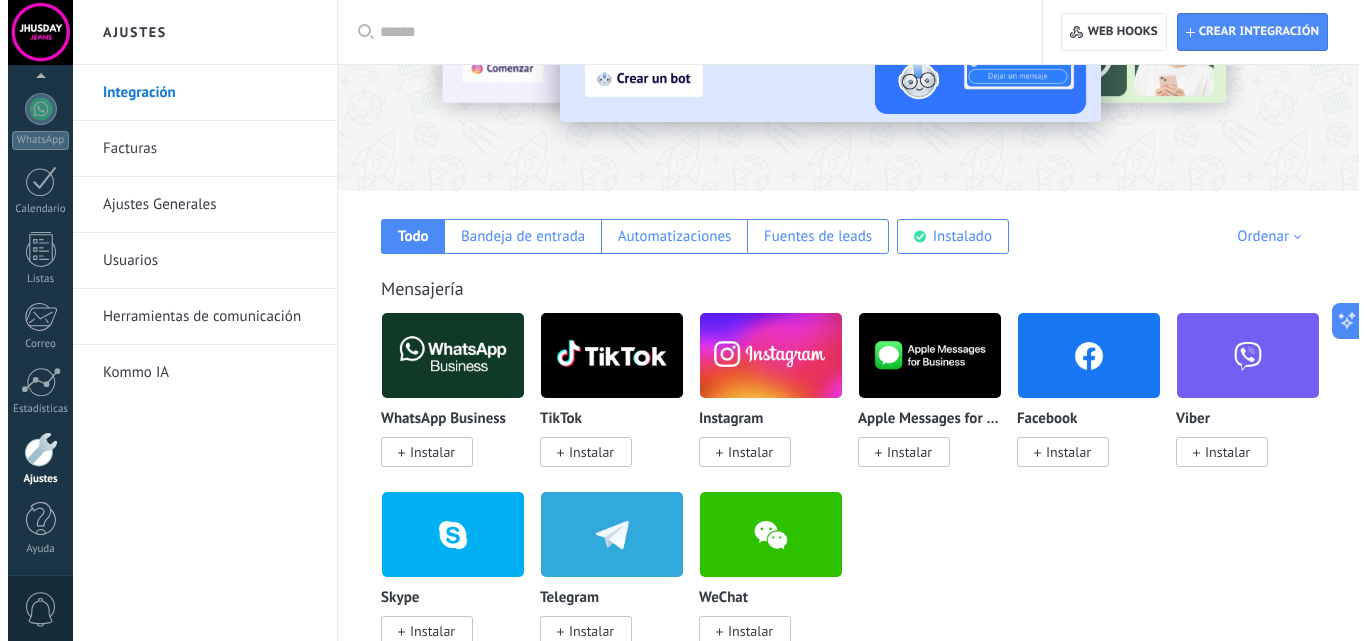 scroll, scrollTop: 500, scrollLeft: 0, axis: vertical 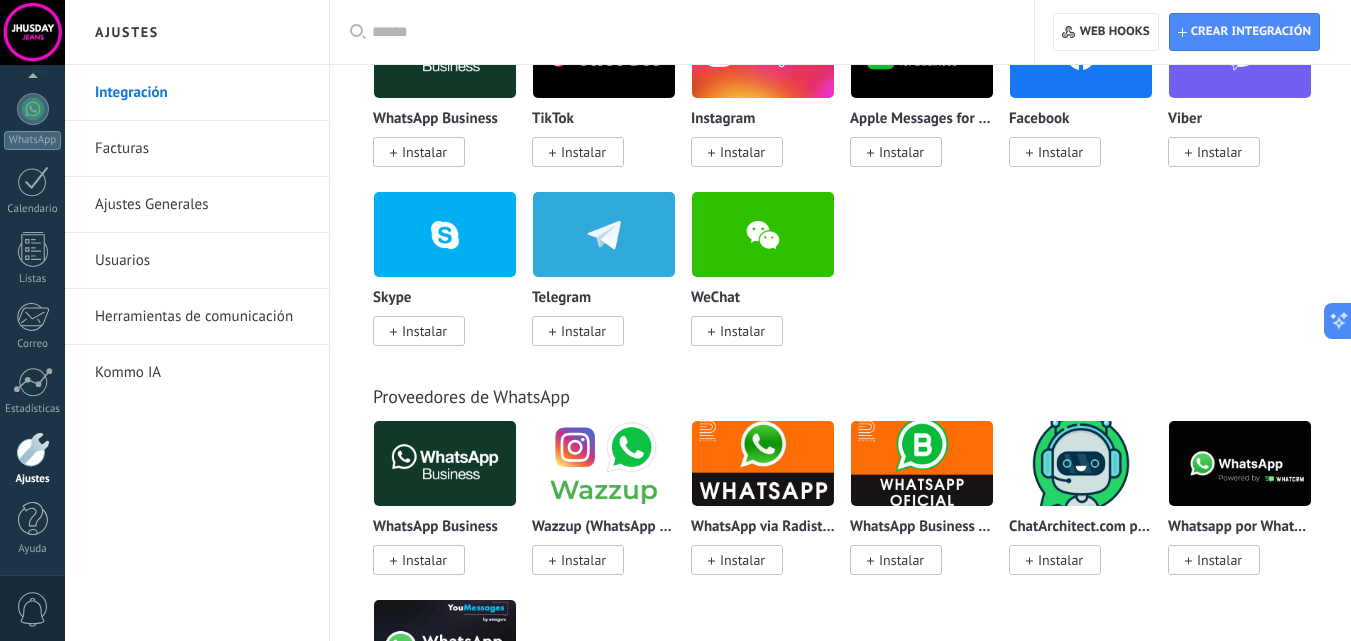 click on "Instalar" at bounding box center [424, 560] 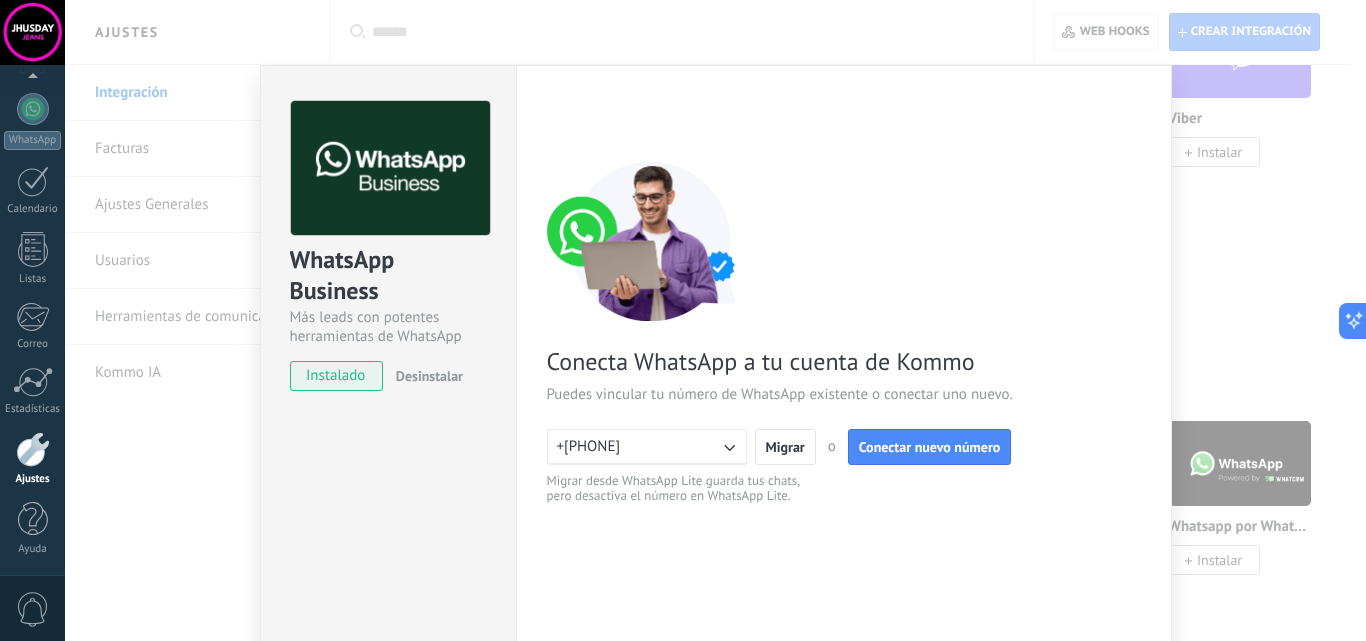 click on "+584143135772" at bounding box center [647, 447] 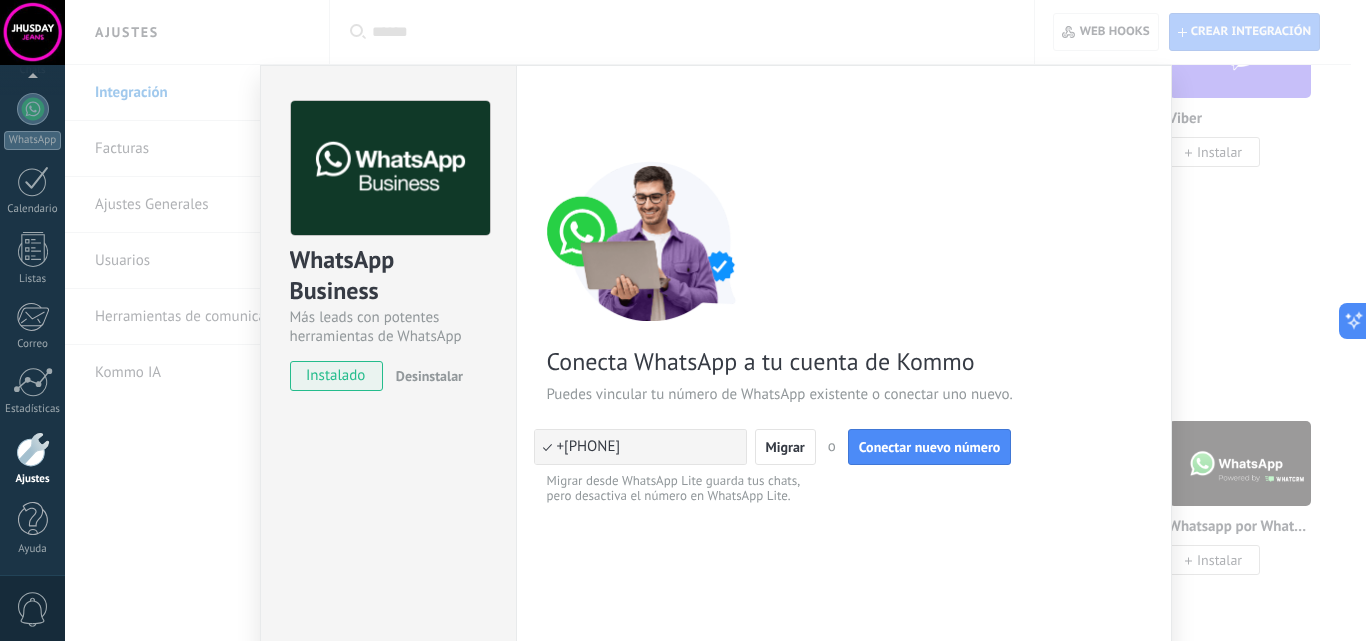 click on "+584143135772" at bounding box center (640, 447) 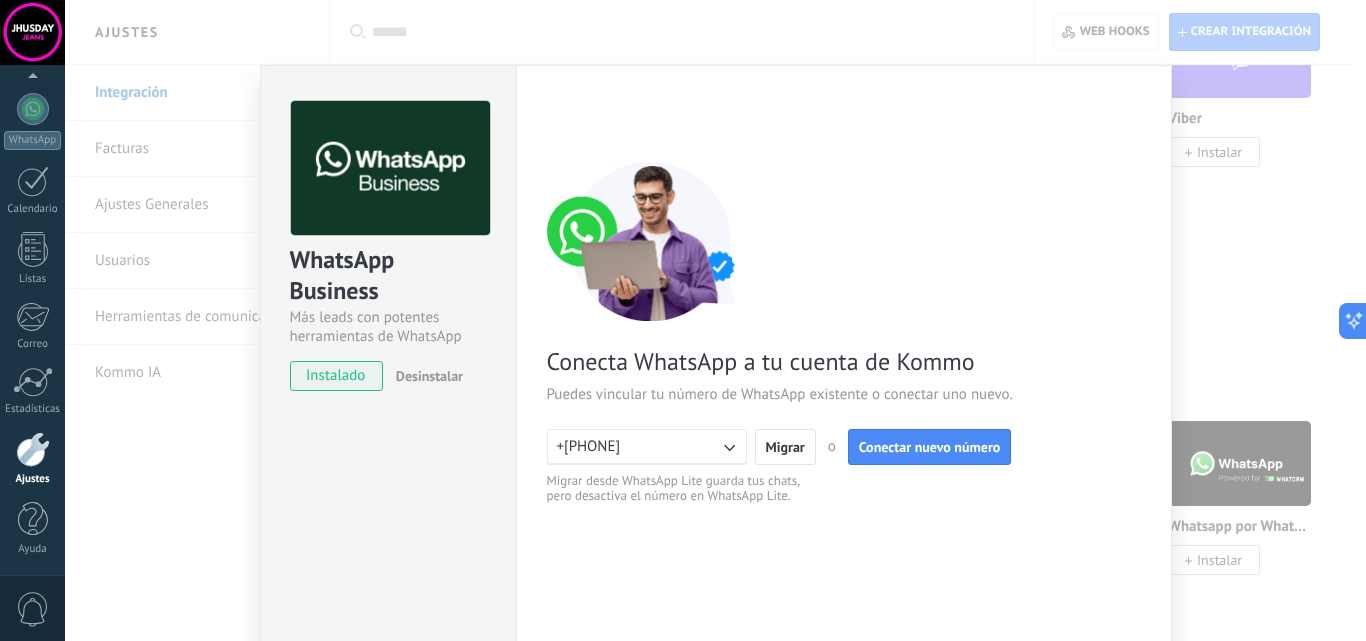 click at bounding box center (729, 447) 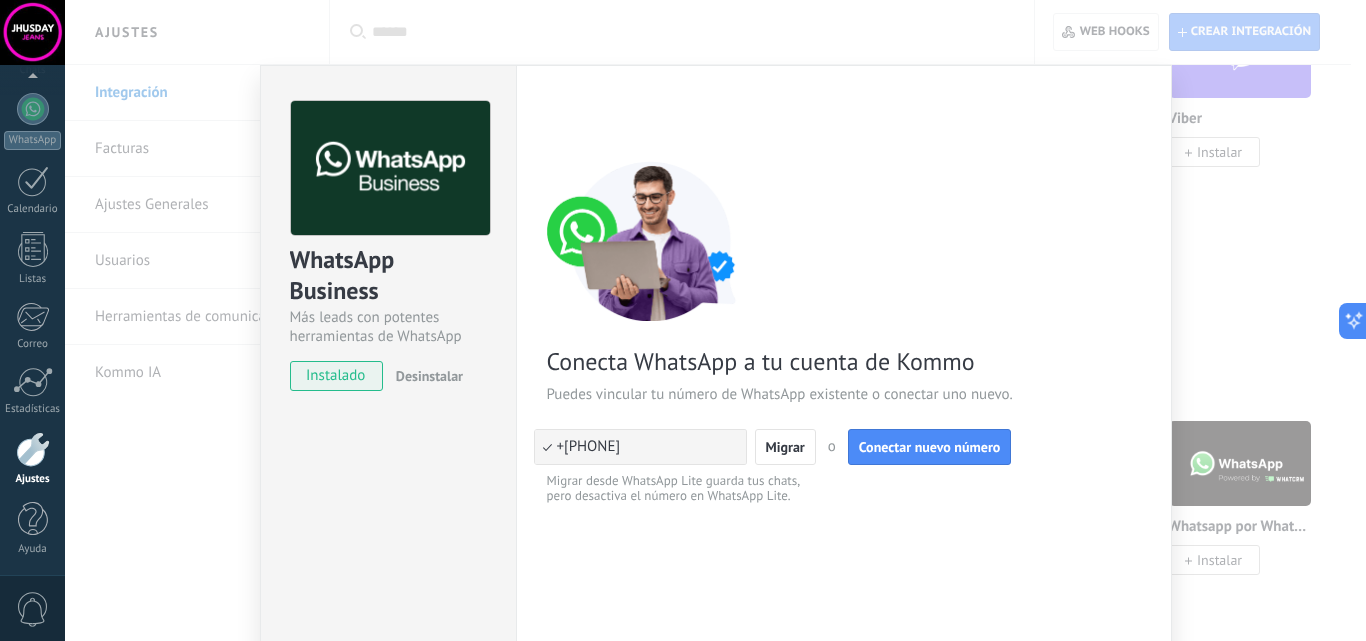 click on "+584143135772" at bounding box center [640, 447] 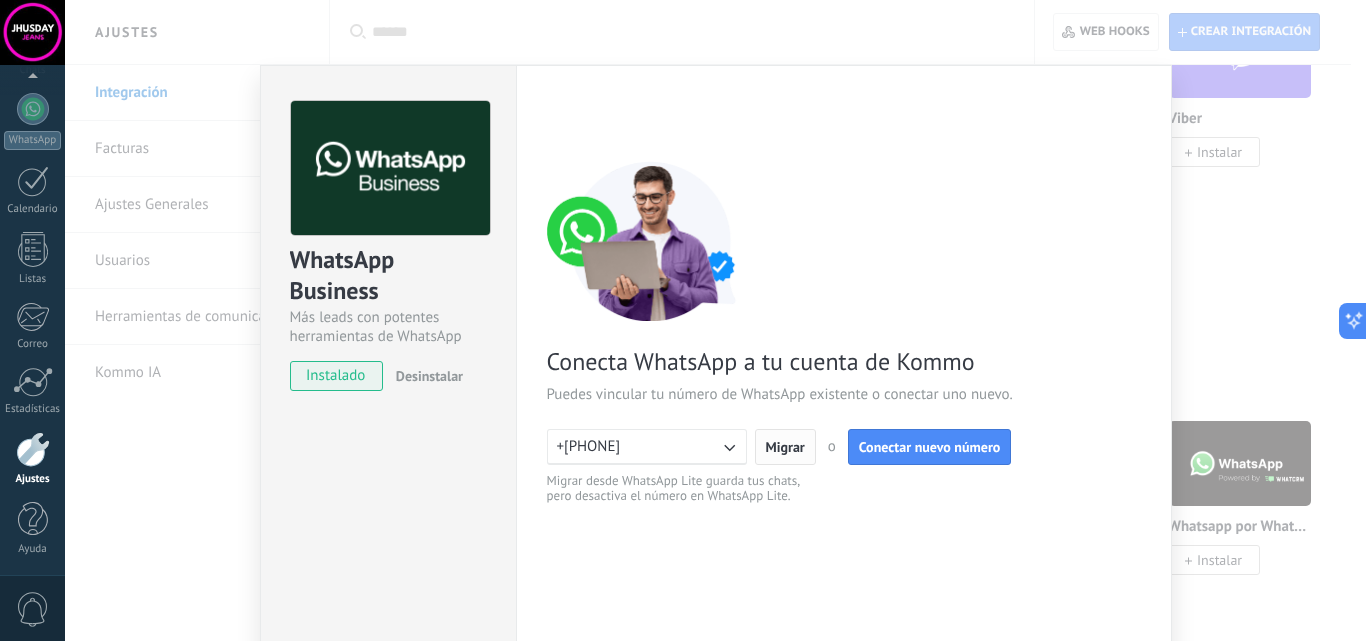 click on "Migrar" at bounding box center (785, 447) 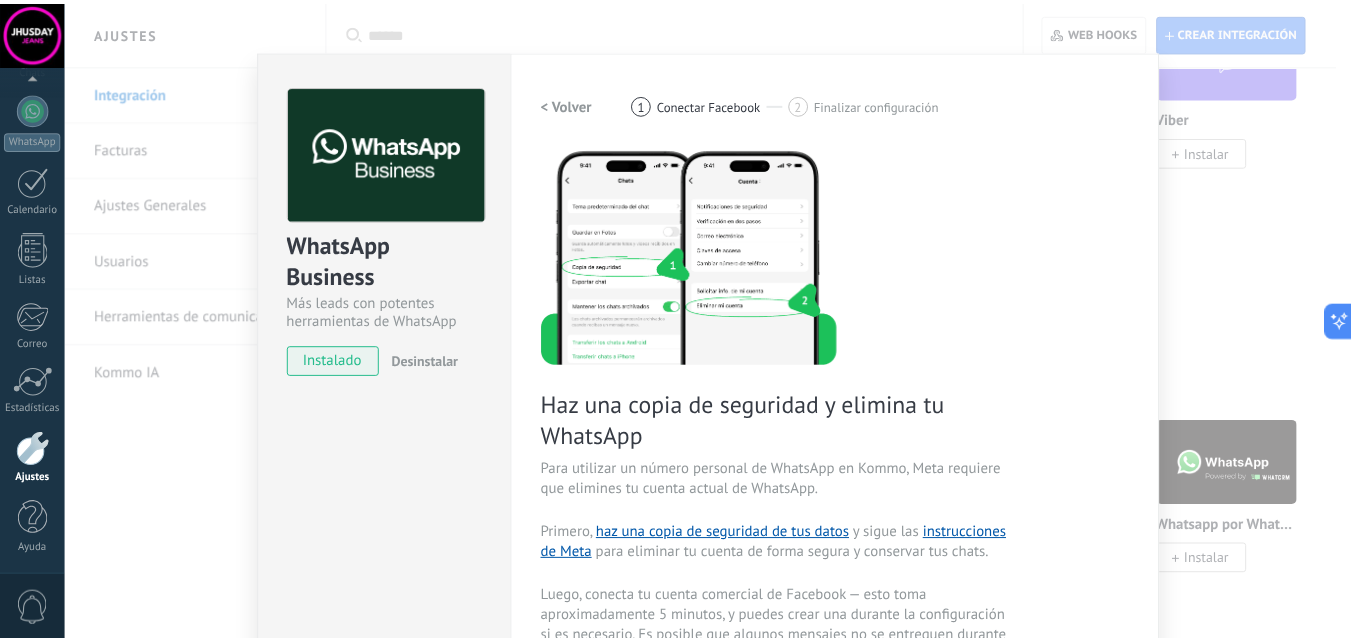 scroll, scrollTop: 0, scrollLeft: 0, axis: both 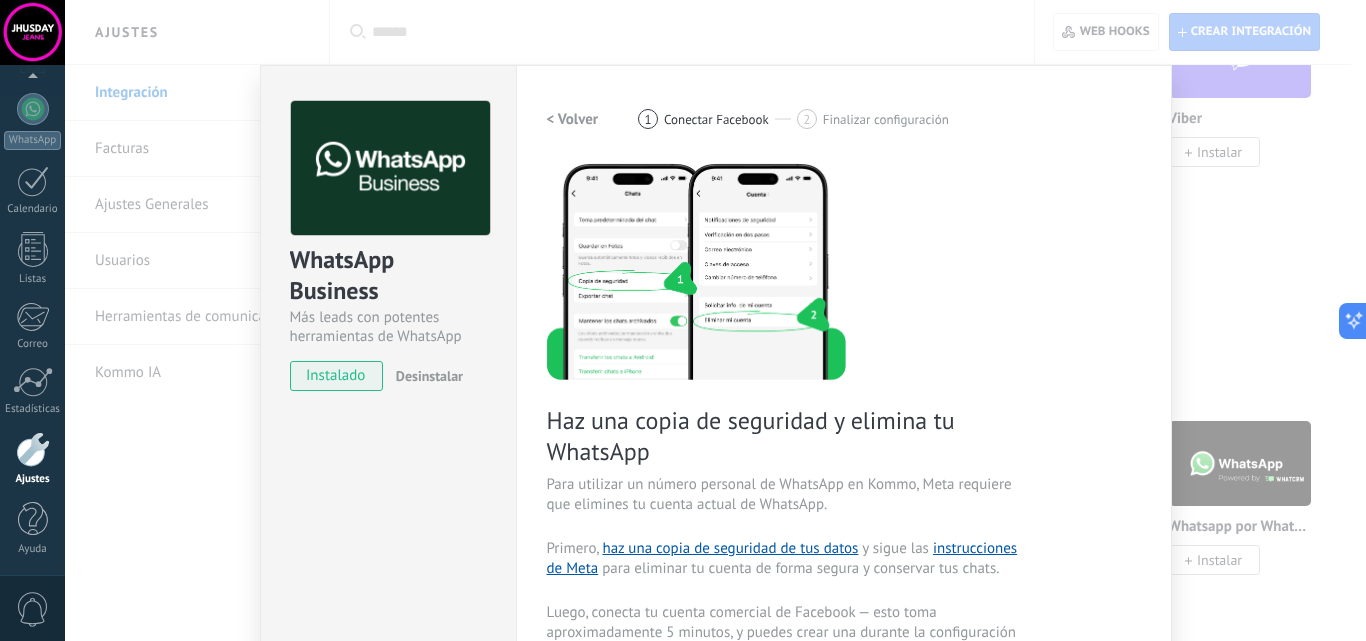 click on "WhatsApp Business Más leads con potentes herramientas de WhatsApp instalado Desinstalar ¿Quieres probar la integración primero?   Escanea el código QR   para ver cómo funciona. Configuraciones Autorizaciones Esta pestaña registra a los usuarios que han concedido acceso a las integración a esta cuenta. Si deseas remover la posibilidad que un usuario pueda enviar solicitudes a la cuenta en nombre de esta integración, puedes revocar el acceso. Si el acceso a todos los usuarios es revocado, la integración dejará de funcionar. Esta aplicacion está instalada, pero nadie le ha dado acceso aun. WhatsApp Cloud API más _:  Guardar < Volver 1 Conectar Facebook  2 Finalizar configuración Haz una copia de seguridad y elimina tu WhatsApp Para utilizar un número personal de WhatsApp en Kommo, Meta requiere que elimines tu cuenta actual de WhatsApp. Primero,    haz una copia de seguridad de tus datos   y sigue las   instrucciones de Meta   para eliminar tu cuenta de forma segura y conservar tus chats." at bounding box center [715, 320] 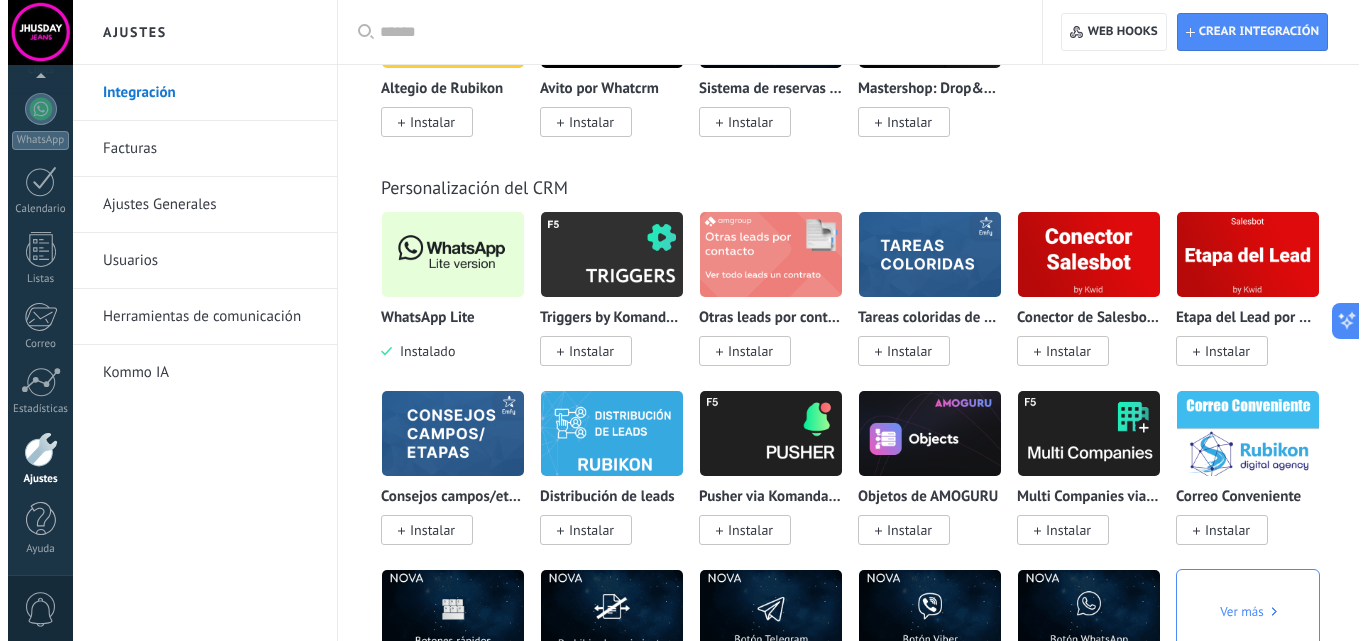 scroll, scrollTop: 4600, scrollLeft: 0, axis: vertical 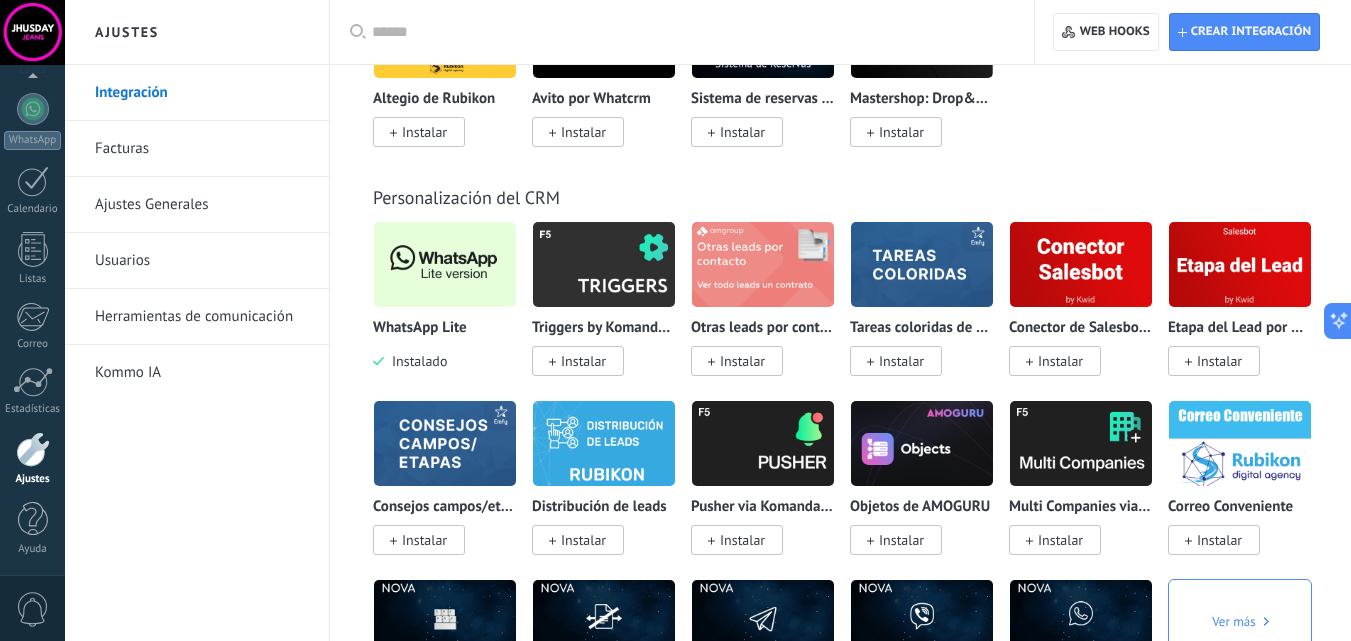 click at bounding box center (445, 264) 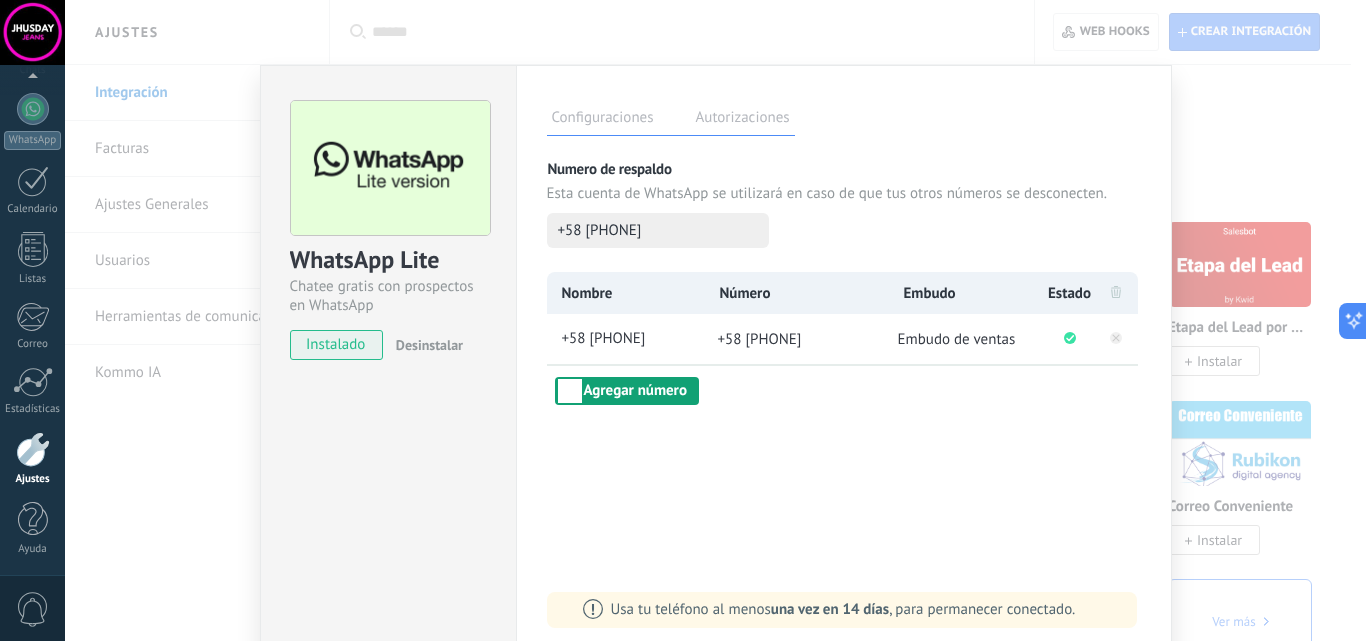 click on "Agregar número" at bounding box center [627, 391] 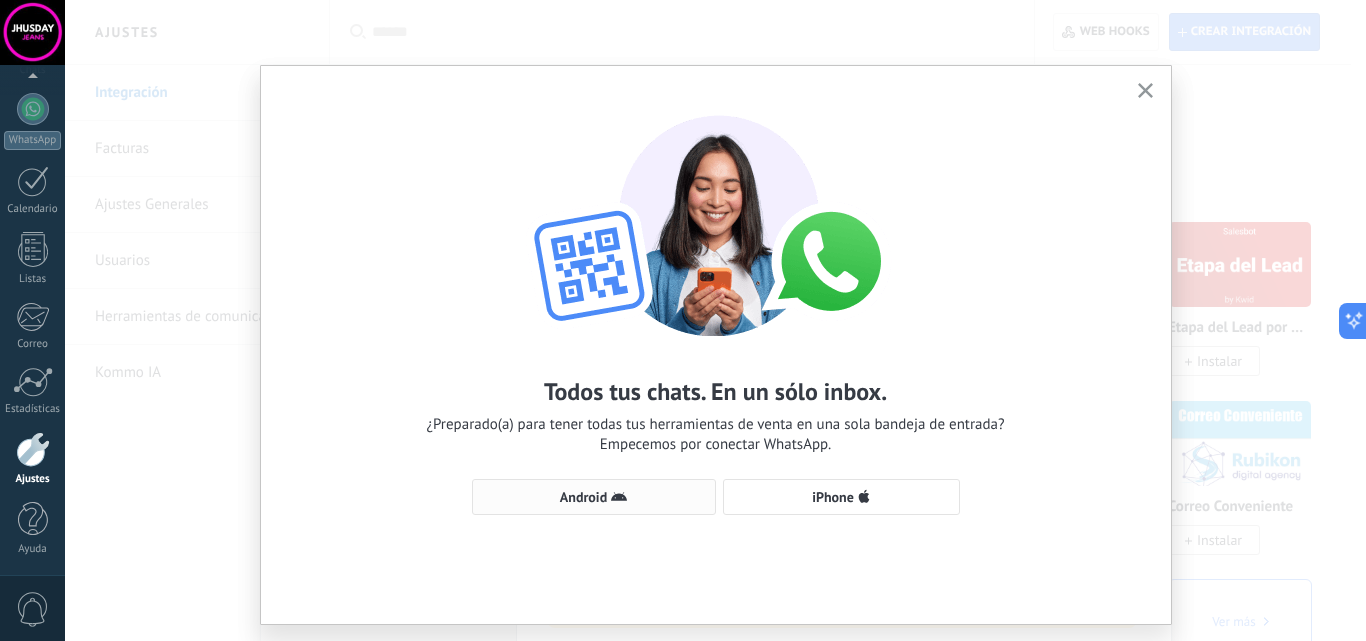 click at bounding box center [619, 496] 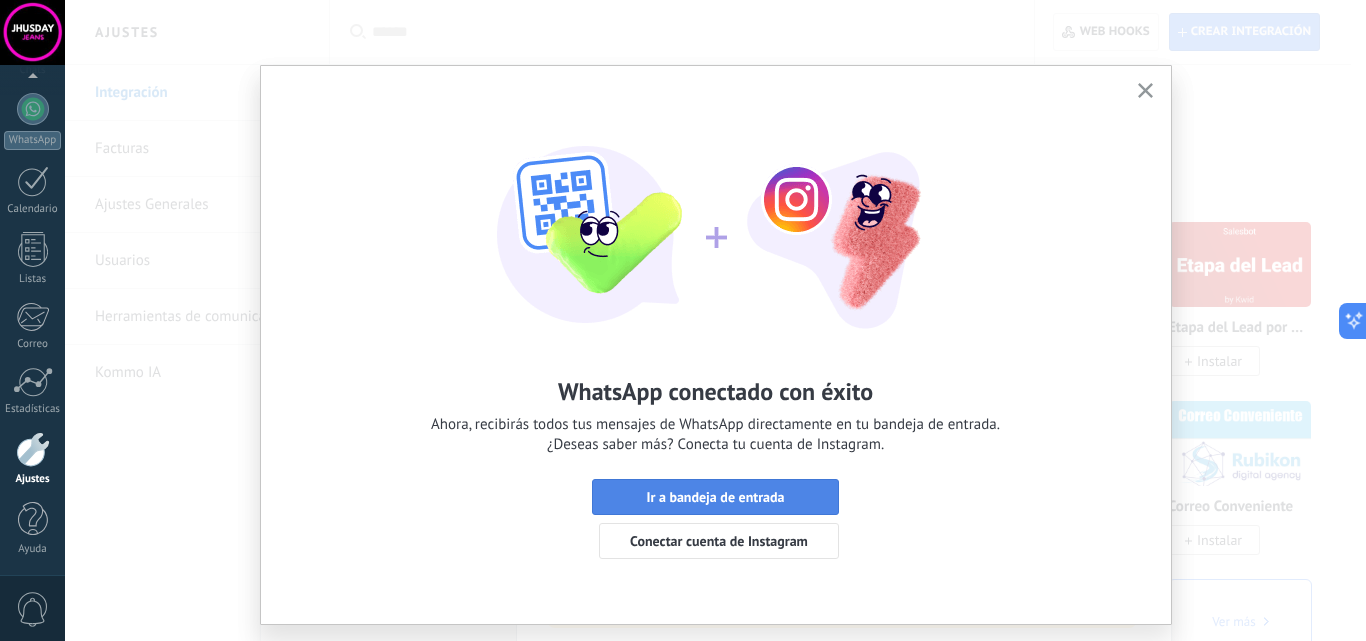 click on "Ir a bandeja de entrada" at bounding box center [715, 497] 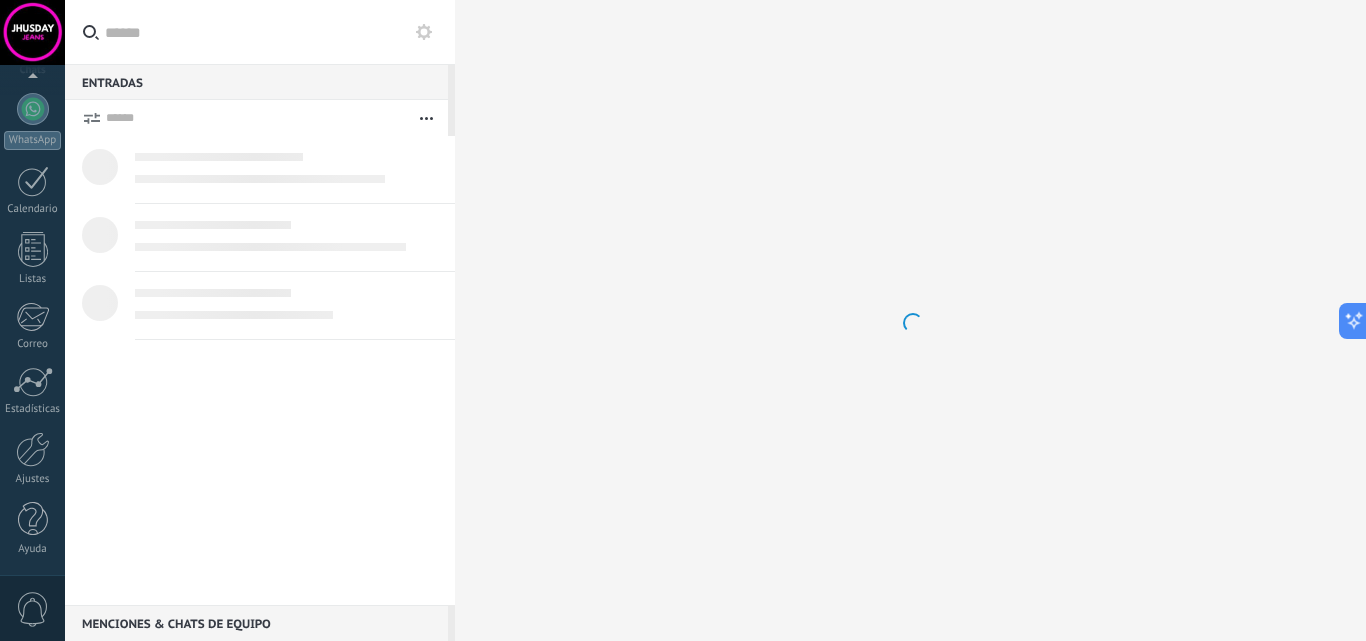 scroll, scrollTop: 0, scrollLeft: 0, axis: both 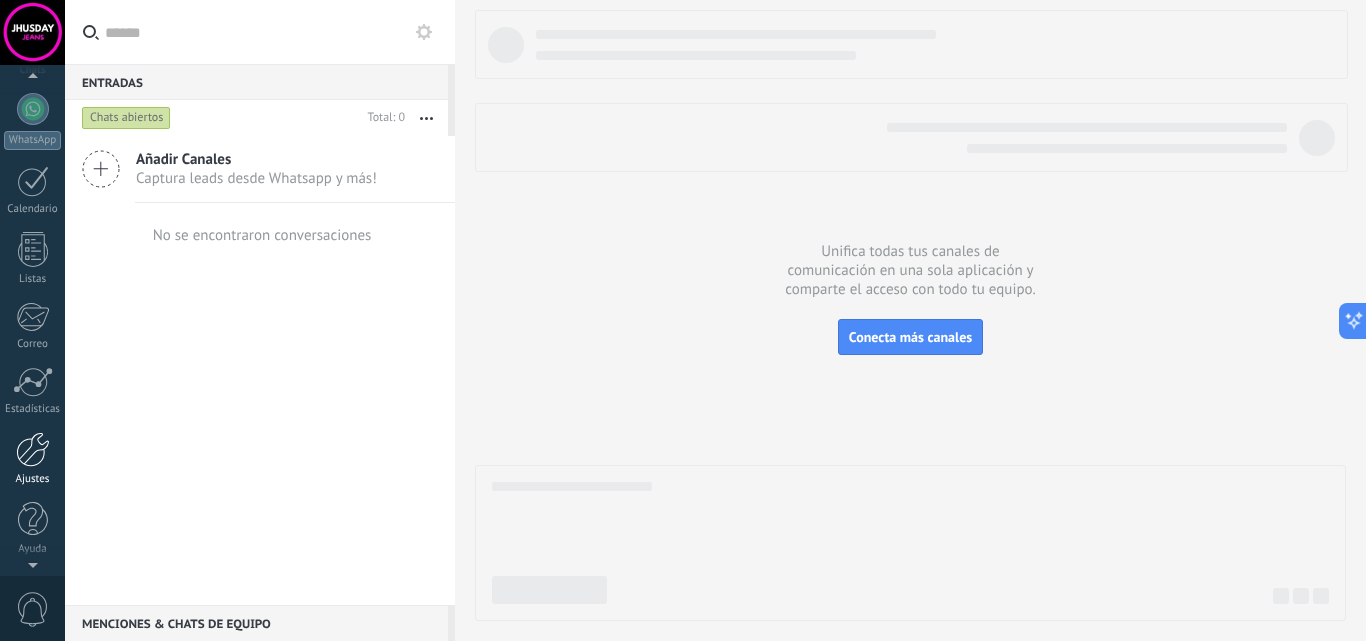 click on "Ajustes" at bounding box center [33, 479] 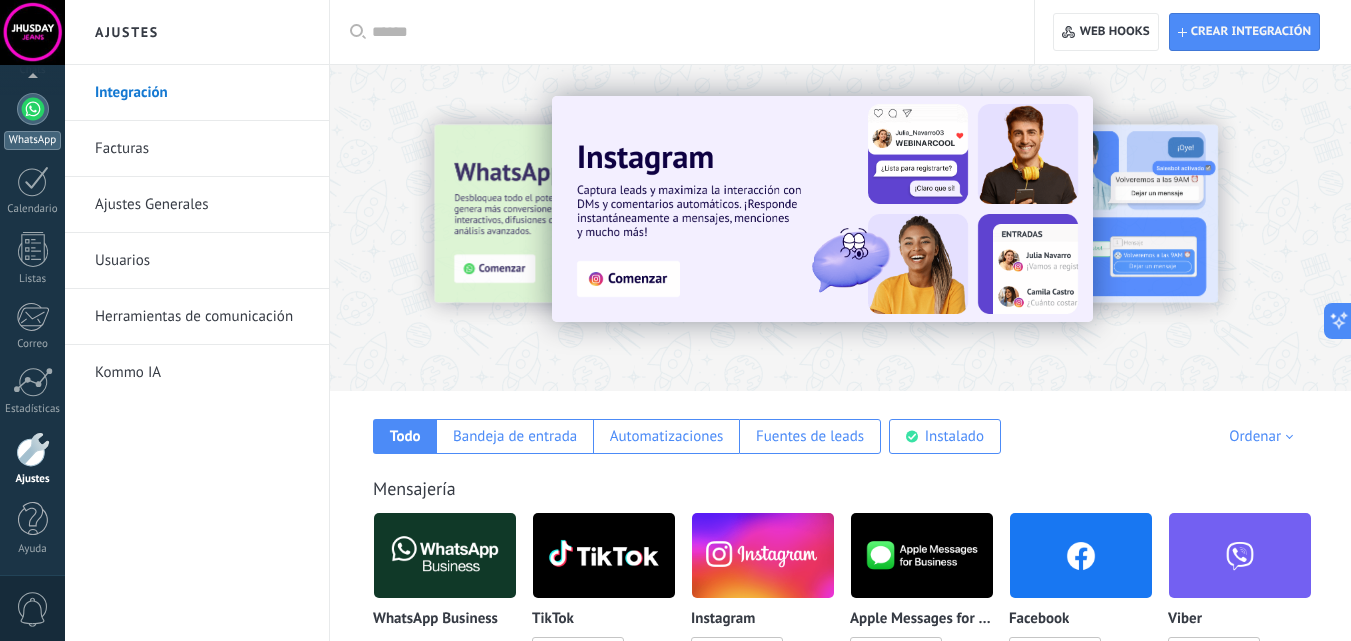 click on "WhatsApp" at bounding box center (32, 140) 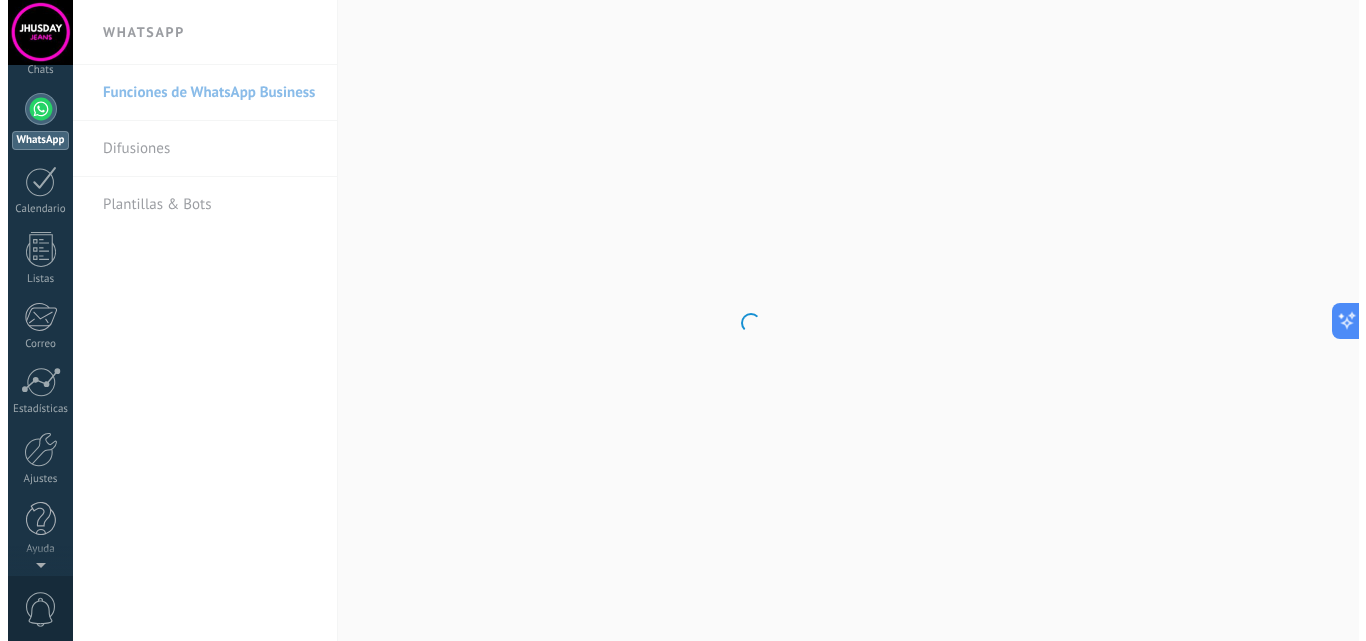 scroll, scrollTop: 0, scrollLeft: 0, axis: both 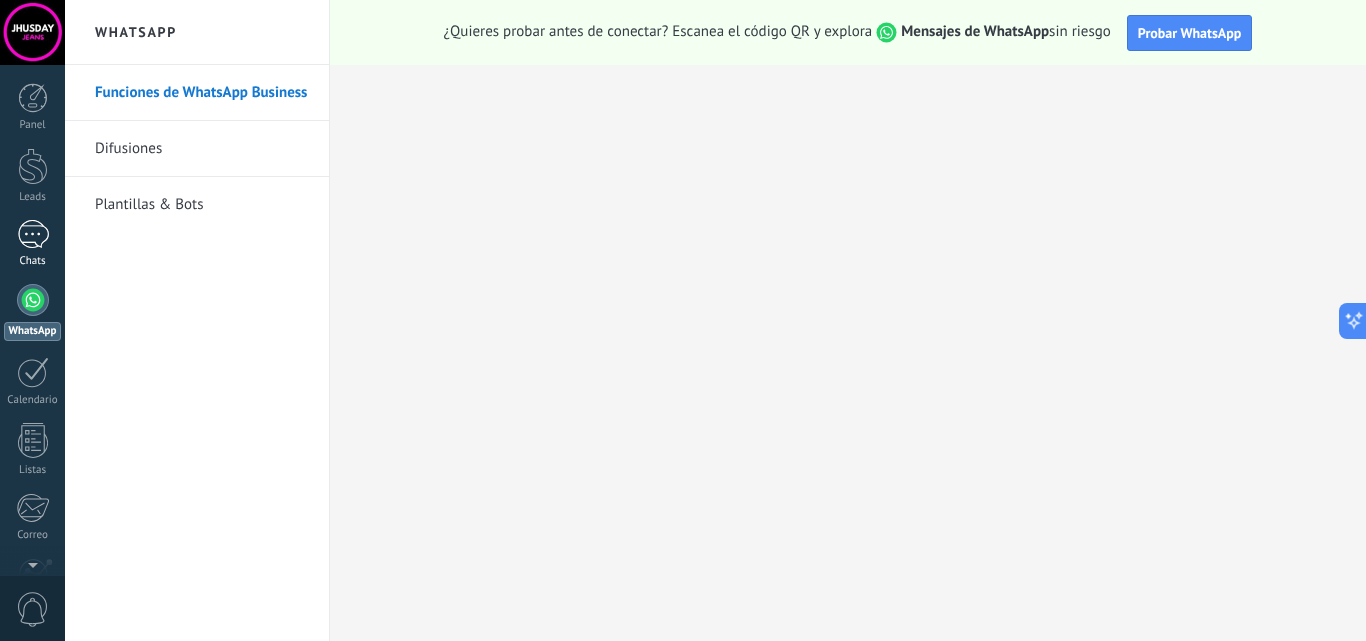 click at bounding box center (33, 234) 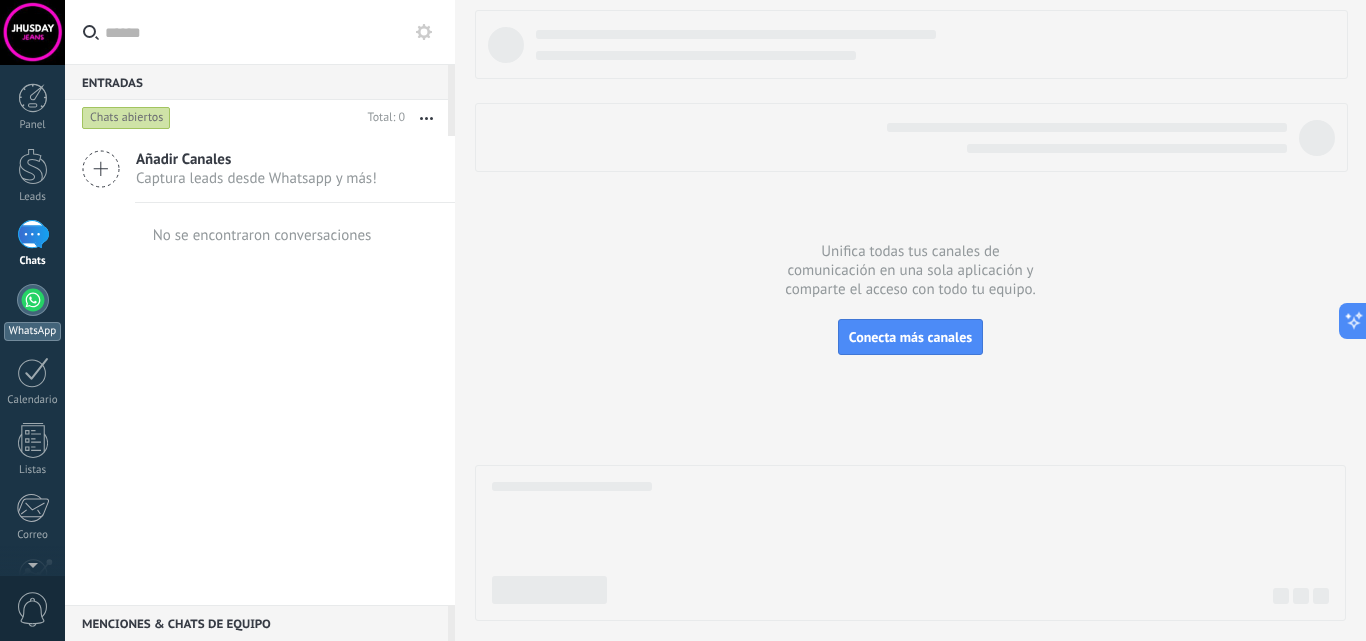 click at bounding box center (33, 300) 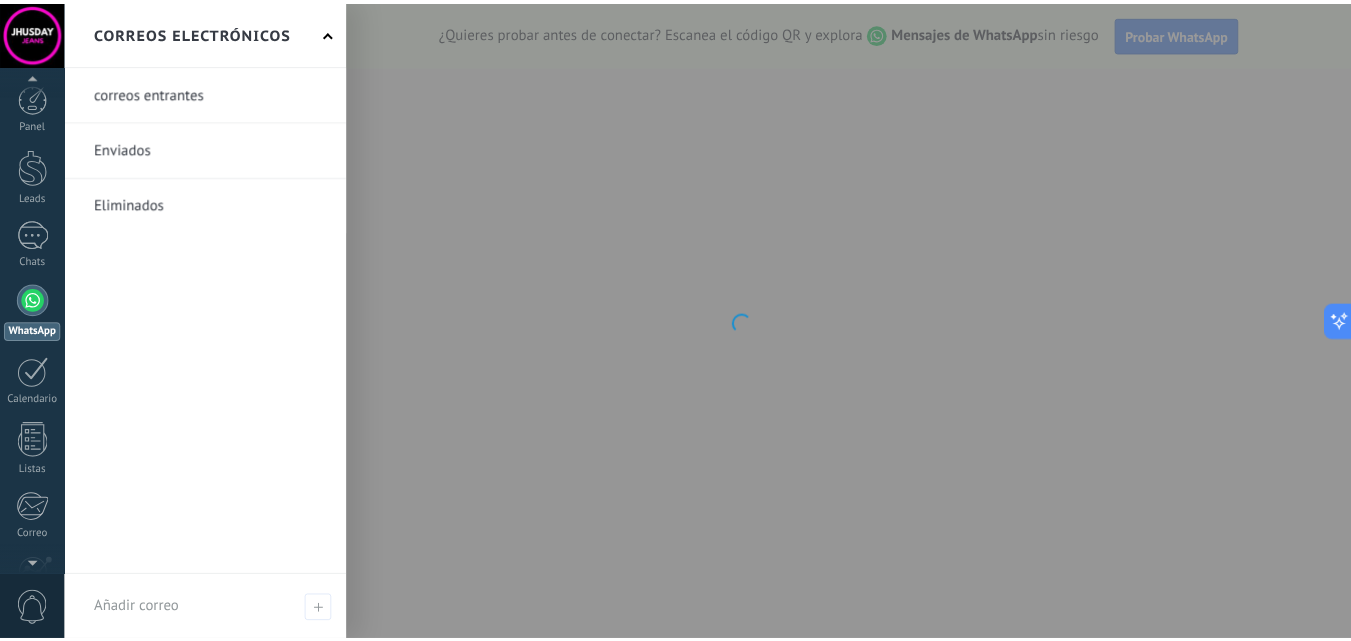 scroll, scrollTop: 191, scrollLeft: 0, axis: vertical 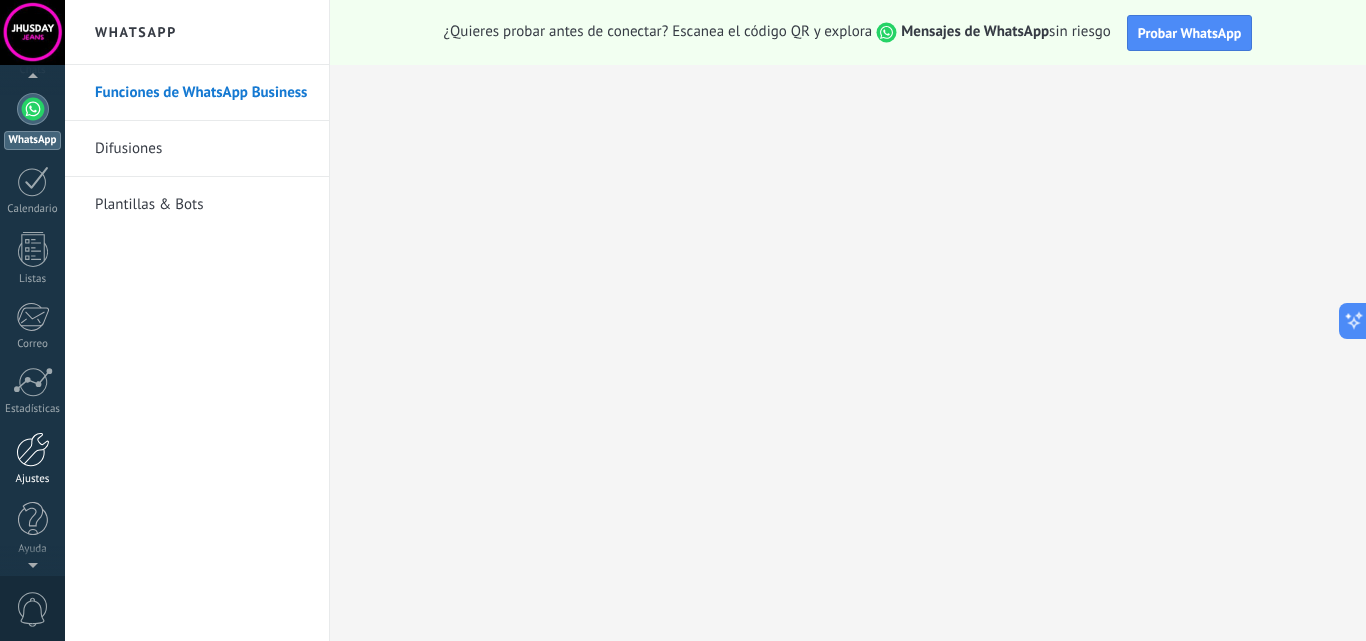 click on "Ajustes" at bounding box center [32, 459] 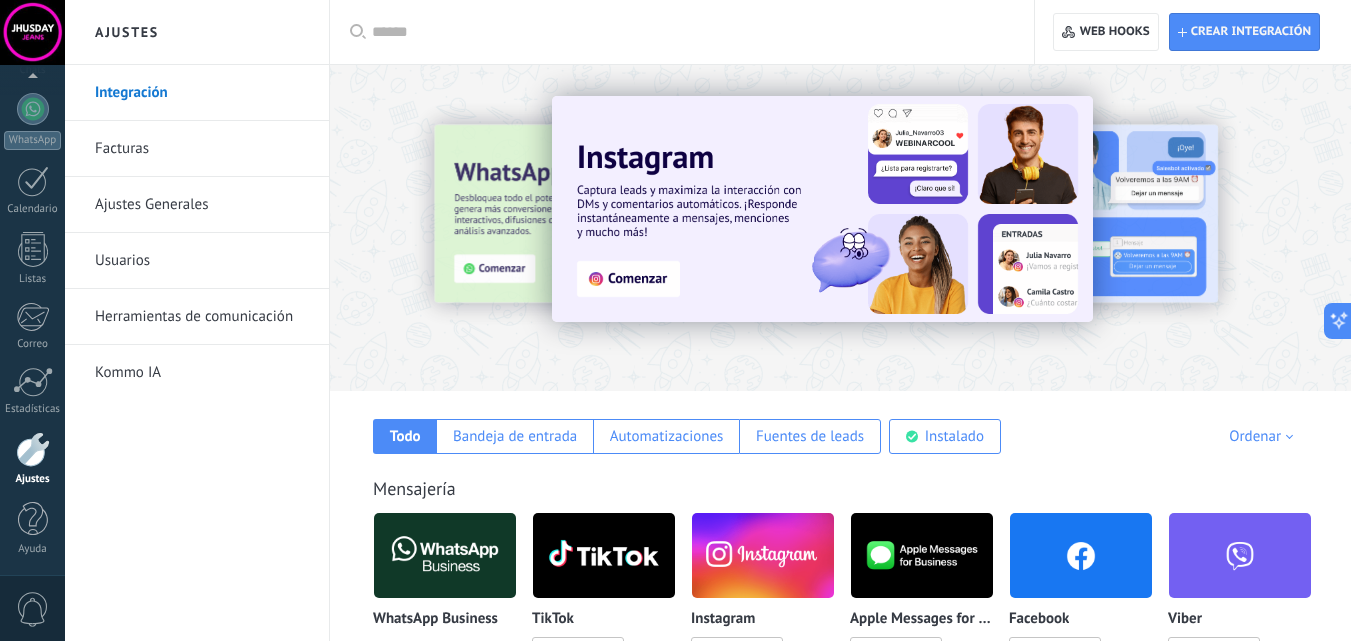 scroll, scrollTop: 300, scrollLeft: 0, axis: vertical 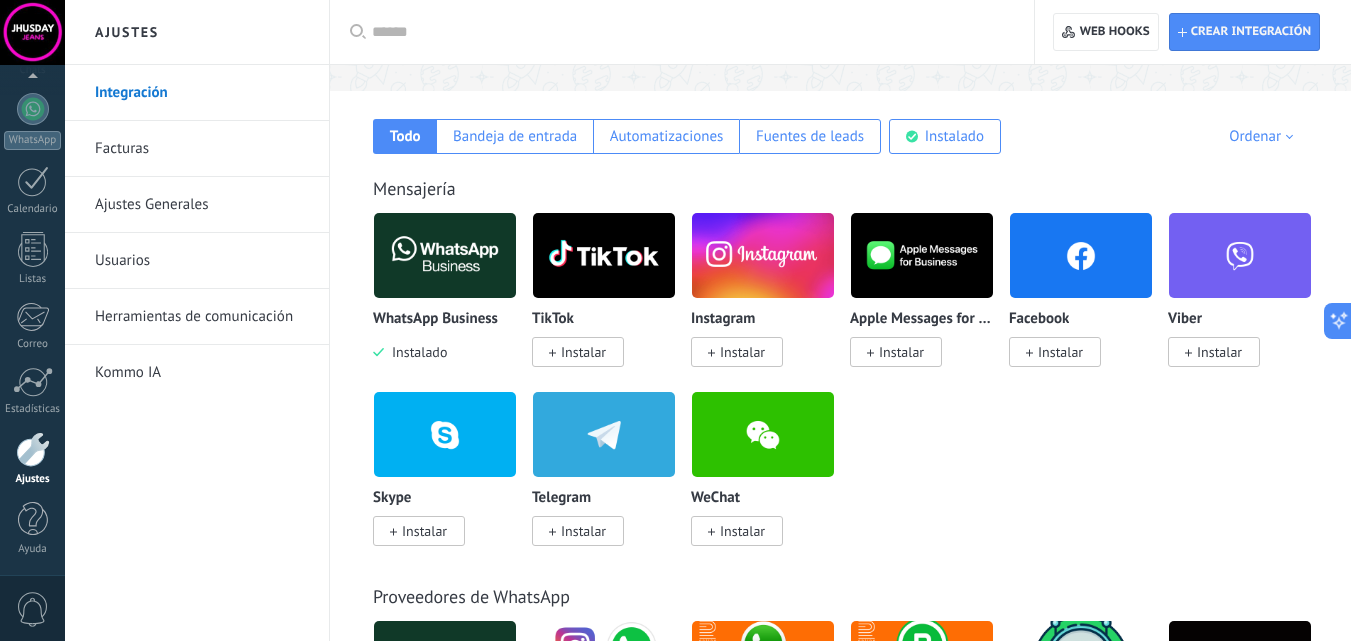 click on "Todo Bandeja de entrada Automatizaciones Fuentes de leads Instalado Mis contribuciones Ordenar Elegidos del equipo Tendencias Más popular Lo más nuevo primero" at bounding box center [840, 122] 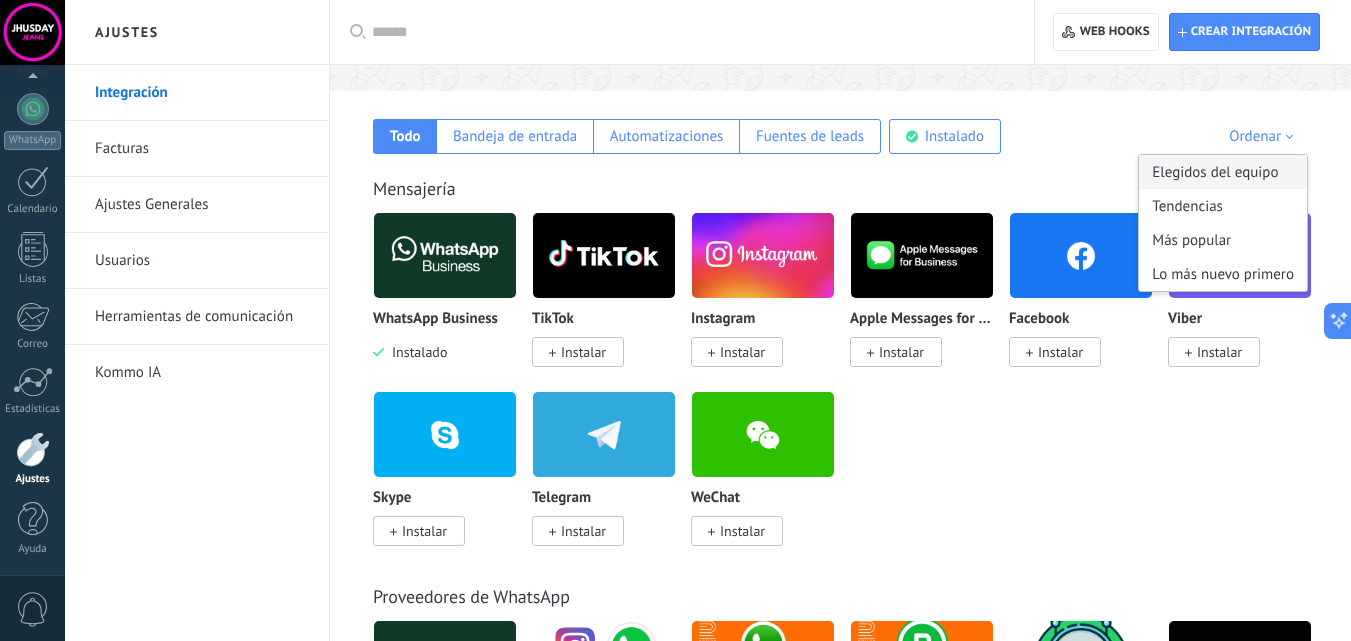 click on "Loremips dol sitame" at bounding box center (1223, 172) 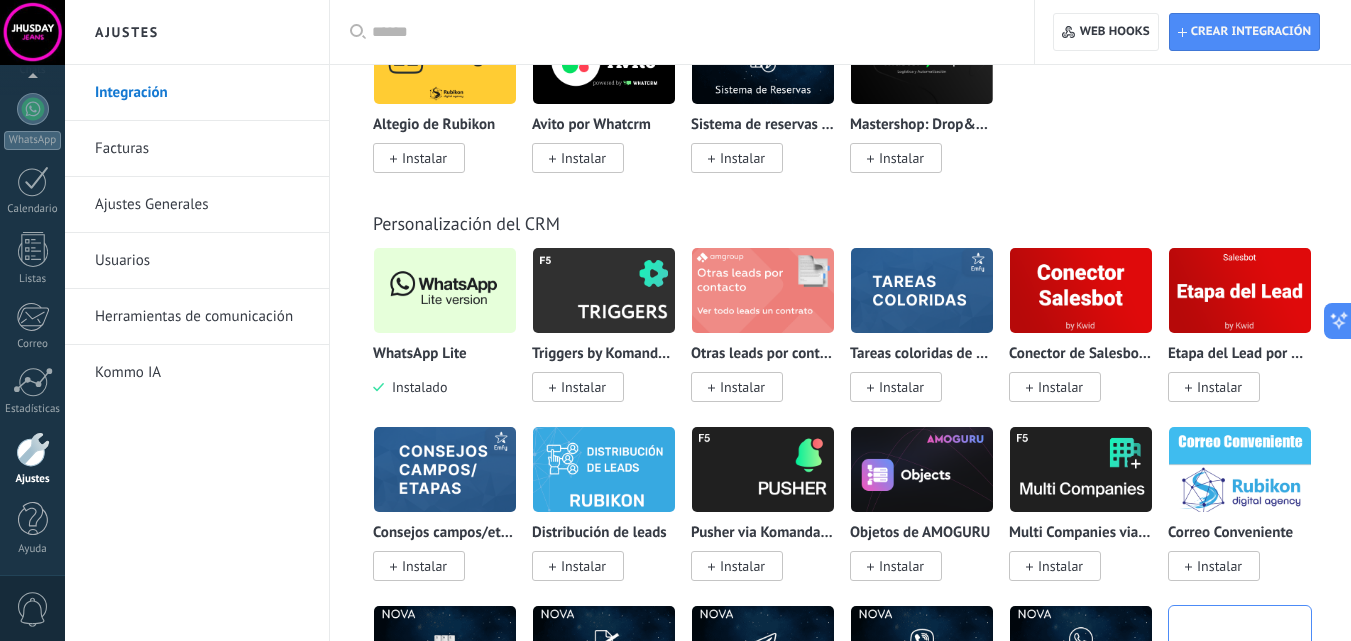 scroll, scrollTop: 4500, scrollLeft: 0, axis: vertical 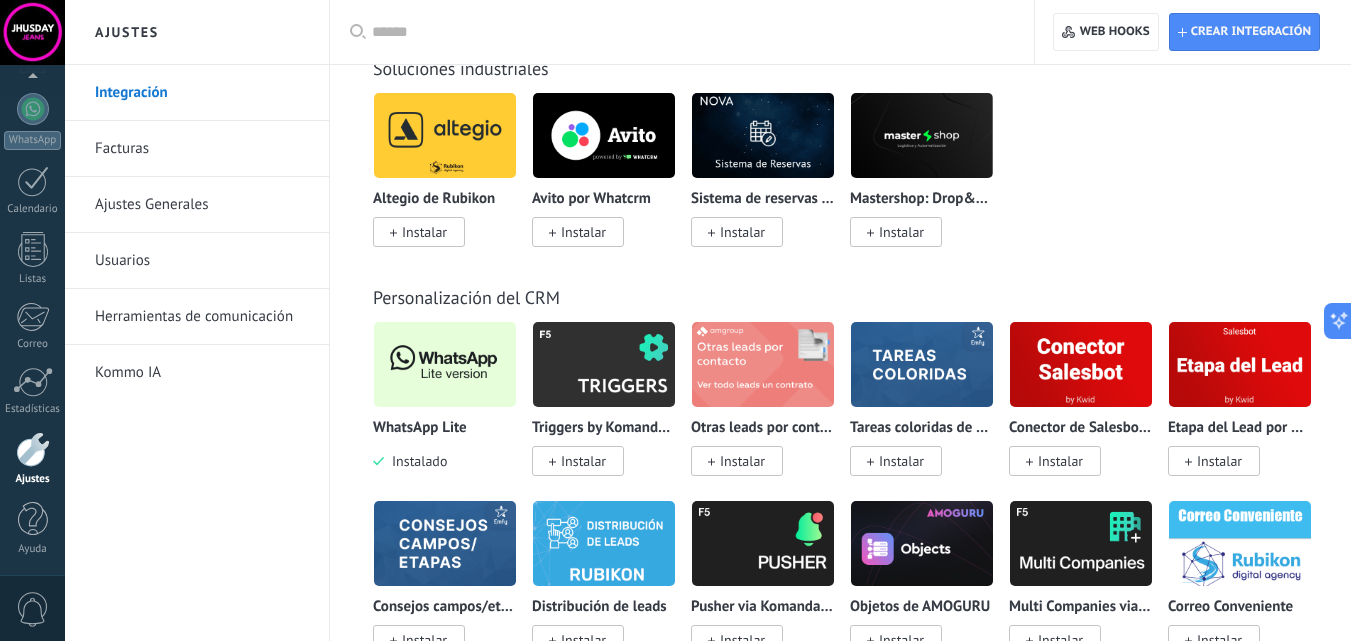 click at bounding box center [445, 364] 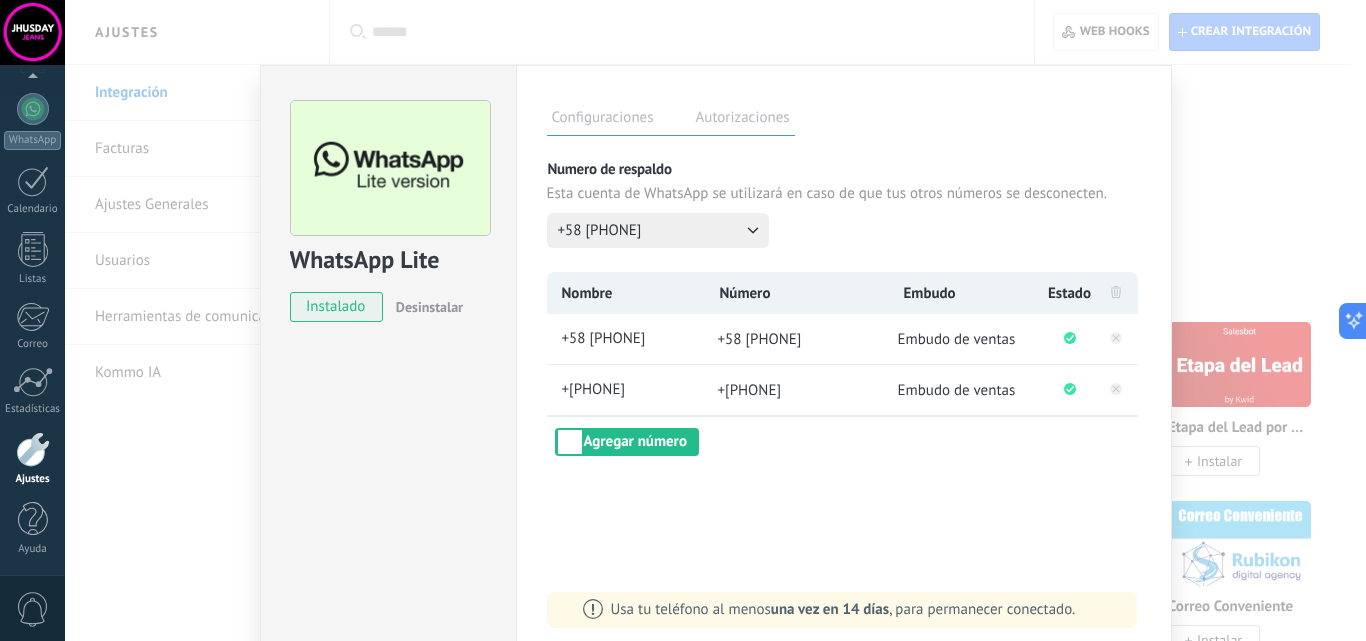 click on "Autorizaciones" at bounding box center (743, 120) 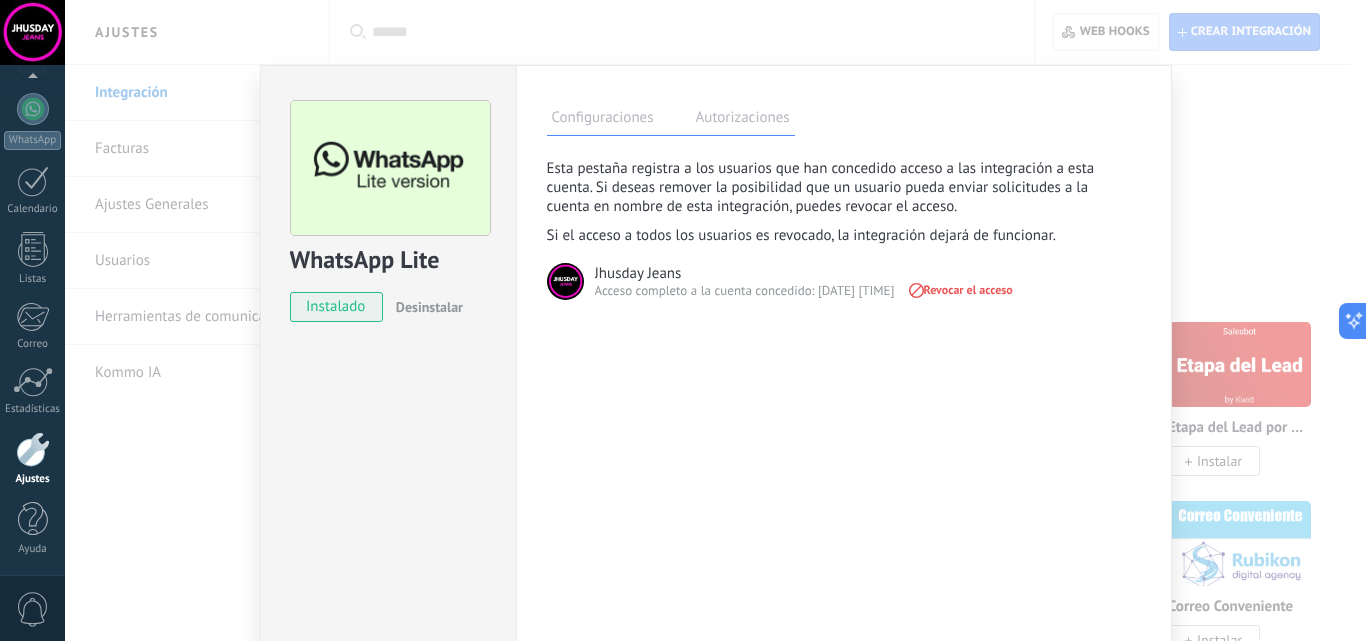 click on "Configuraciones" at bounding box center (603, 120) 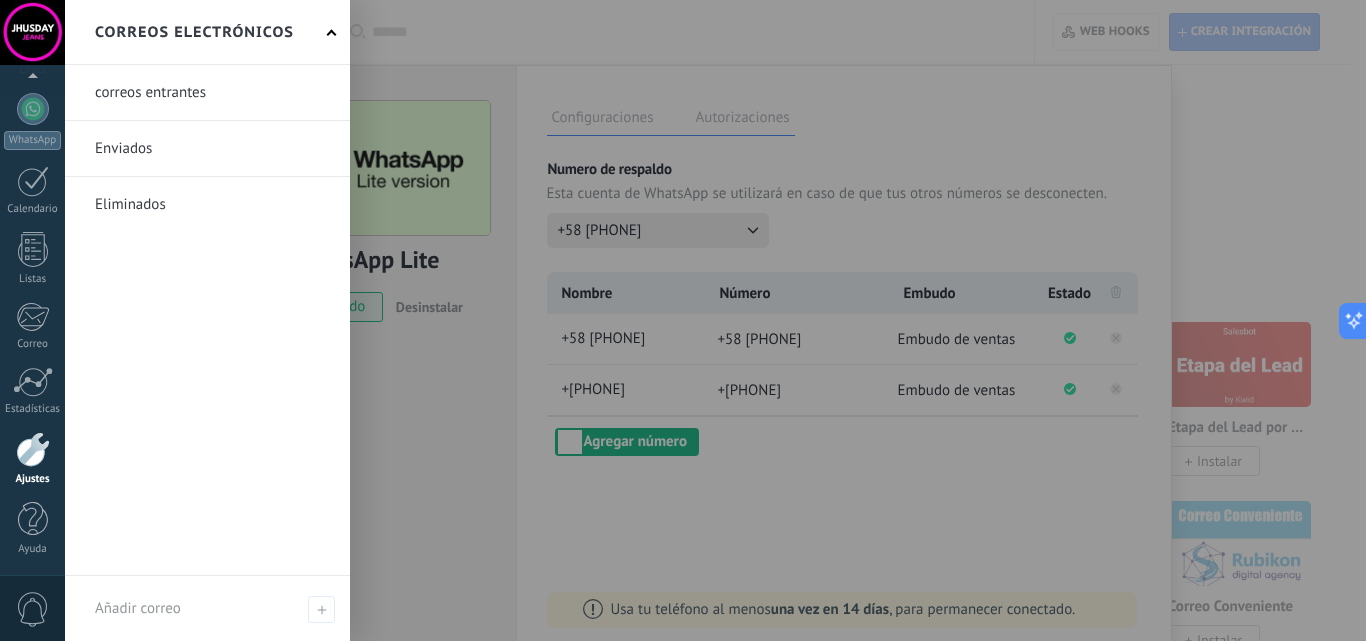 click at bounding box center (33, 449) 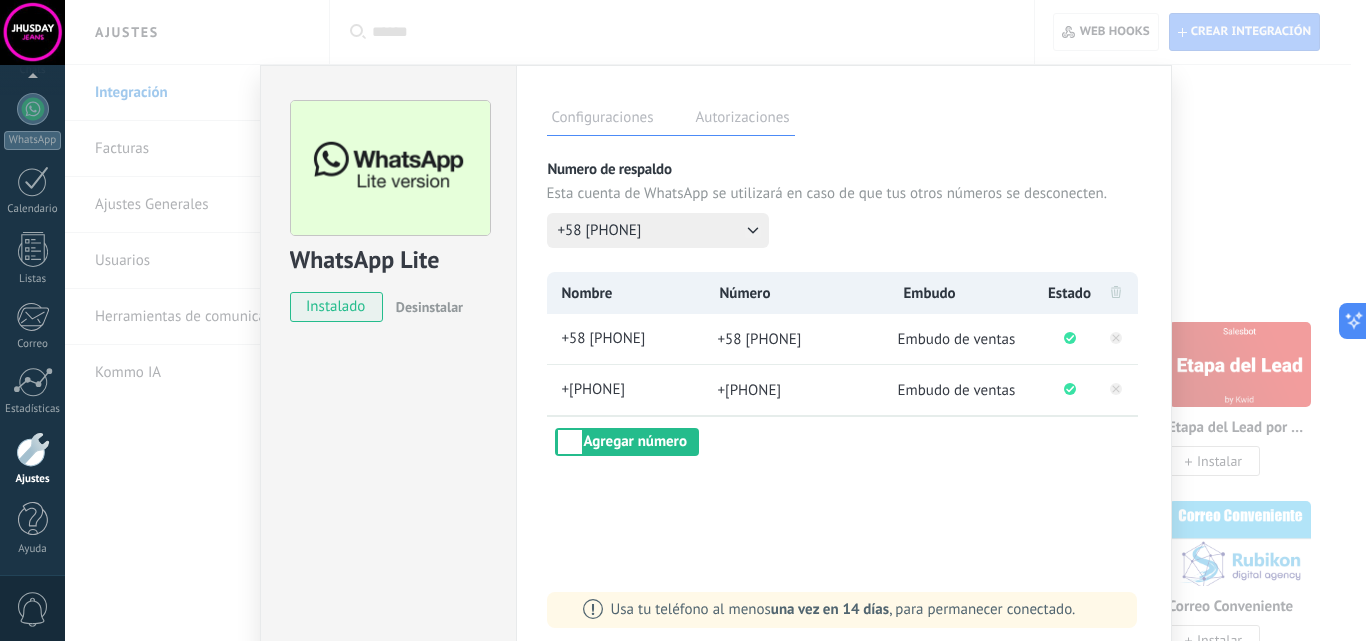 click at bounding box center [33, 449] 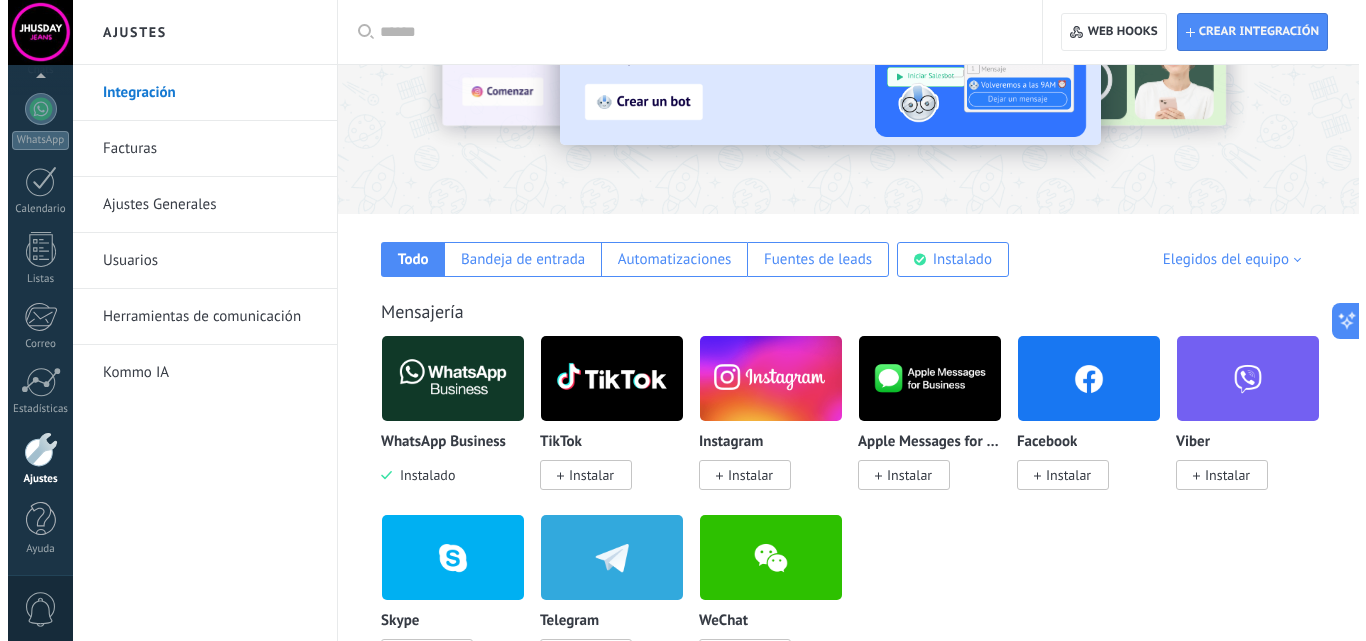 scroll, scrollTop: 200, scrollLeft: 0, axis: vertical 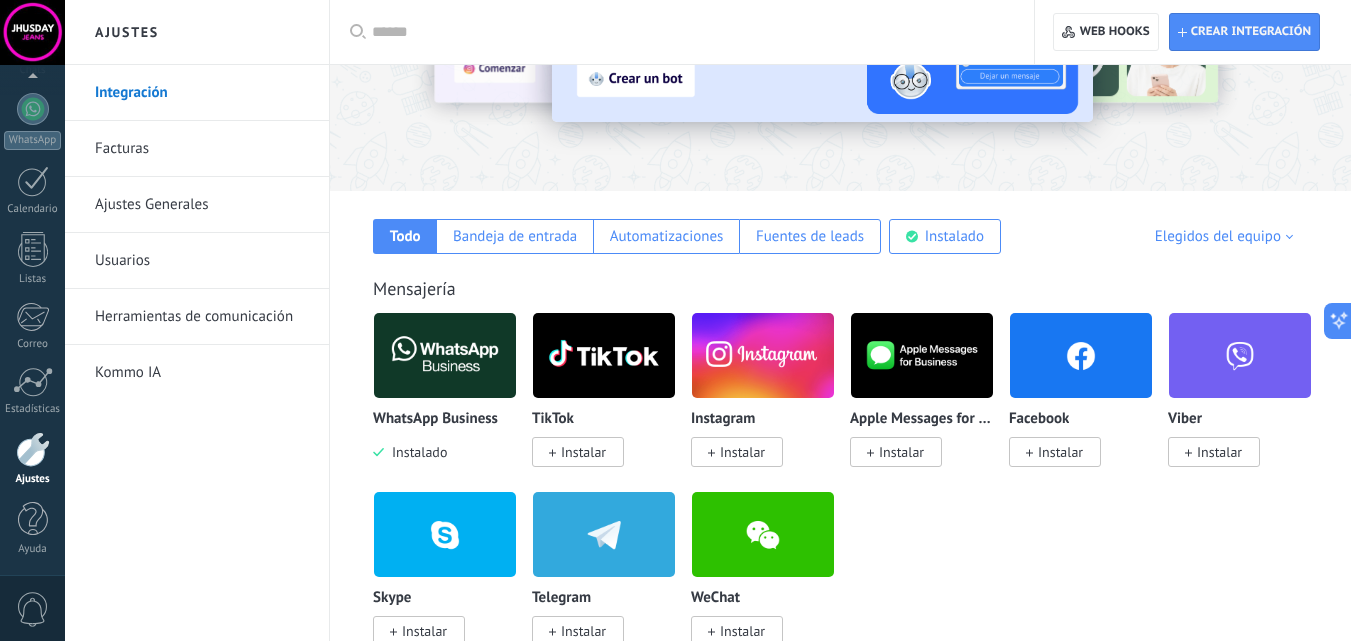 click at bounding box center [763, 355] 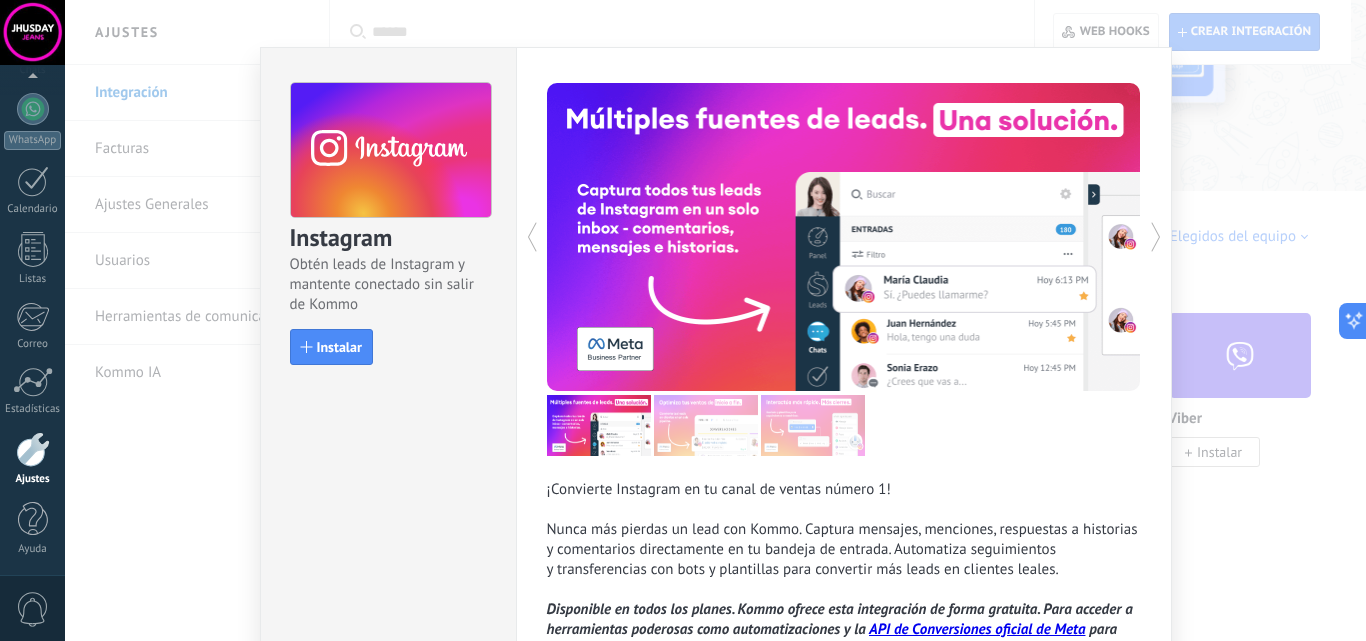 scroll, scrollTop: 0, scrollLeft: 0, axis: both 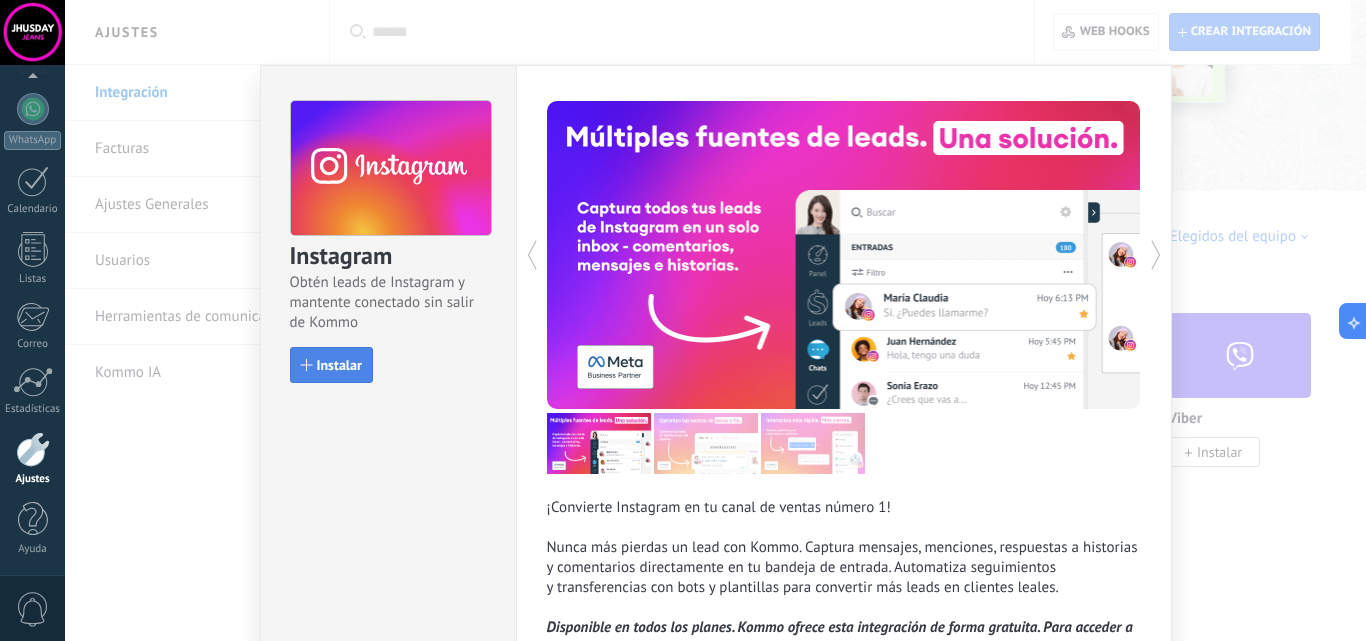click on "Instalar" at bounding box center [339, 365] 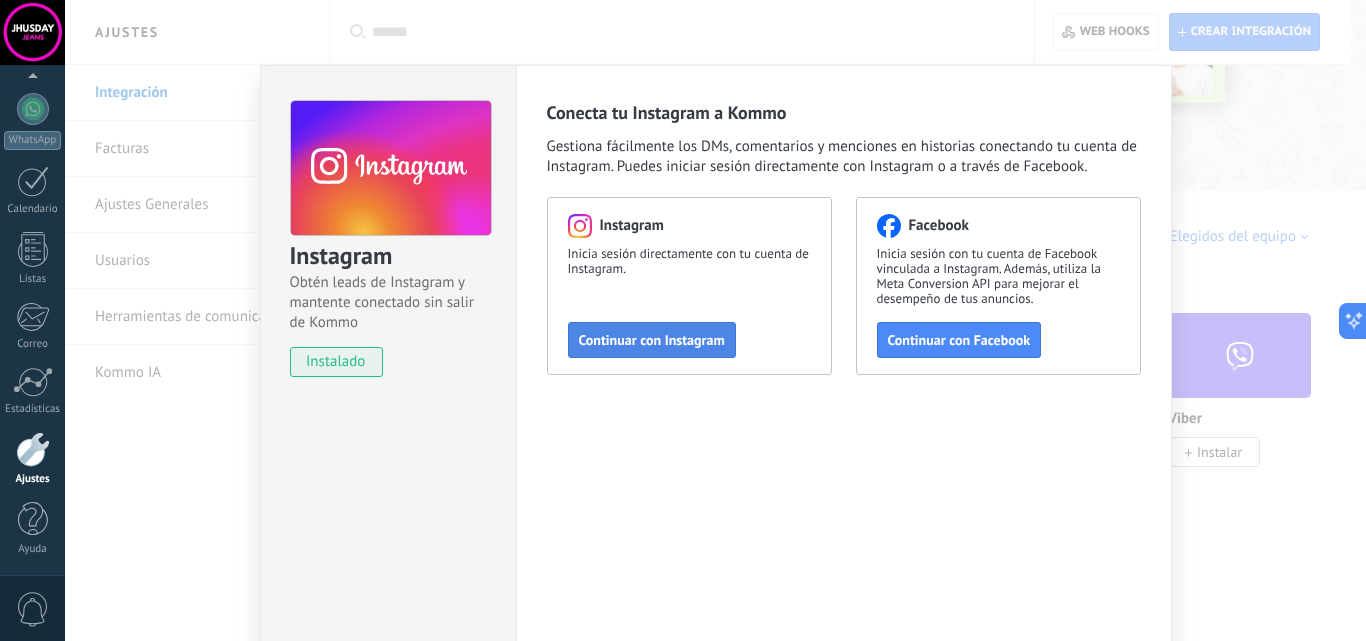 click on "Continuar con Instagram" at bounding box center (652, 340) 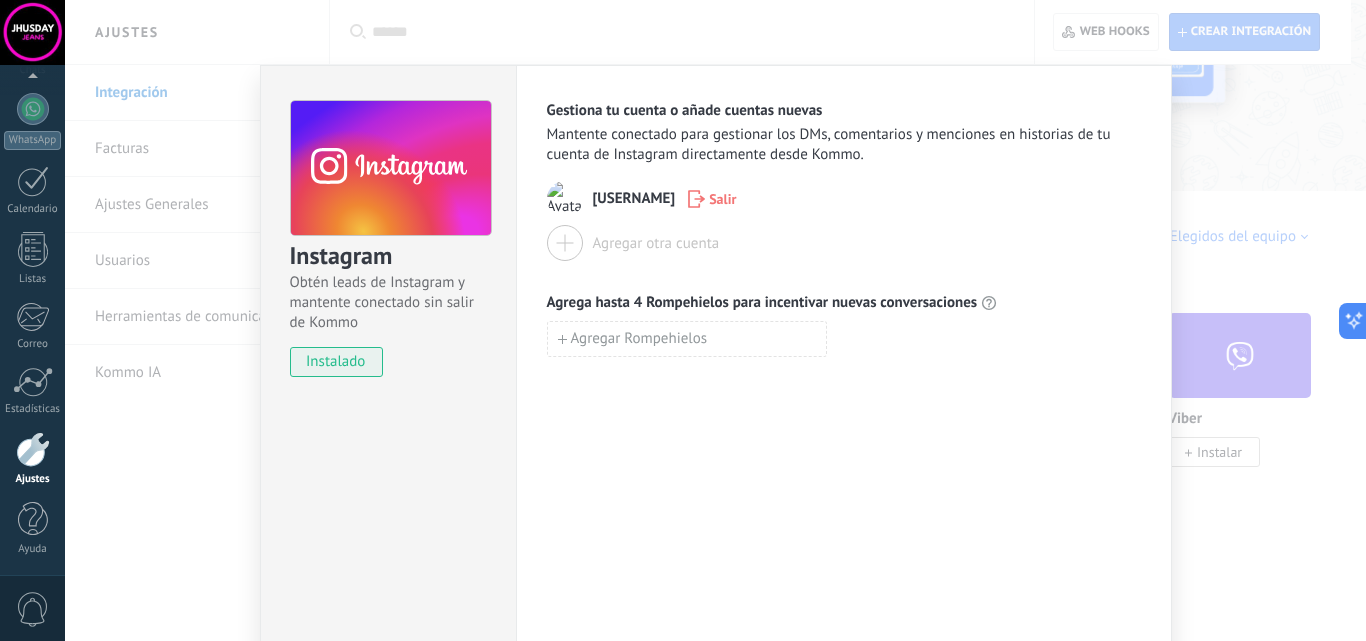 click on "[PRODUCT_NAME]" at bounding box center (634, 199) 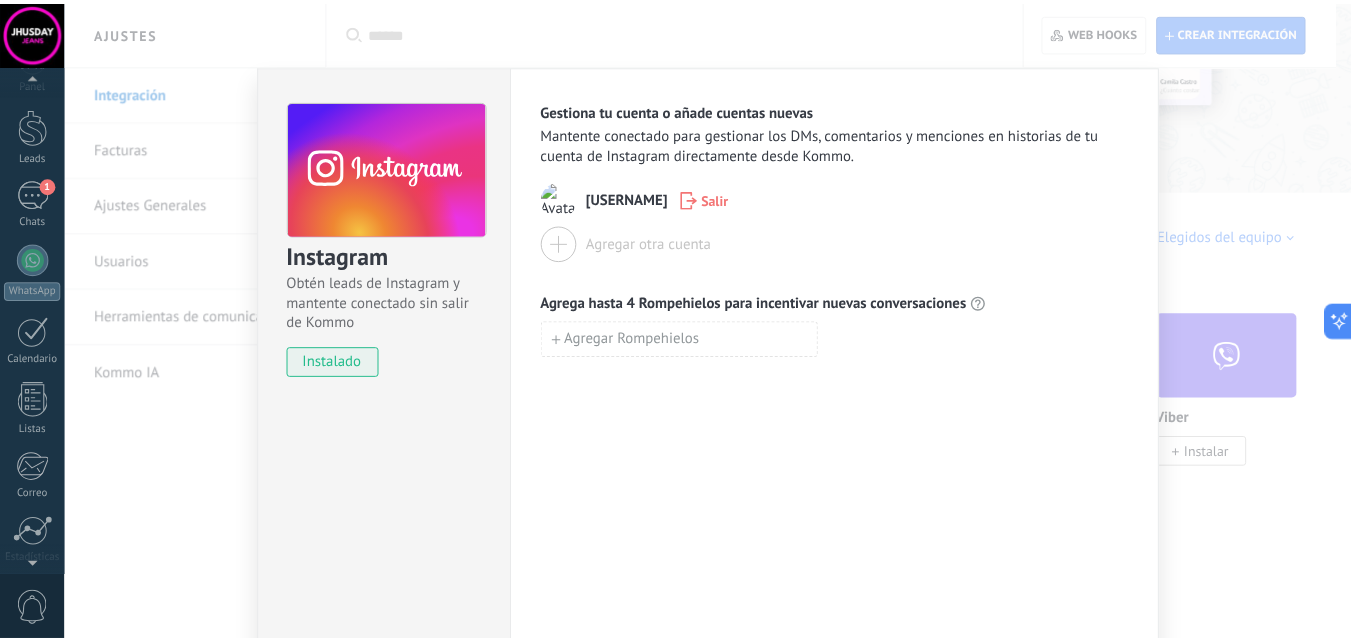 scroll, scrollTop: 0, scrollLeft: 0, axis: both 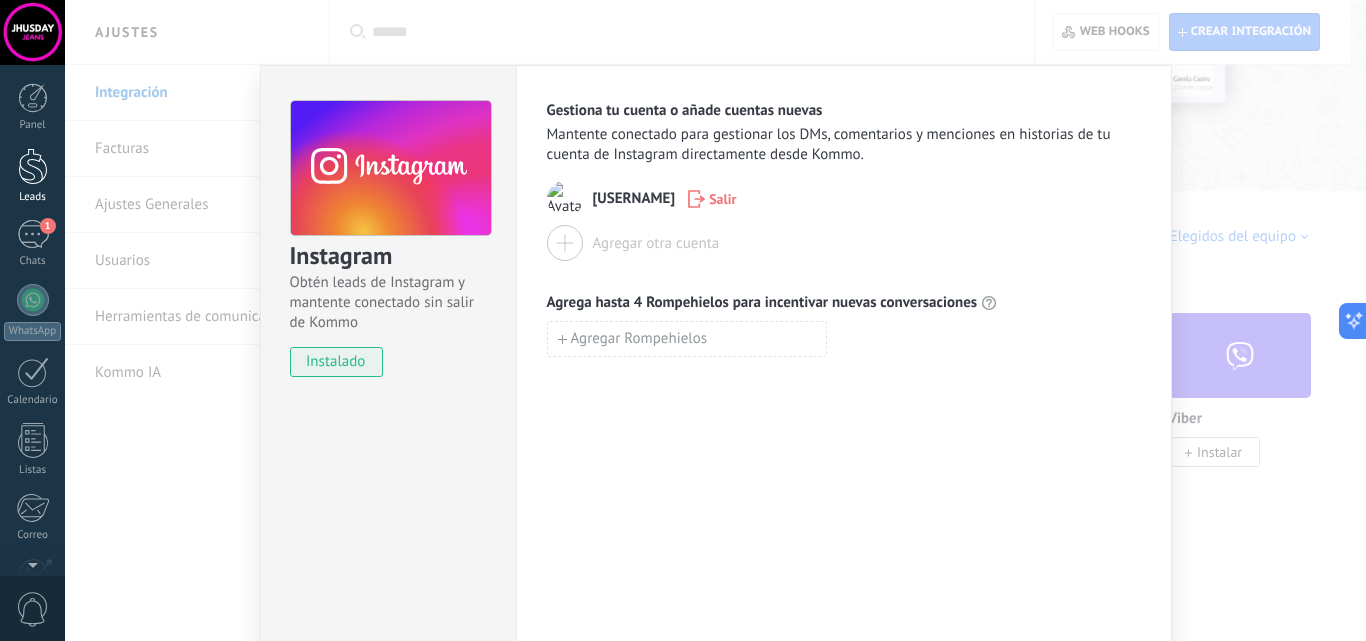 click on "Leads" at bounding box center (32, 176) 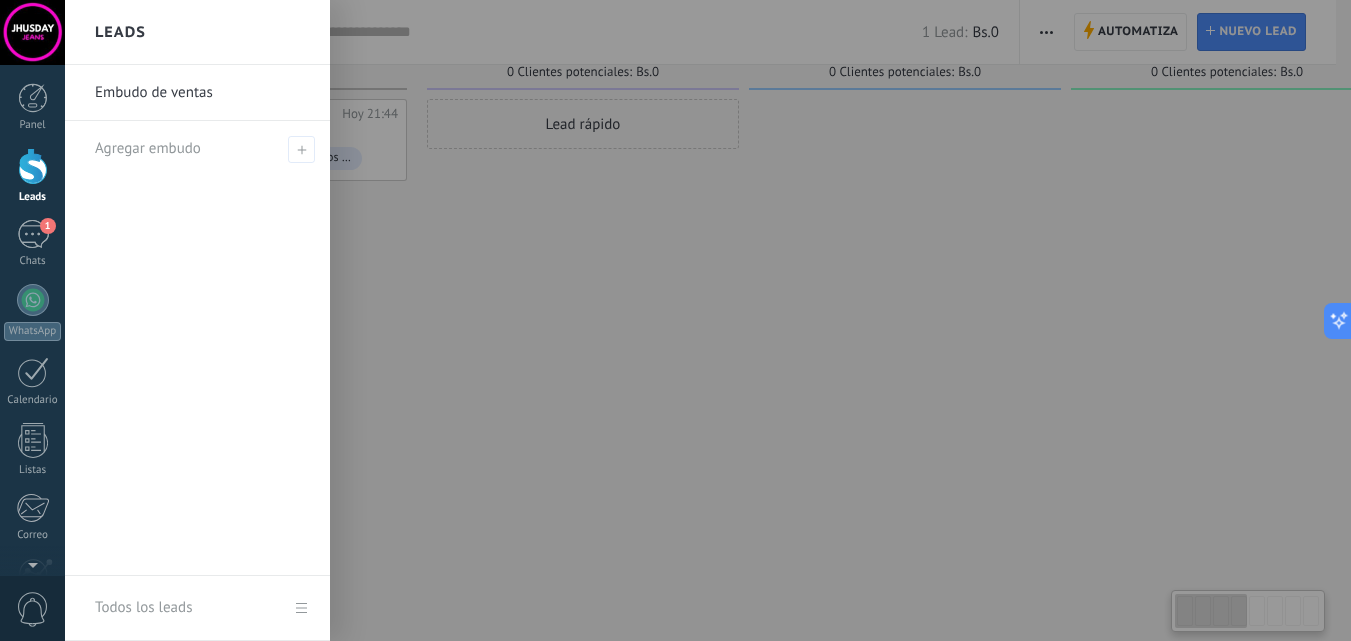 scroll, scrollTop: 0, scrollLeft: 0, axis: both 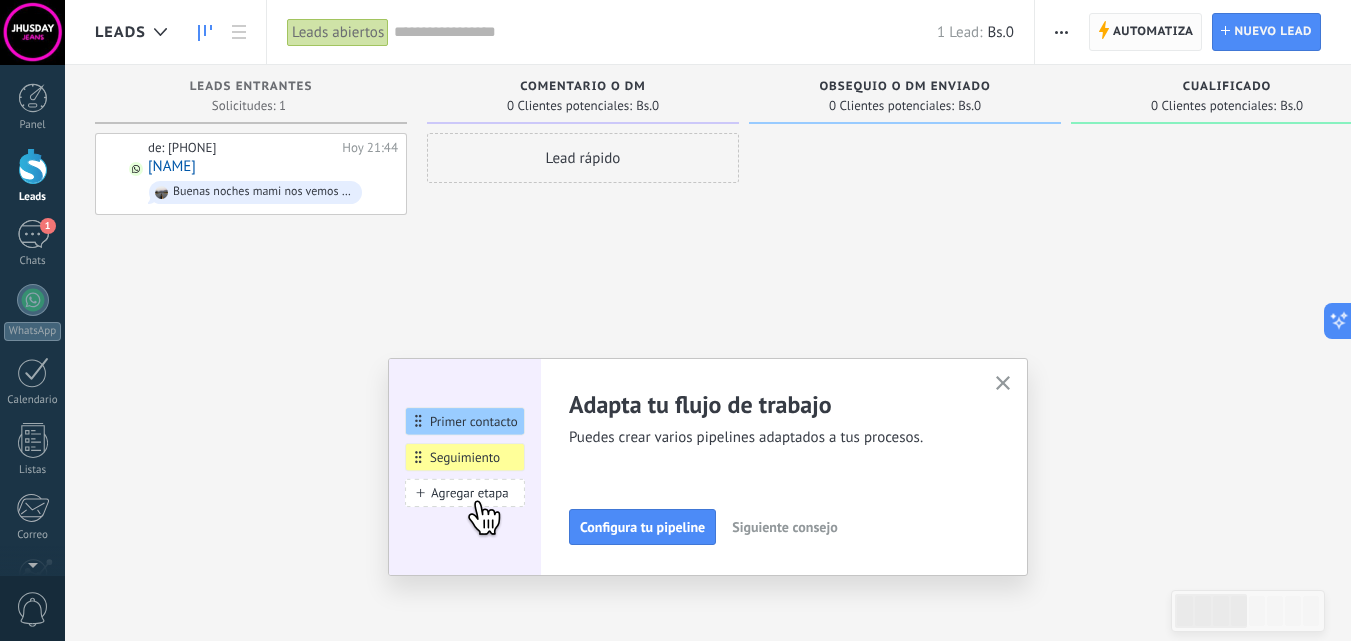 click on "Automatiza" at bounding box center (1153, 32) 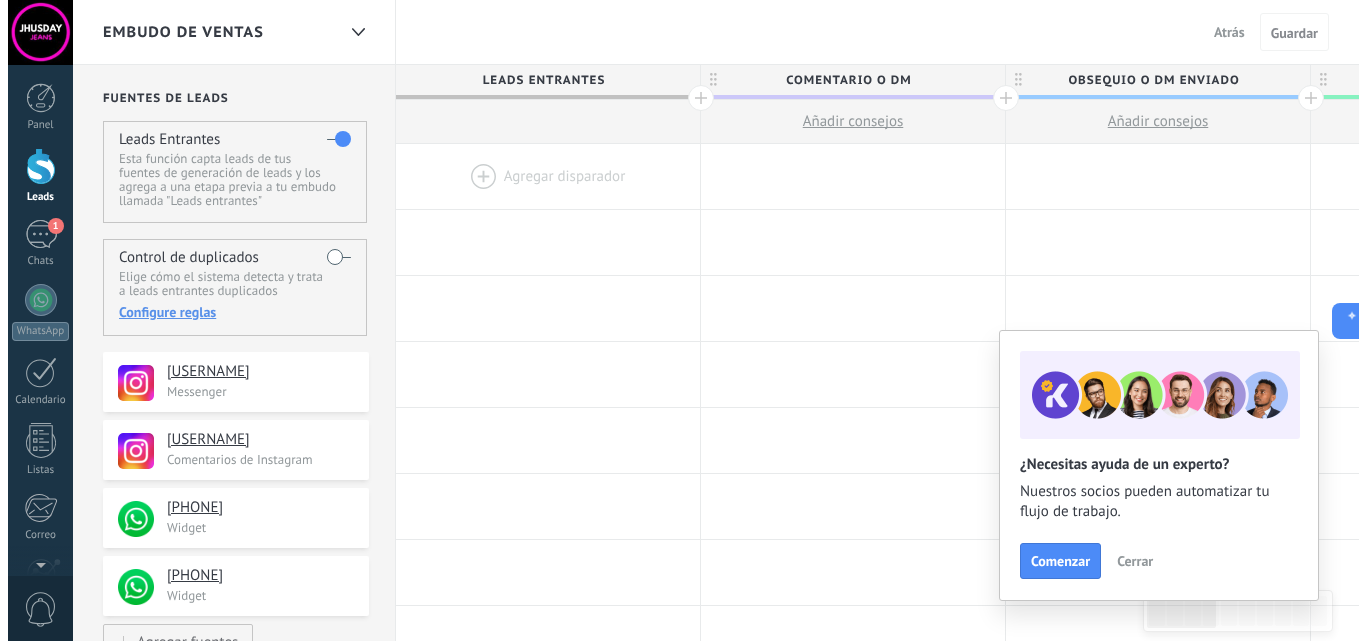 scroll, scrollTop: 100, scrollLeft: 0, axis: vertical 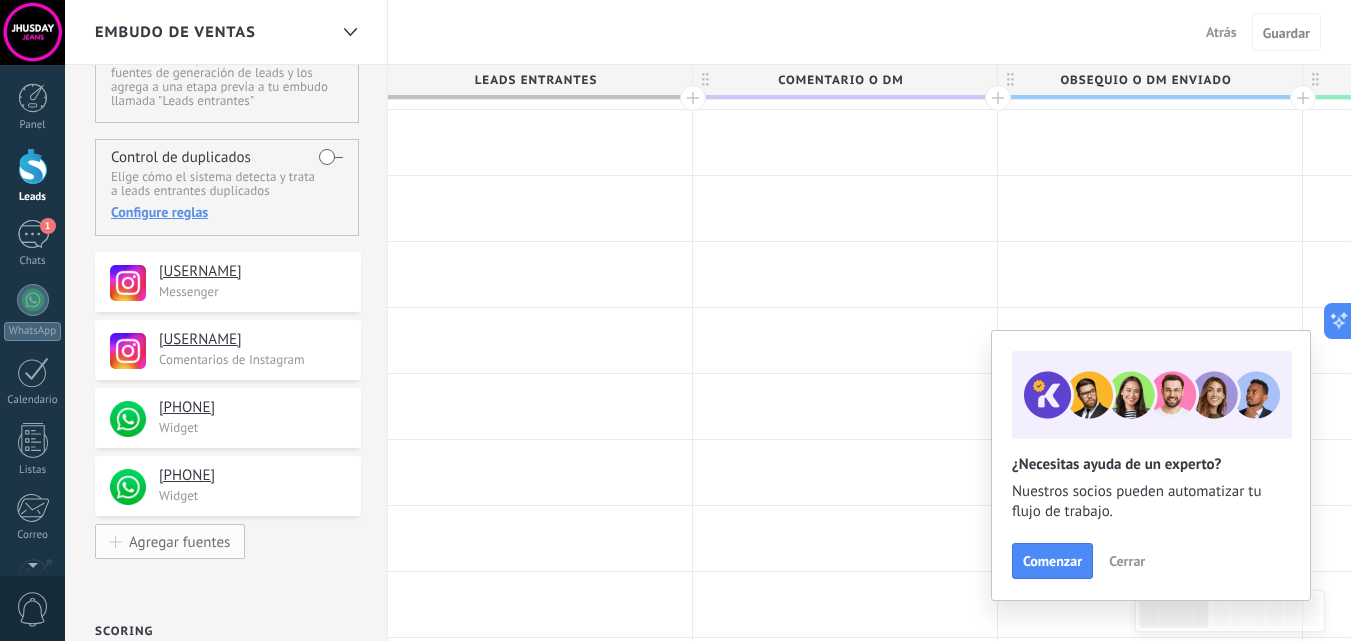 click on "Agregar fuentes" at bounding box center (179, 541) 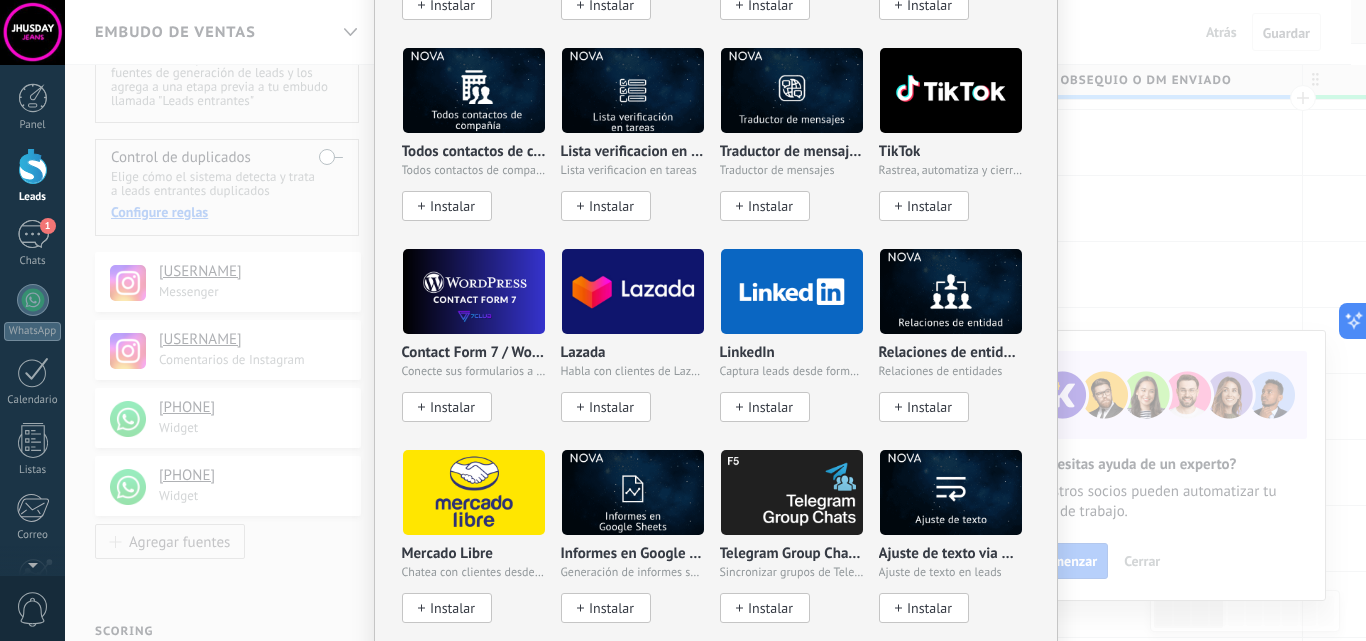 scroll, scrollTop: 1878, scrollLeft: 0, axis: vertical 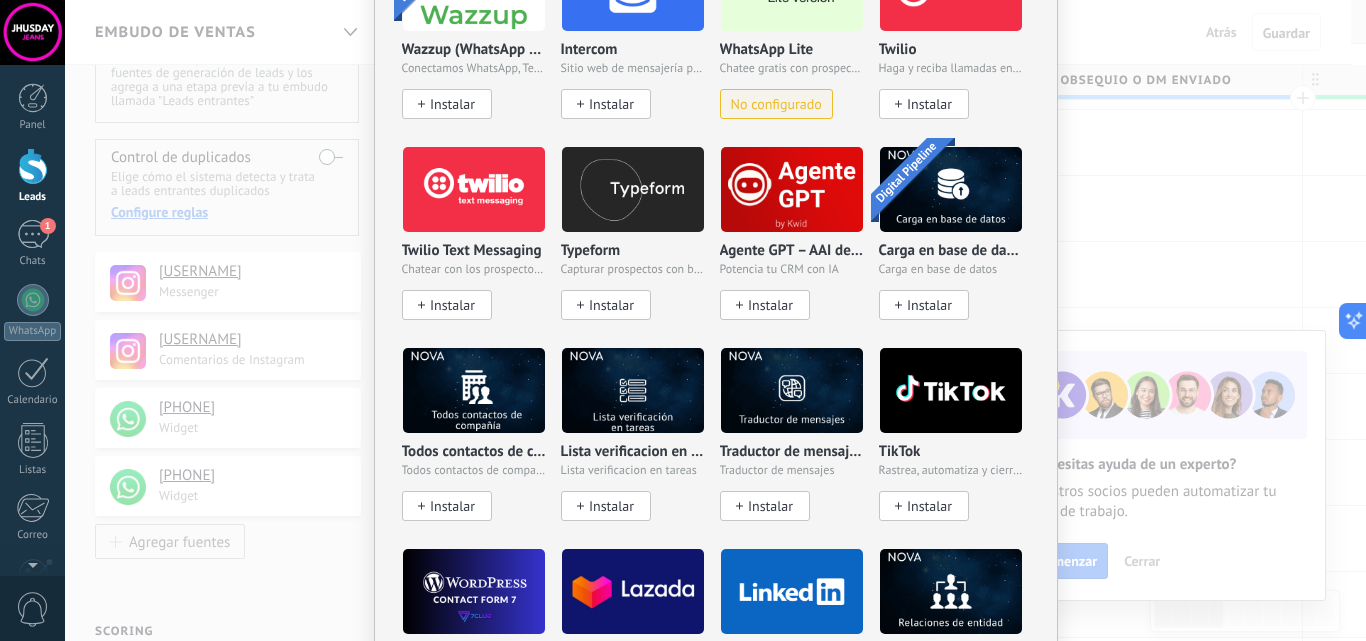 click at bounding box center [951, 390] 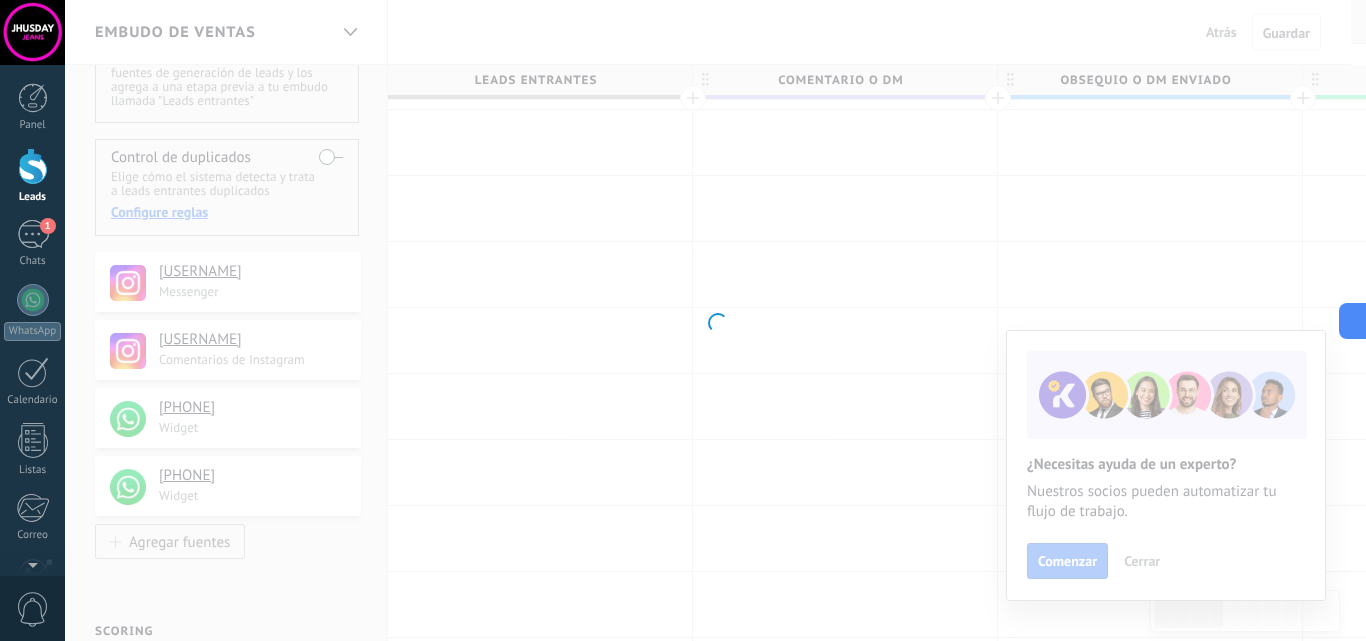 scroll, scrollTop: 0, scrollLeft: 0, axis: both 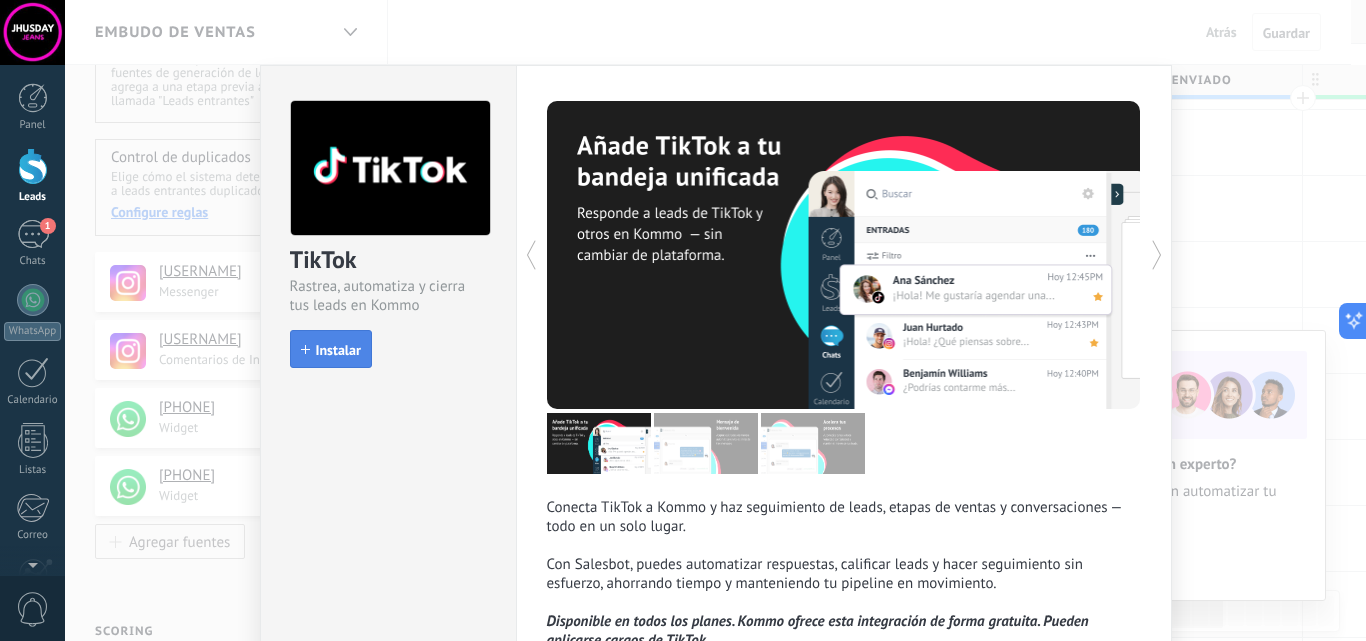 click on "Instalar" at bounding box center [338, 350] 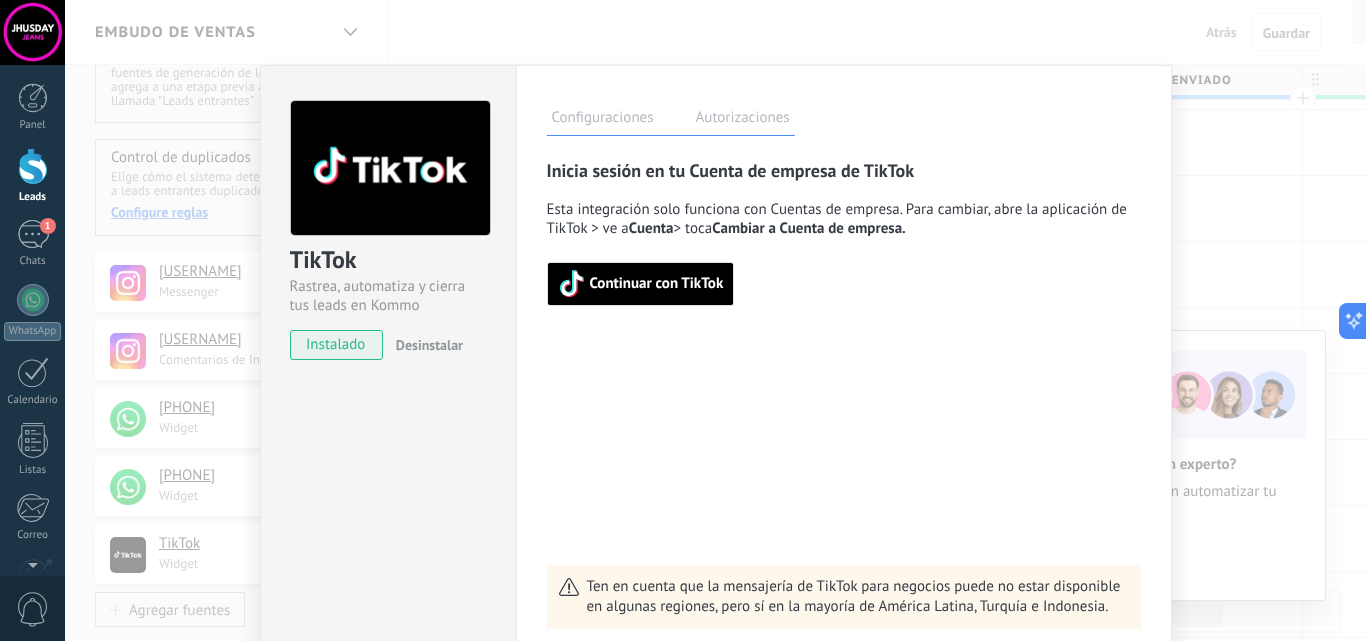 click on "Continuar con TikTok" at bounding box center (657, 284) 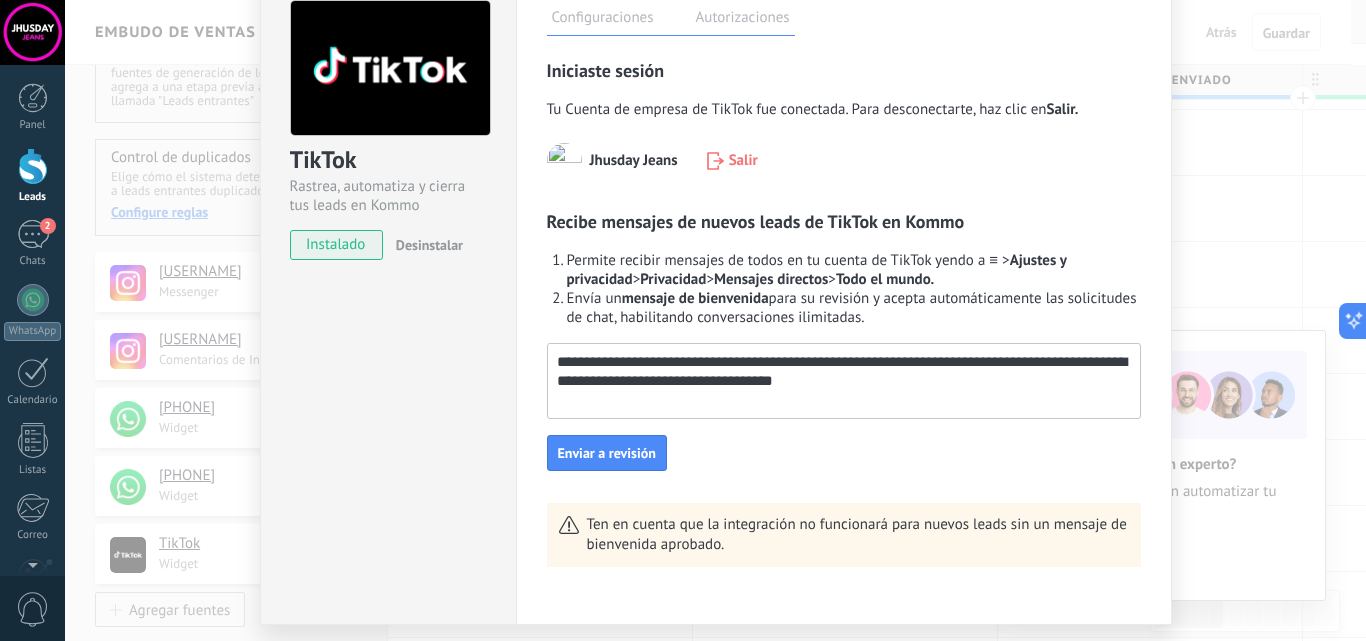 scroll, scrollTop: 0, scrollLeft: 0, axis: both 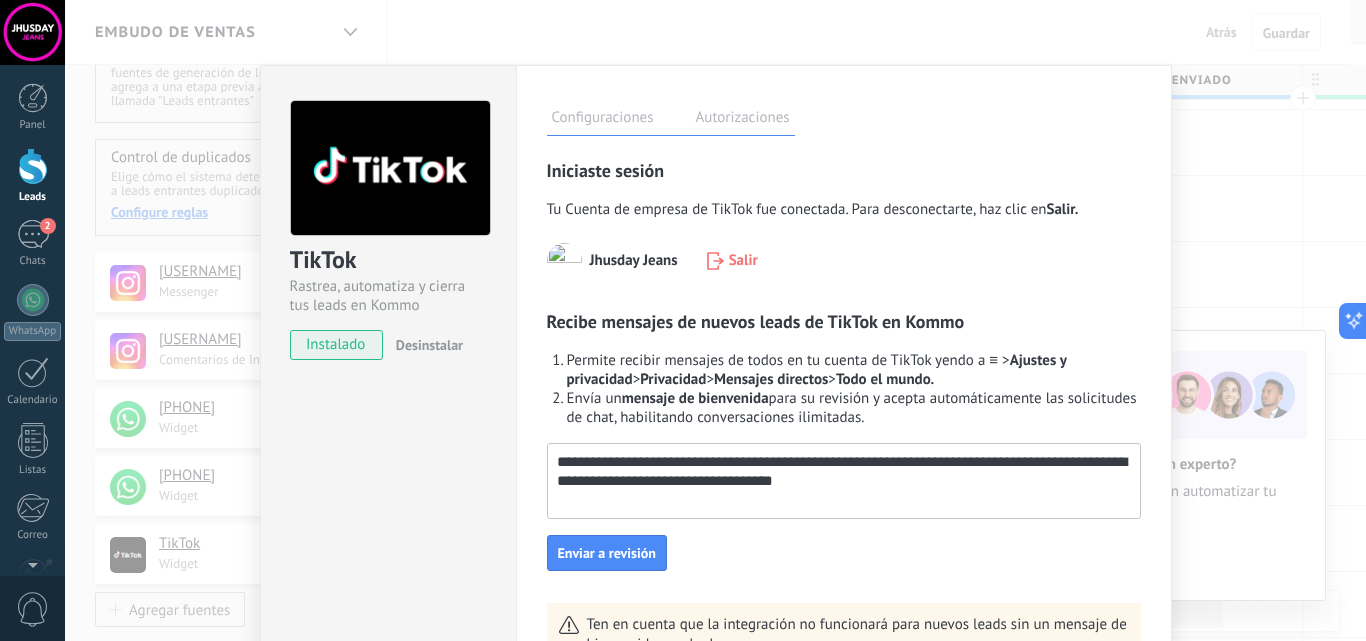 click on "**********" at bounding box center (842, 472) 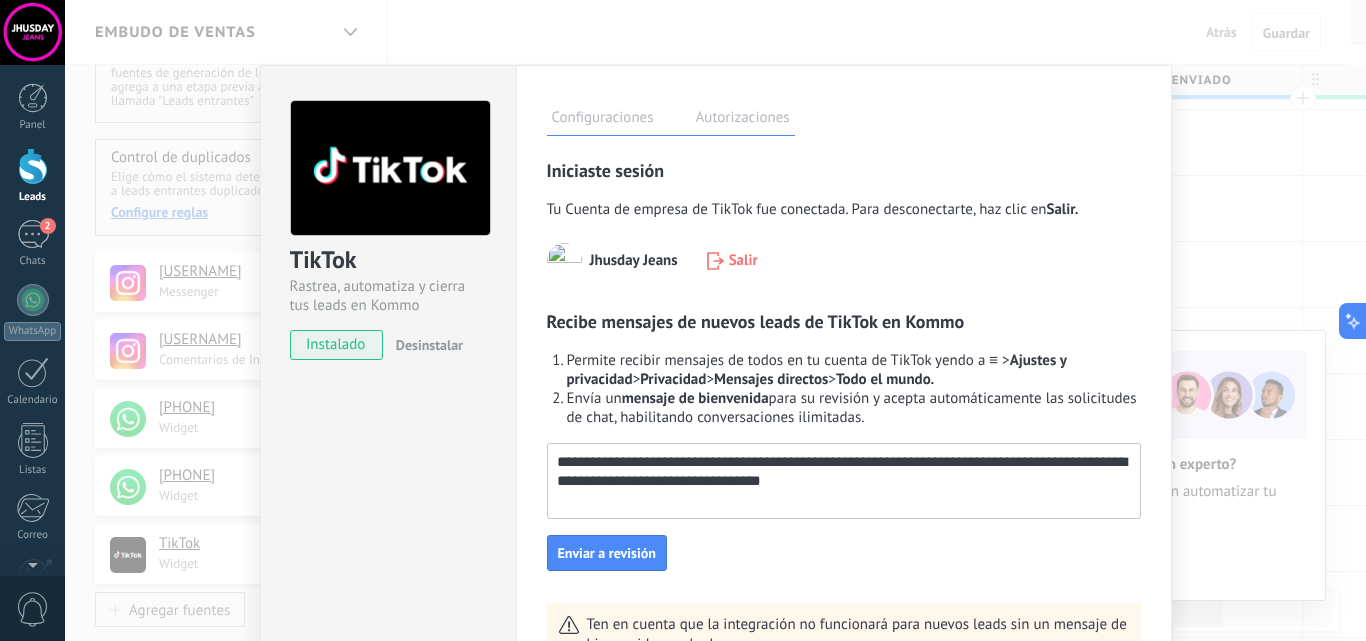 click on "**********" at bounding box center [842, 472] 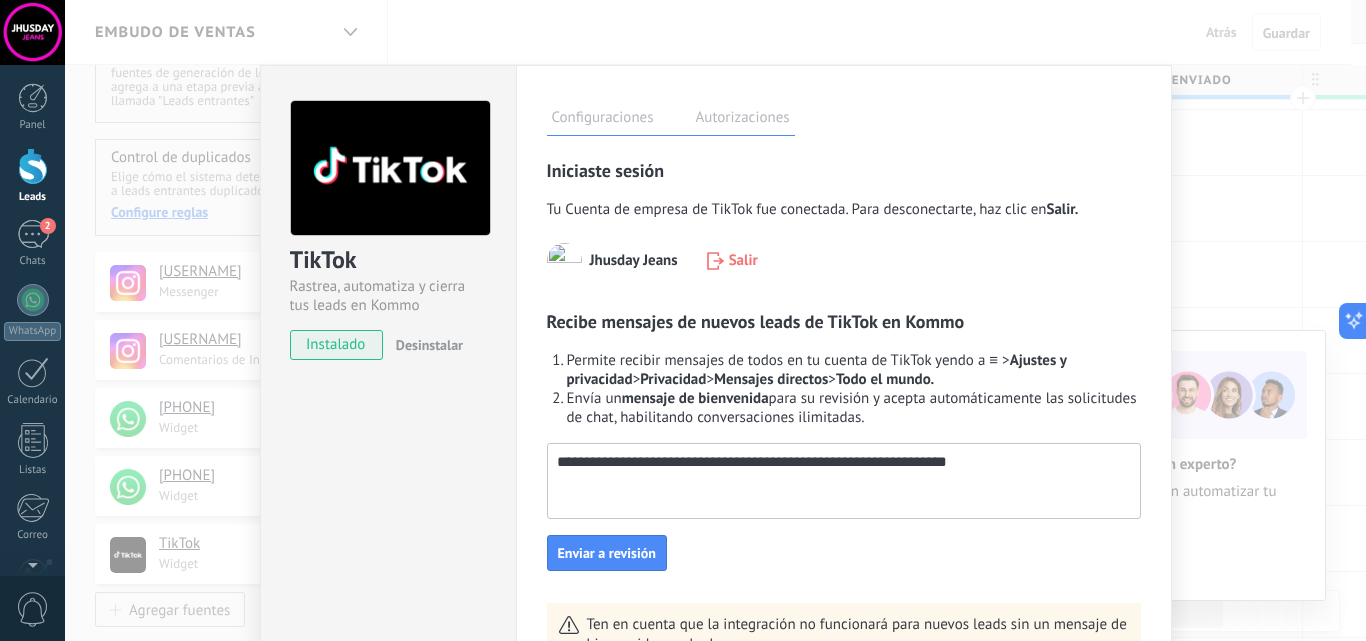 click on "**********" at bounding box center (842, 472) 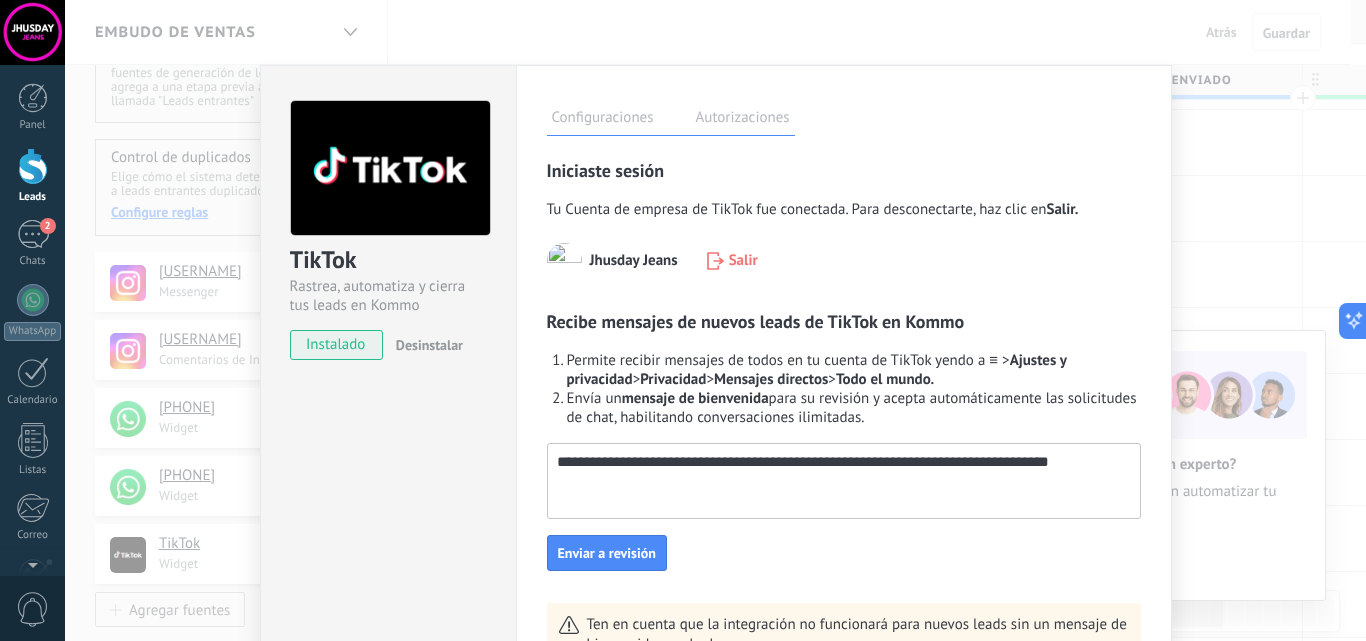 click on "**********" at bounding box center (842, 472) 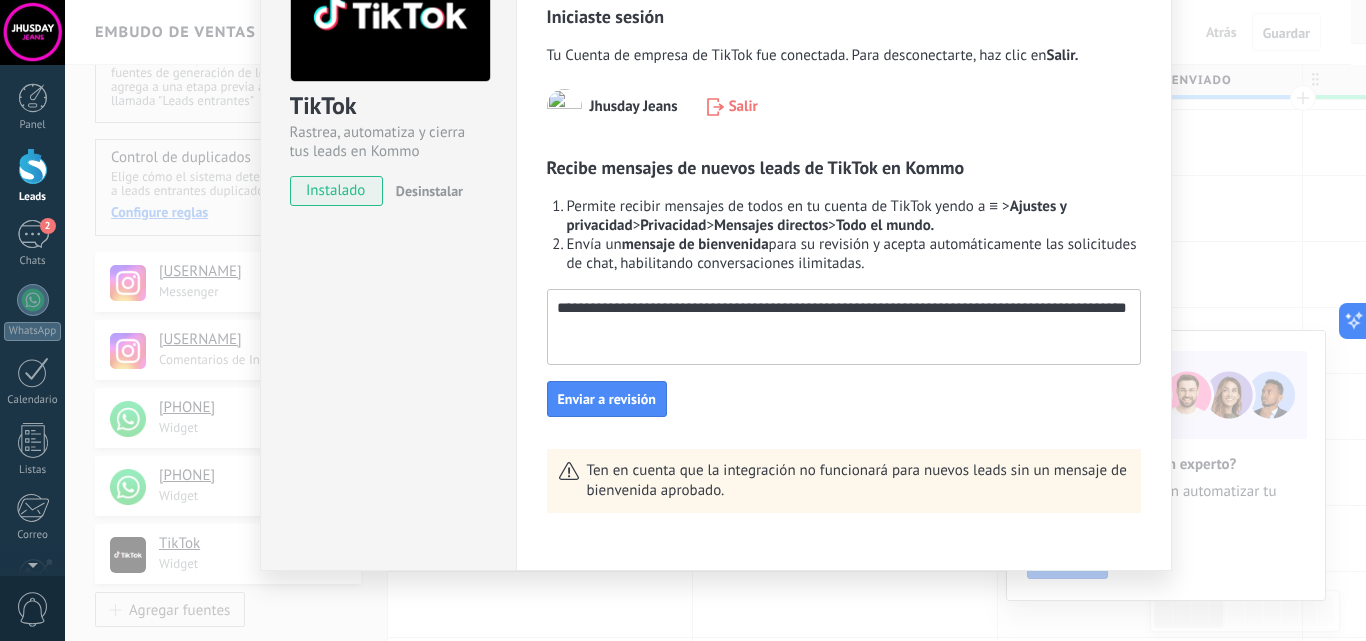 scroll, scrollTop: 159, scrollLeft: 0, axis: vertical 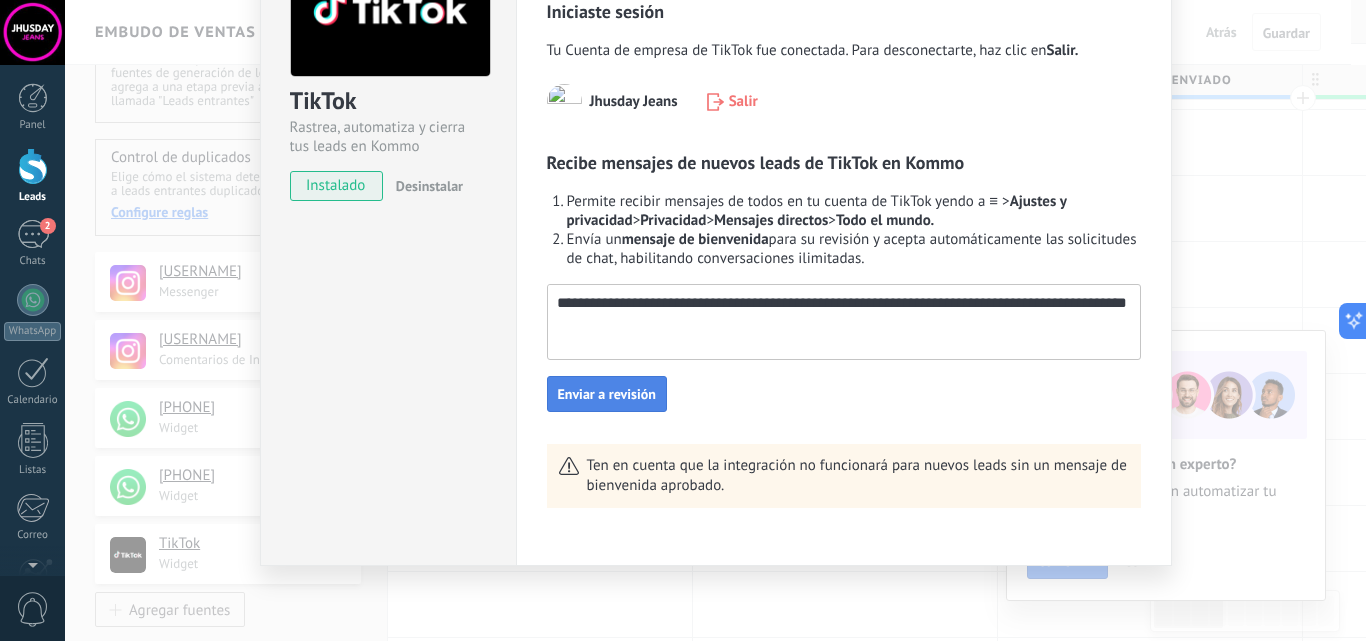 type on "**********" 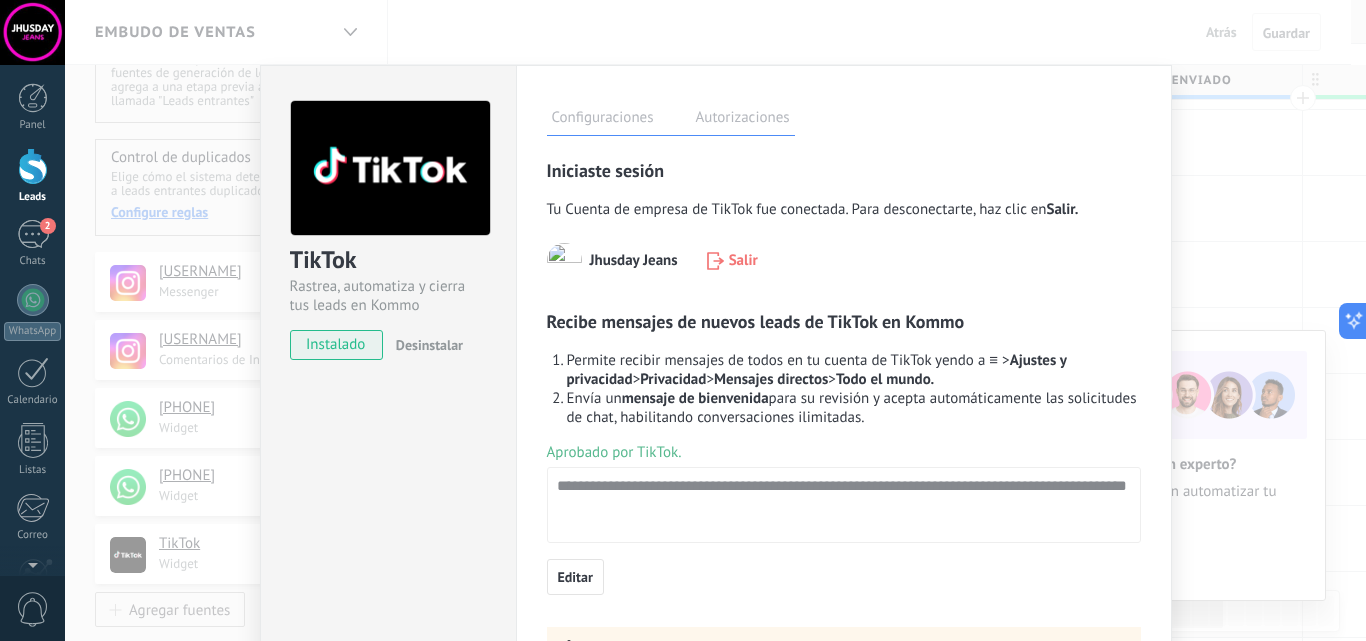 scroll, scrollTop: 183, scrollLeft: 0, axis: vertical 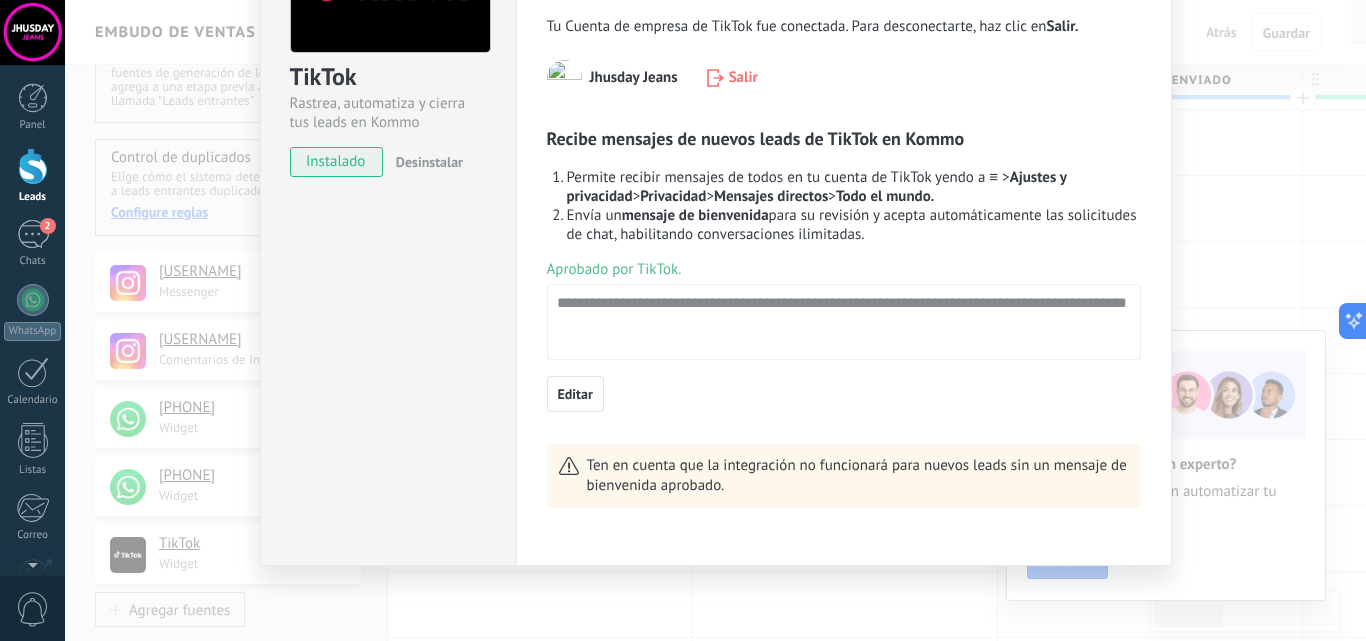 click on "TikTok Rastrea, automatiza y cierra tus leads en Kommo instalado Desinstalar Configuraciones Autorizaciones Esta pestaña registra a los usuarios que han concedido acceso a las integración a esta cuenta. Si deseas remover la posibilidad que un usuario pueda enviar solicitudes a la cuenta en nombre de esta integración, puedes revocar el acceso. Si el acceso a todos los usuarios es revocado, la integración dejará de funcionar. Esta aplicacion está instalada, pero nadie le ha dado acceso aun. Rastrea, automatiza y cierra tus leads en Kommo más Guardar Iniciaste sesión Tu Cuenta de empresa de TikTok fue conectada. Para desconectarte, haz clic en  Salir. Jhusday Jeans Salir Recibe mensajes de nuevos leads de TikTok en Kommo Permite recibir mensajes de todos en tu cuenta de TikTok yendo a ≡ >  Ajustes y privacidad  >  Privacidad  >  Mensajes directos  >  Todo el mundo. Envía un  mensaje de bienvenida Aprobado por TikTok. Editar" at bounding box center (715, 320) 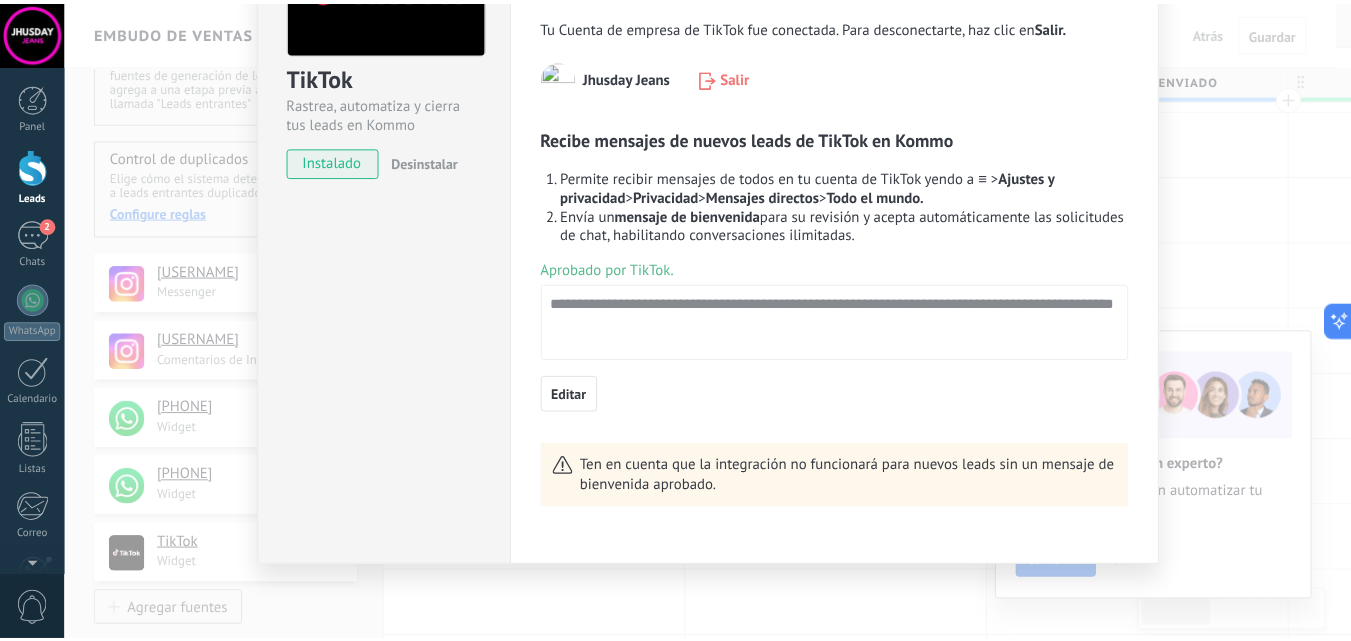 scroll, scrollTop: 0, scrollLeft: 0, axis: both 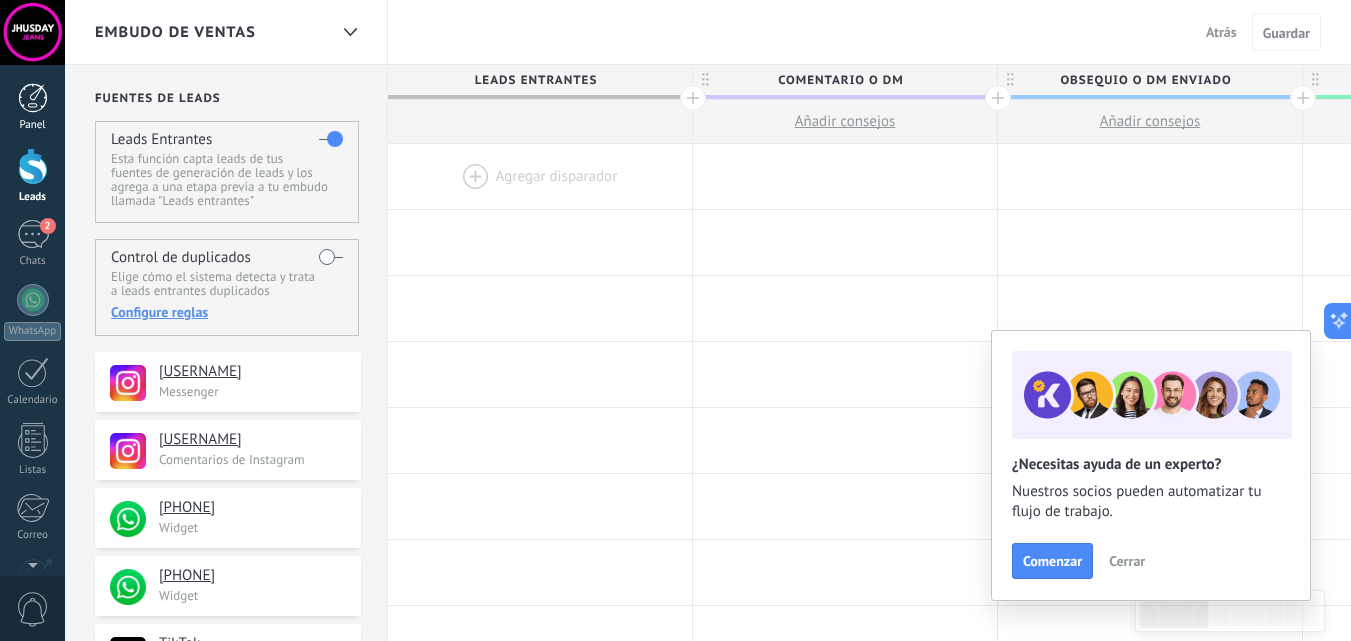 click at bounding box center [33, 98] 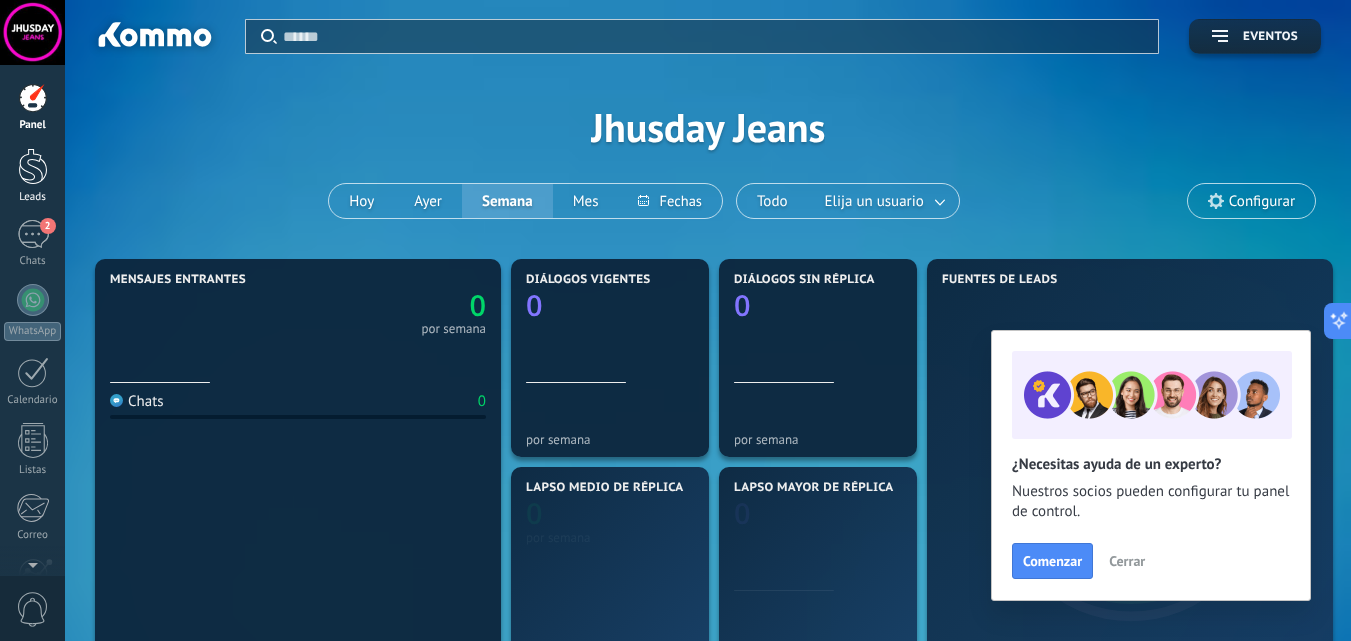 click at bounding box center [33, 166] 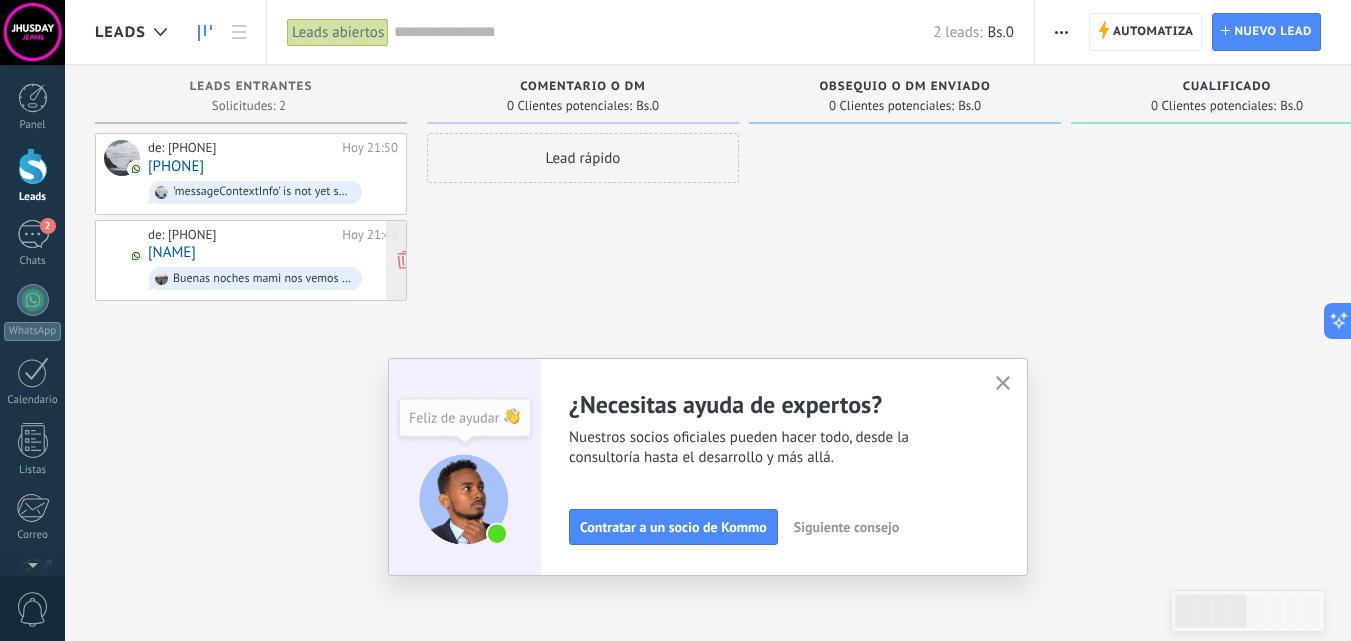 click on "de: 584143135772 Hoy 21:44 johsmary inojosa Buenas noches mami nos vemos mañana entonces a las 7 ?" at bounding box center [273, 261] 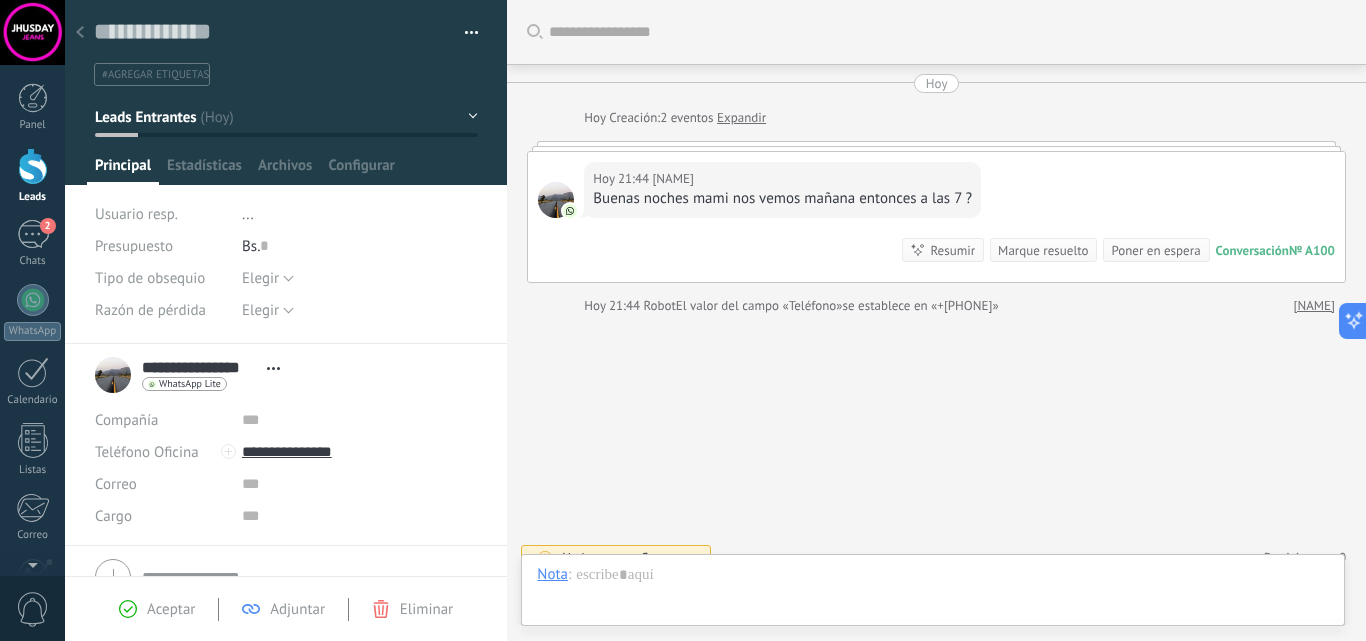 scroll, scrollTop: 30, scrollLeft: 0, axis: vertical 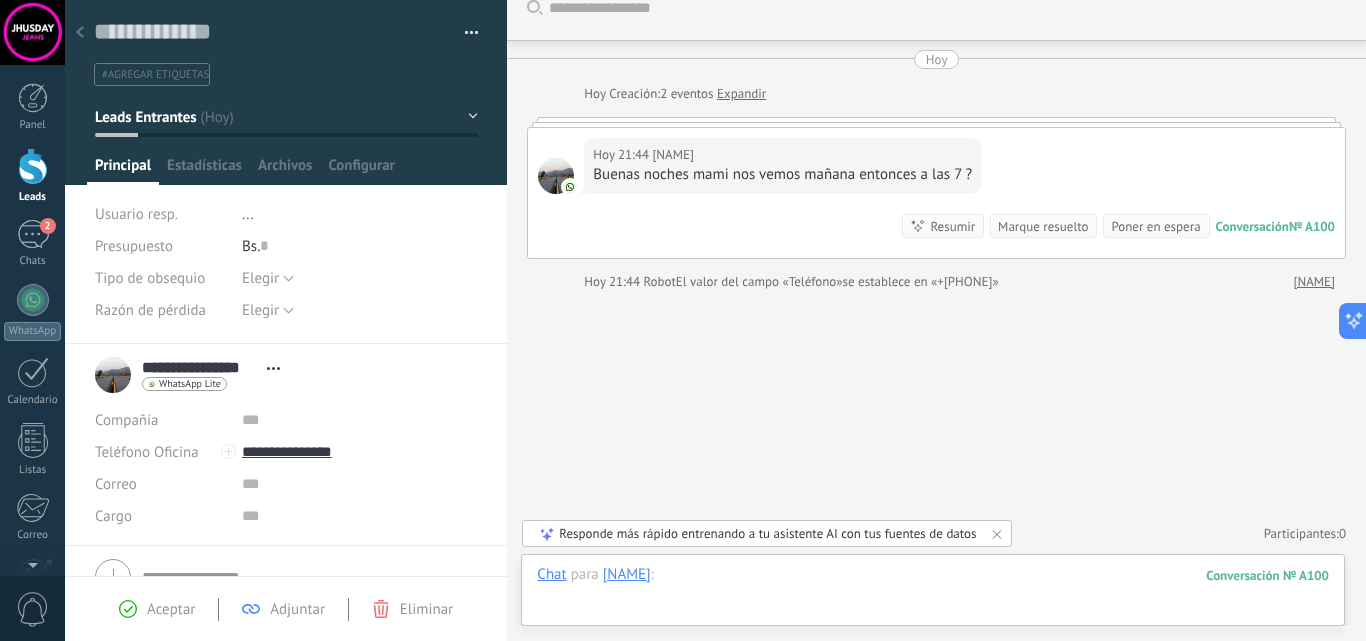 click at bounding box center (933, 595) 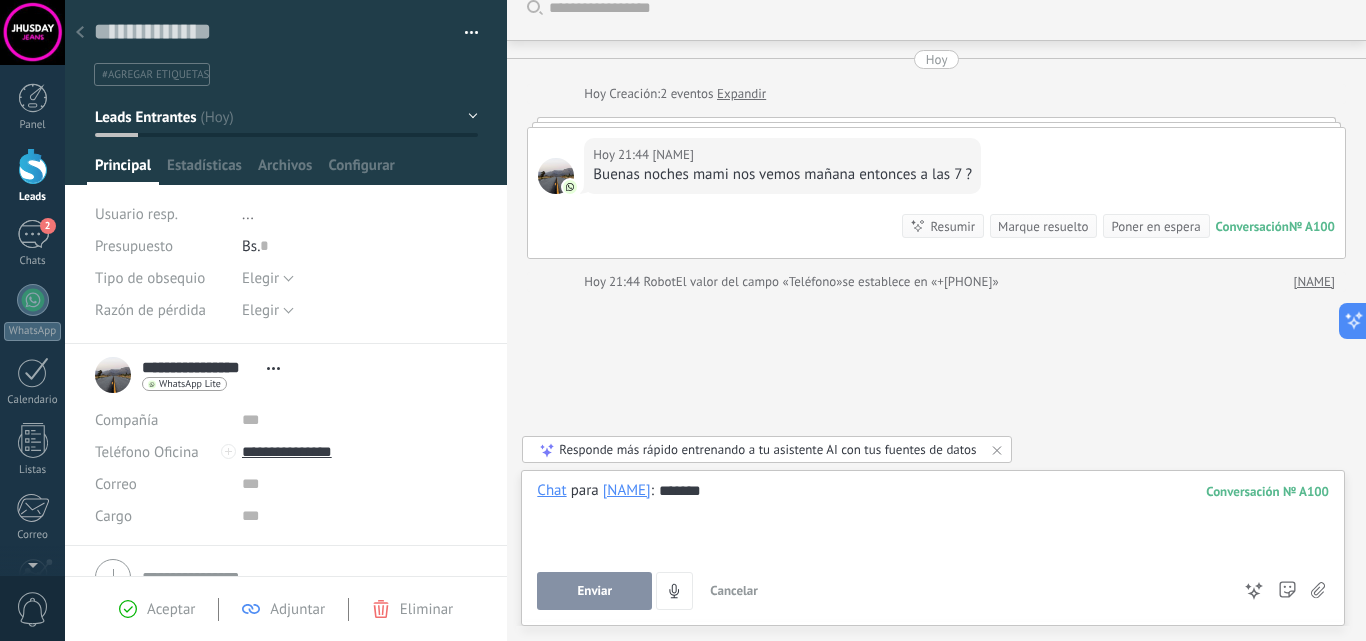 click on "Enviar" at bounding box center [594, 591] 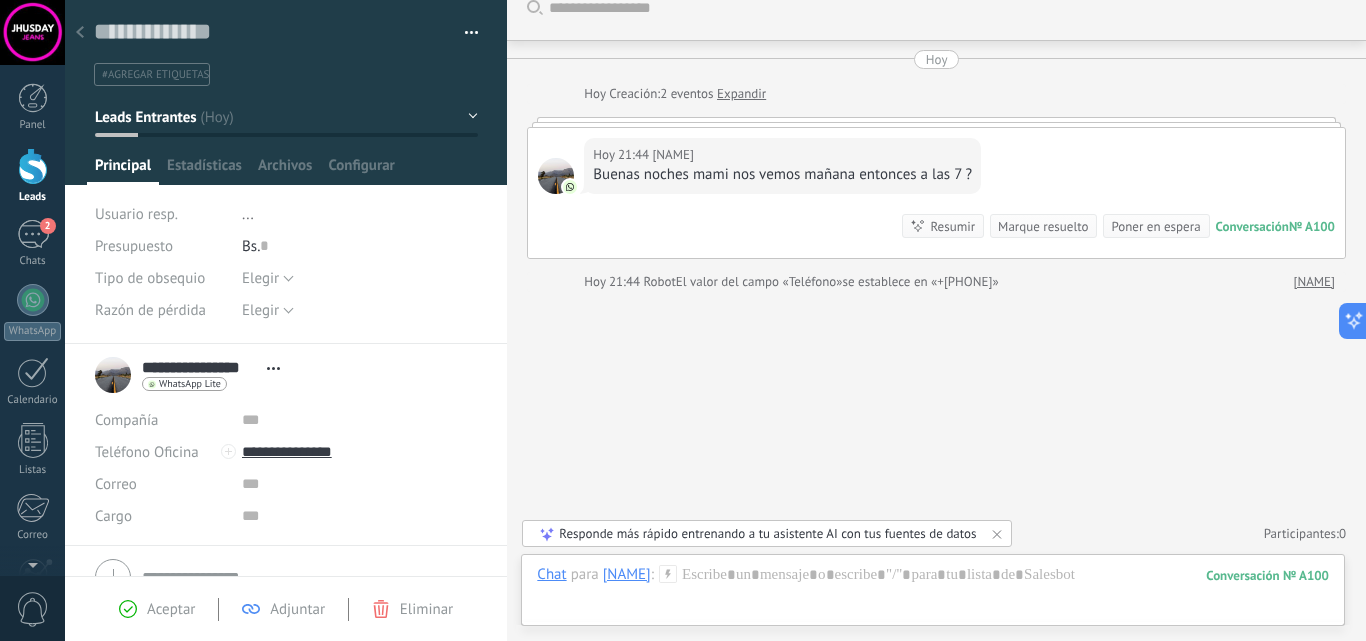 scroll, scrollTop: 186, scrollLeft: 0, axis: vertical 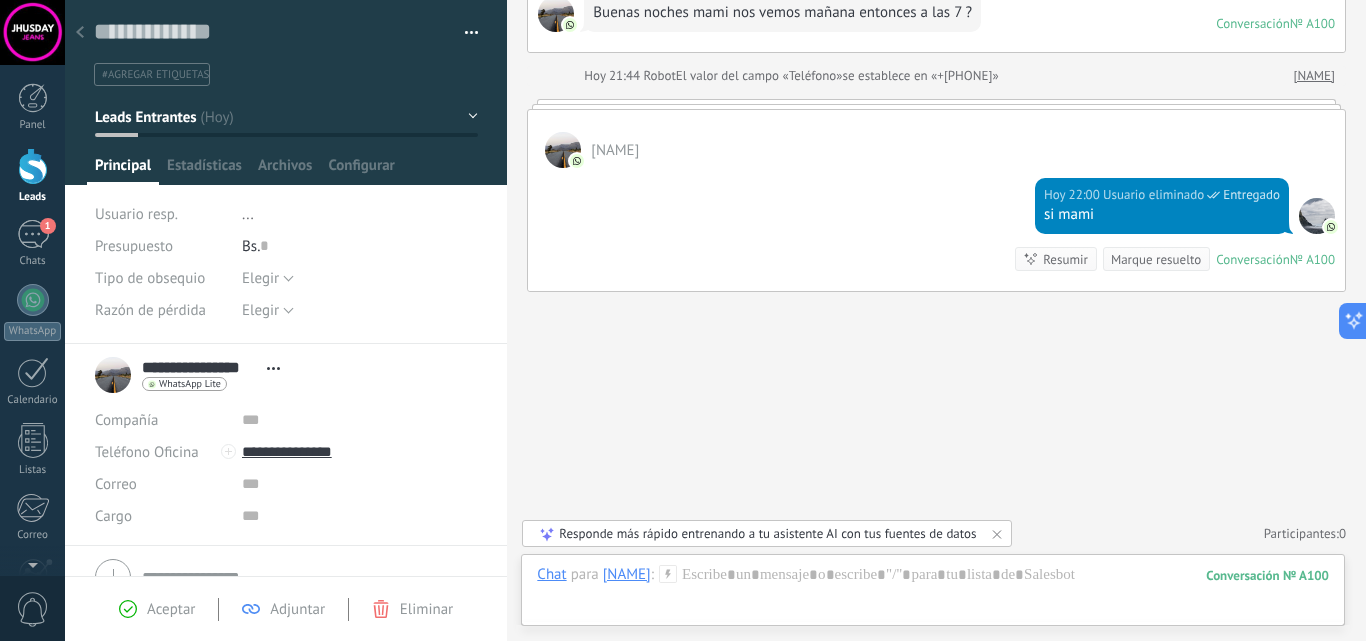 click at bounding box center (80, 32) 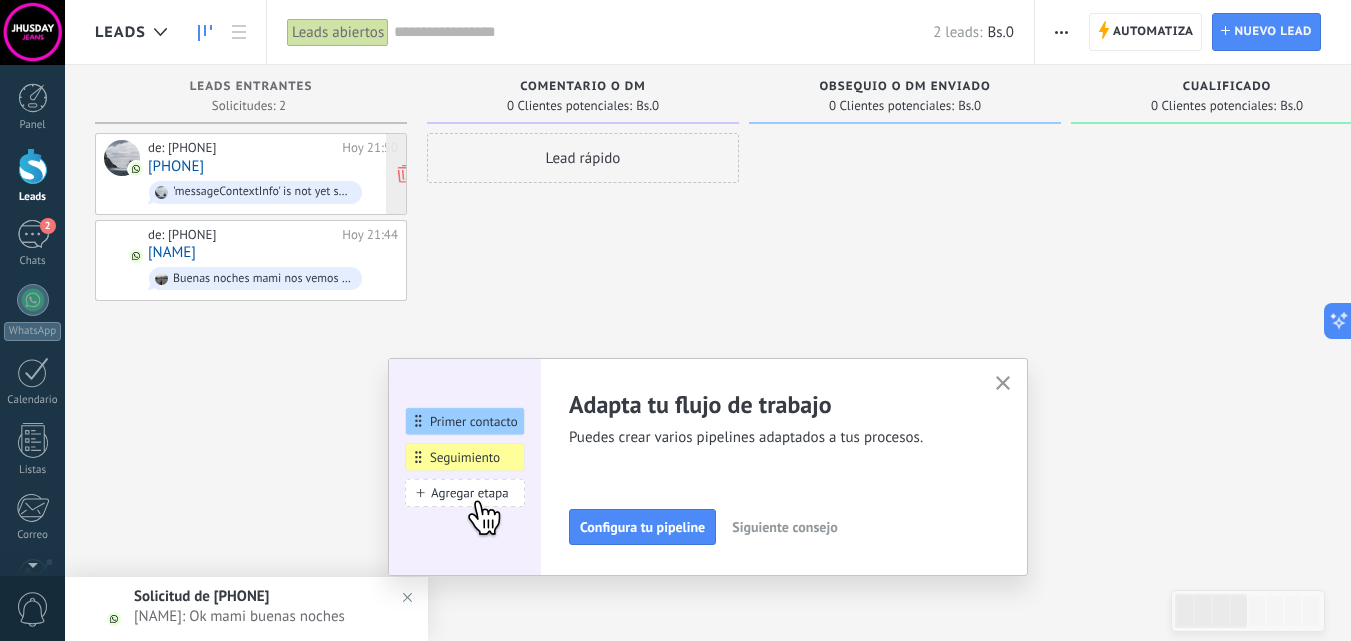 click on "de: 584143135772 Hoy 21:50 6597845324 'messageContextInfo' is not yet supported. Use your device to view this message." at bounding box center [273, 174] 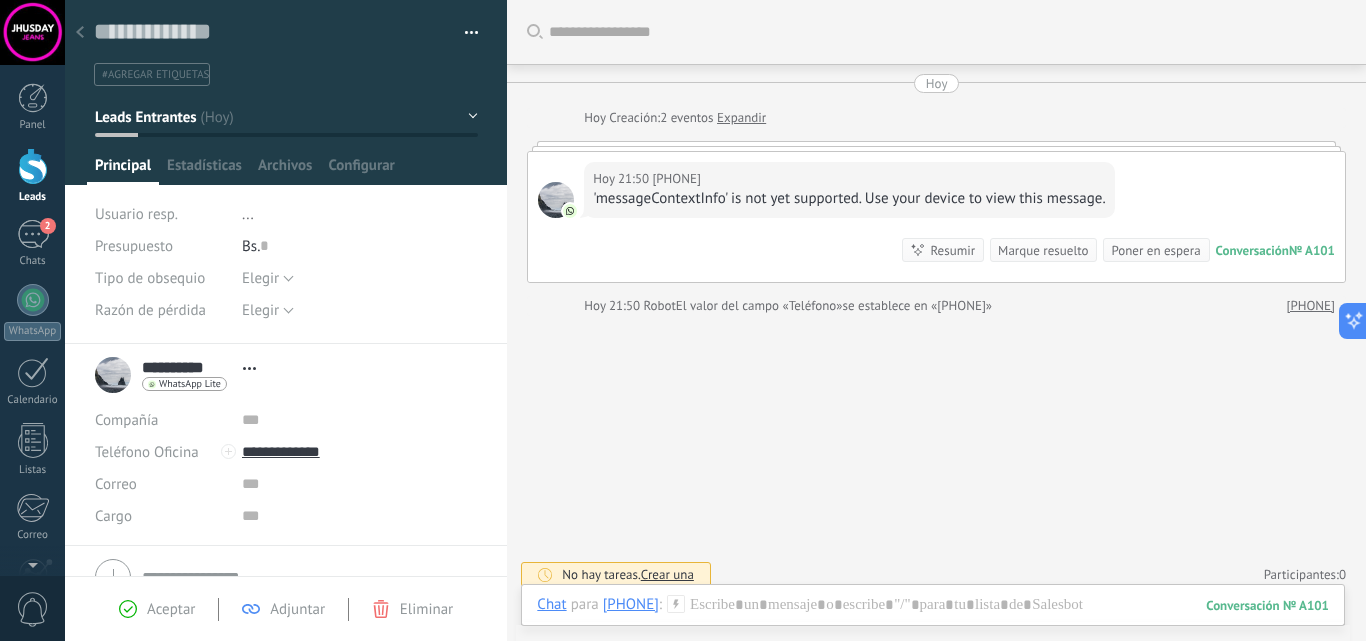 scroll, scrollTop: 30, scrollLeft: 0, axis: vertical 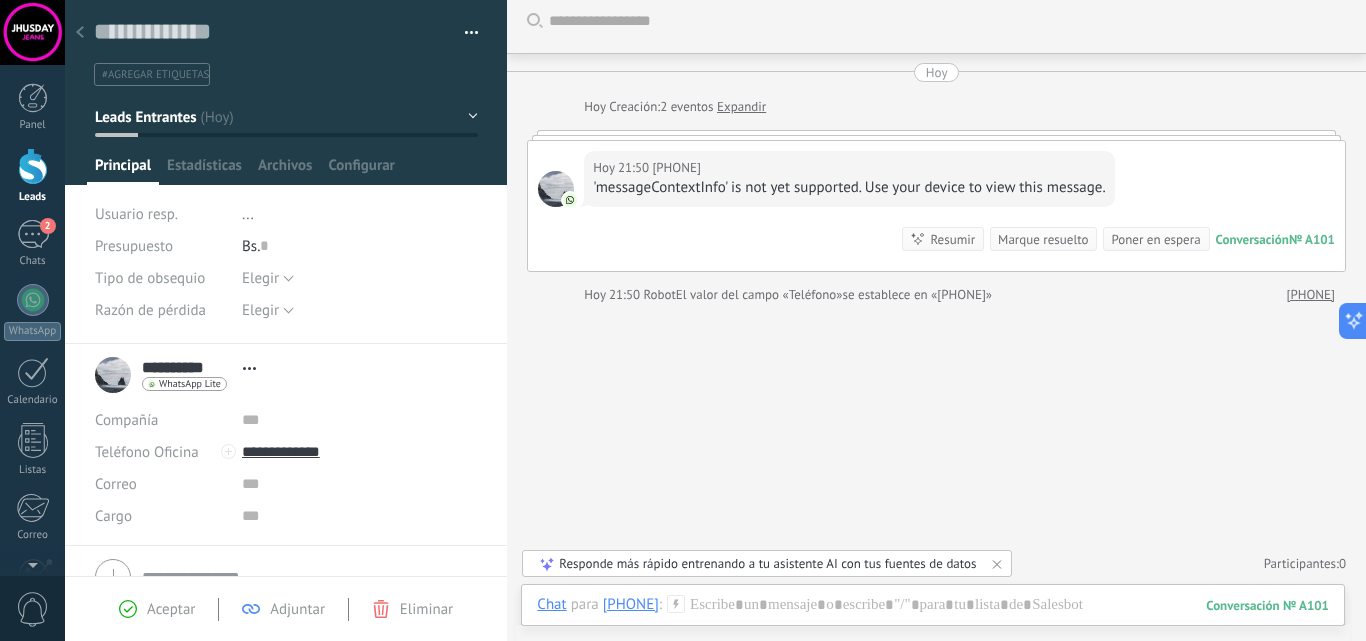 click at bounding box center [80, 33] 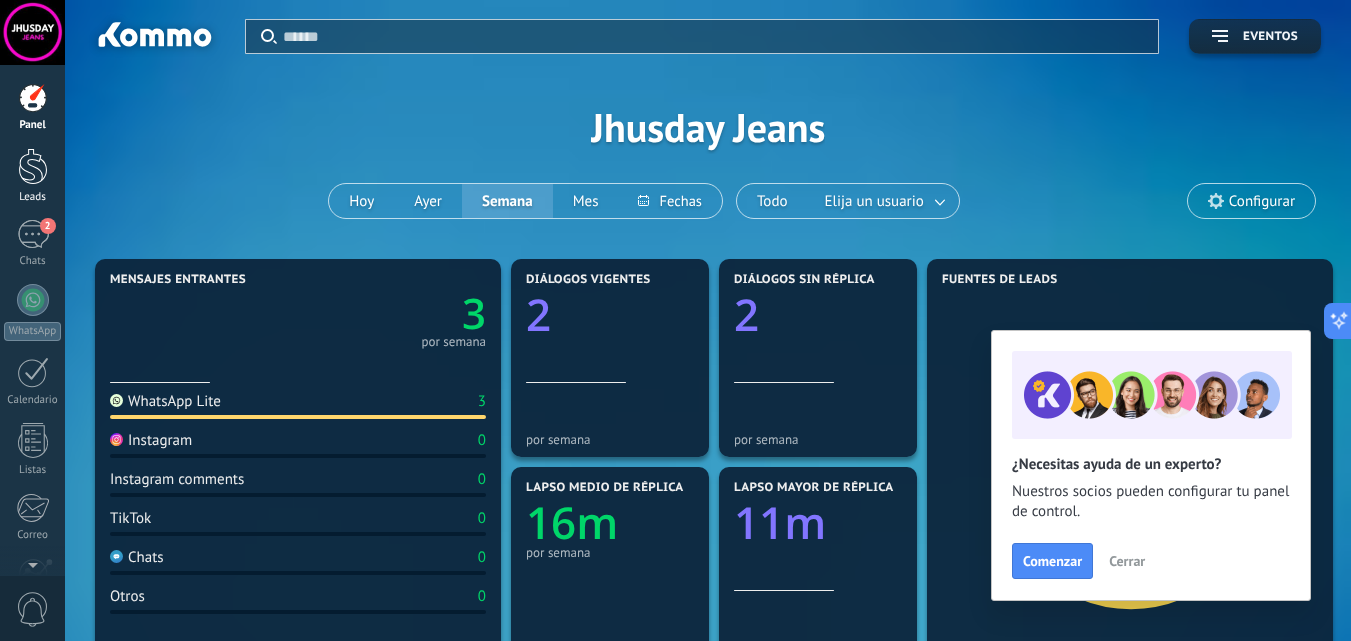 click at bounding box center (33, 166) 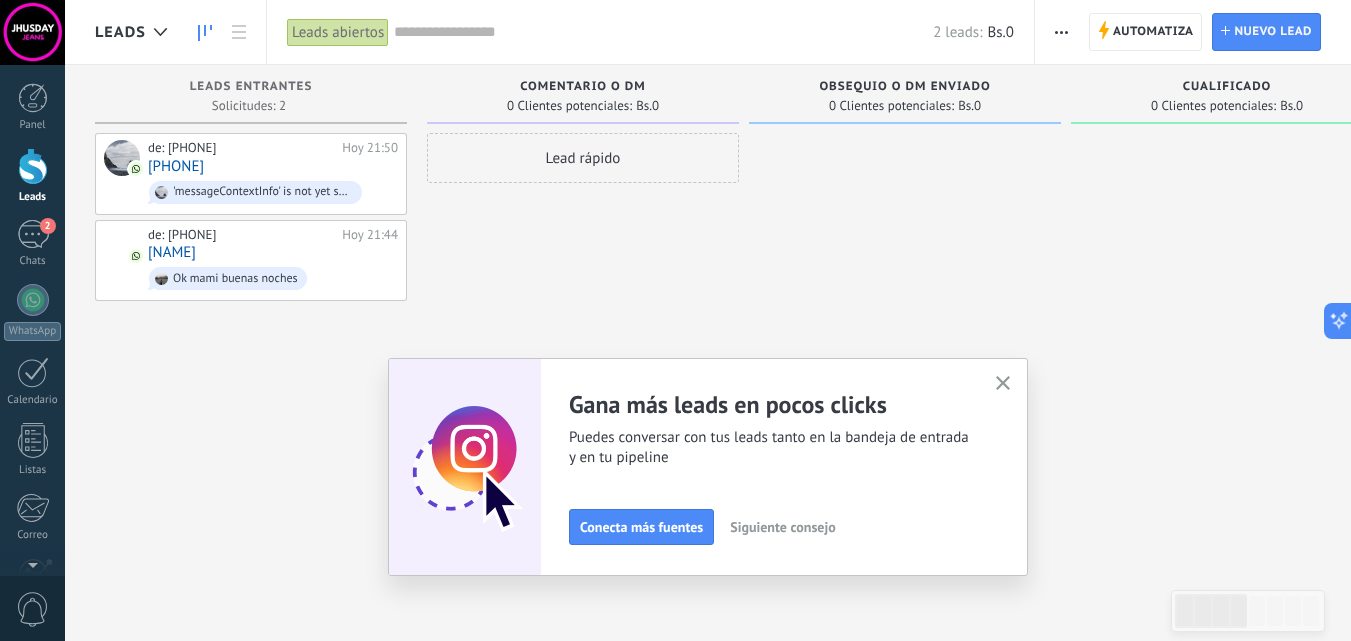 click on "Comentario o DM" at bounding box center [583, 88] 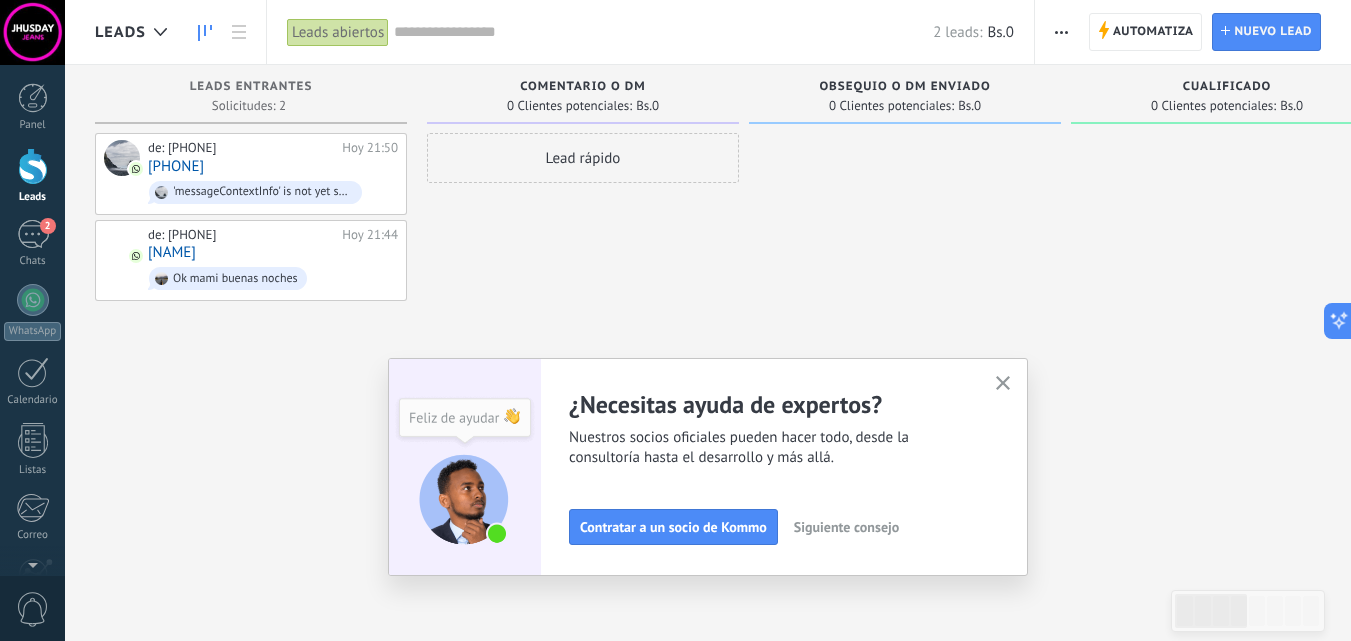drag, startPoint x: 573, startPoint y: 80, endPoint x: 534, endPoint y: 115, distance: 52.40229 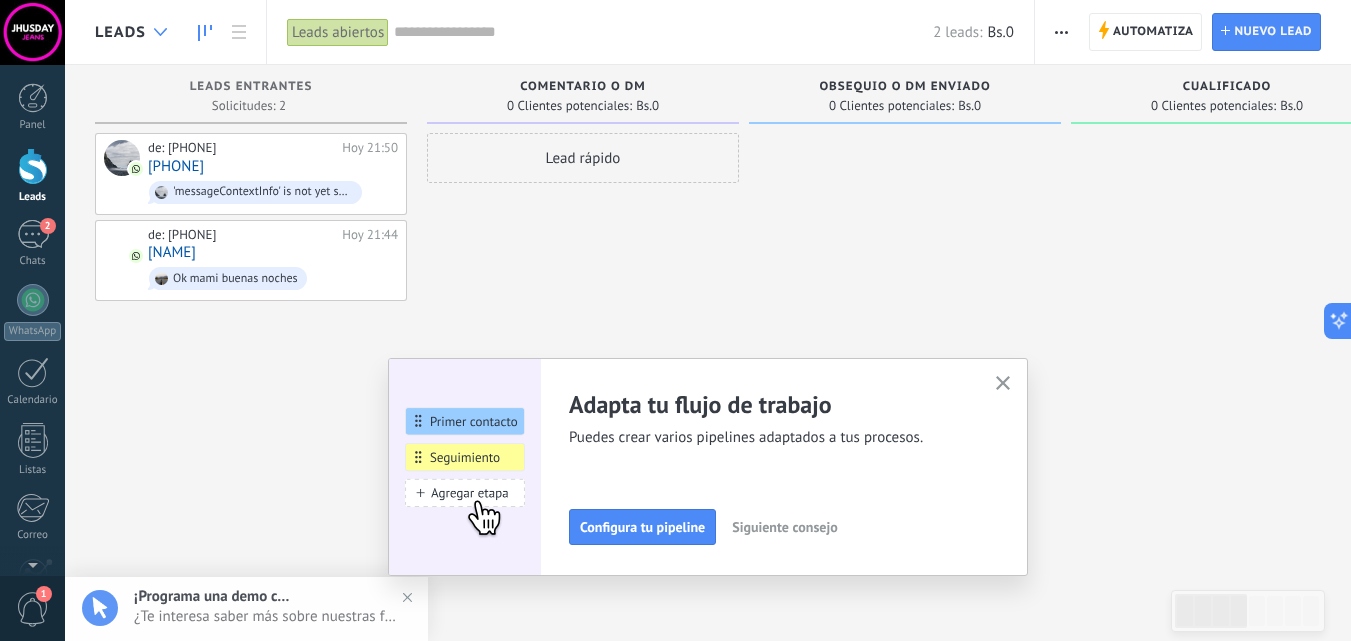 drag, startPoint x: 534, startPoint y: 115, endPoint x: 152, endPoint y: 24, distance: 392.68945 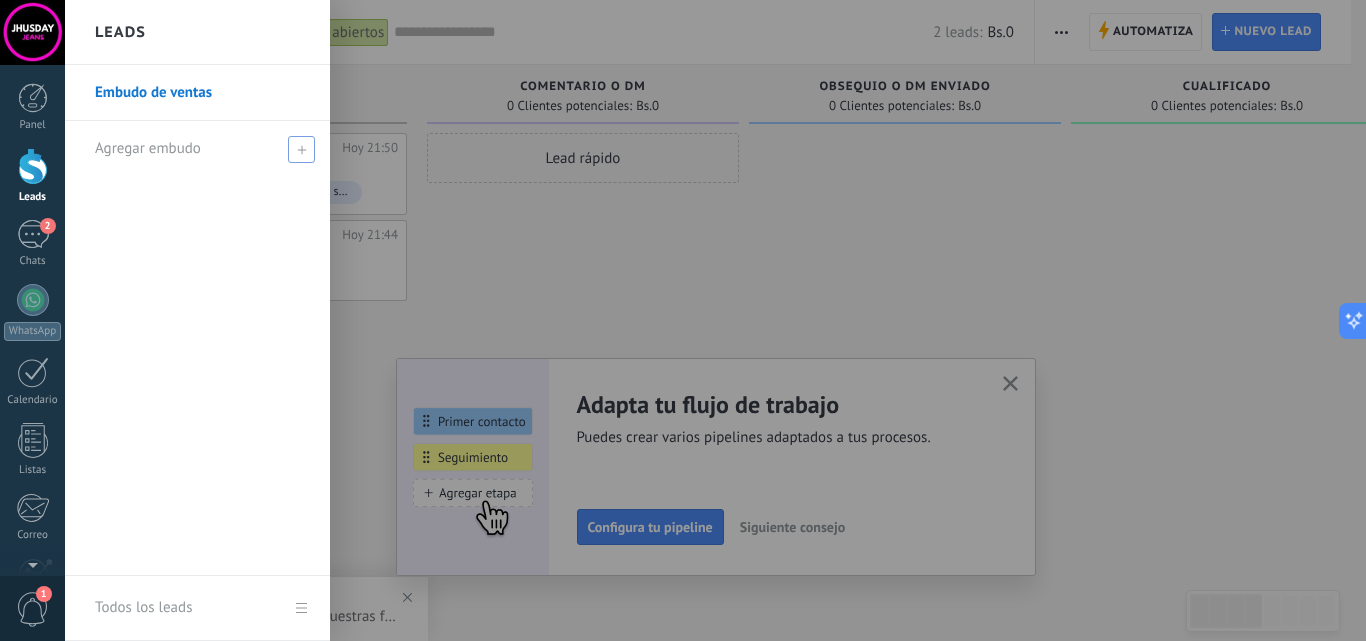 click on "Agregar embudo" at bounding box center (202, 148) 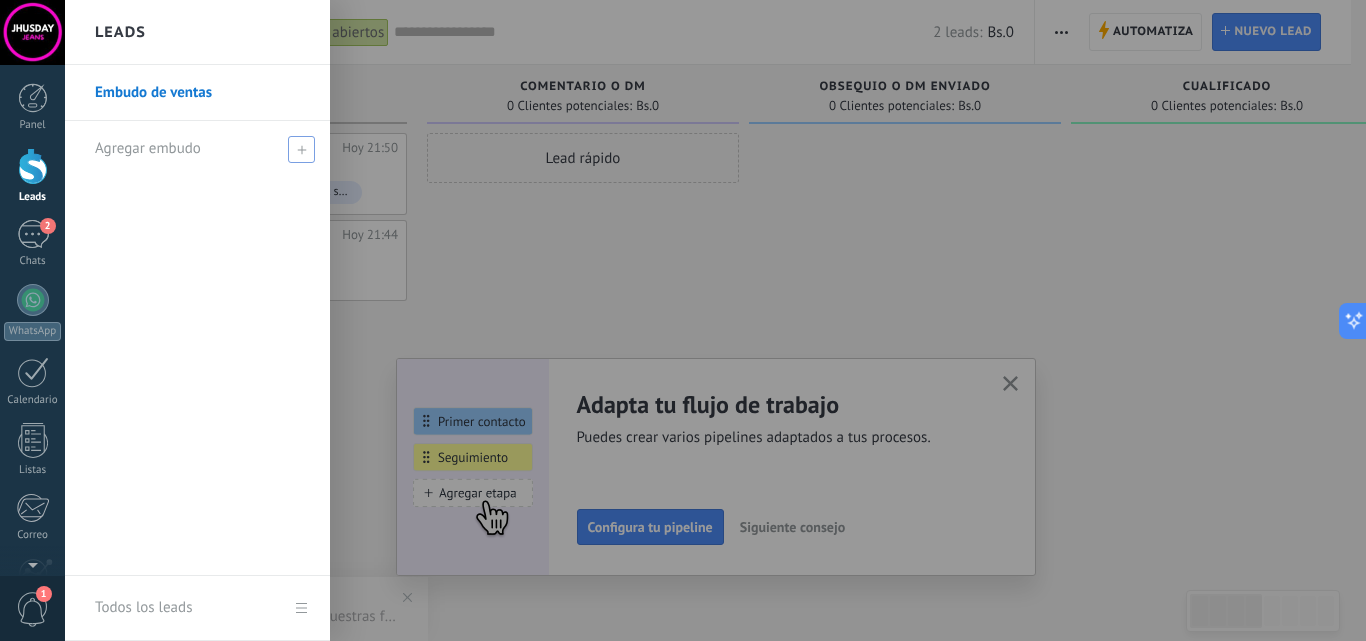 click at bounding box center [301, 149] 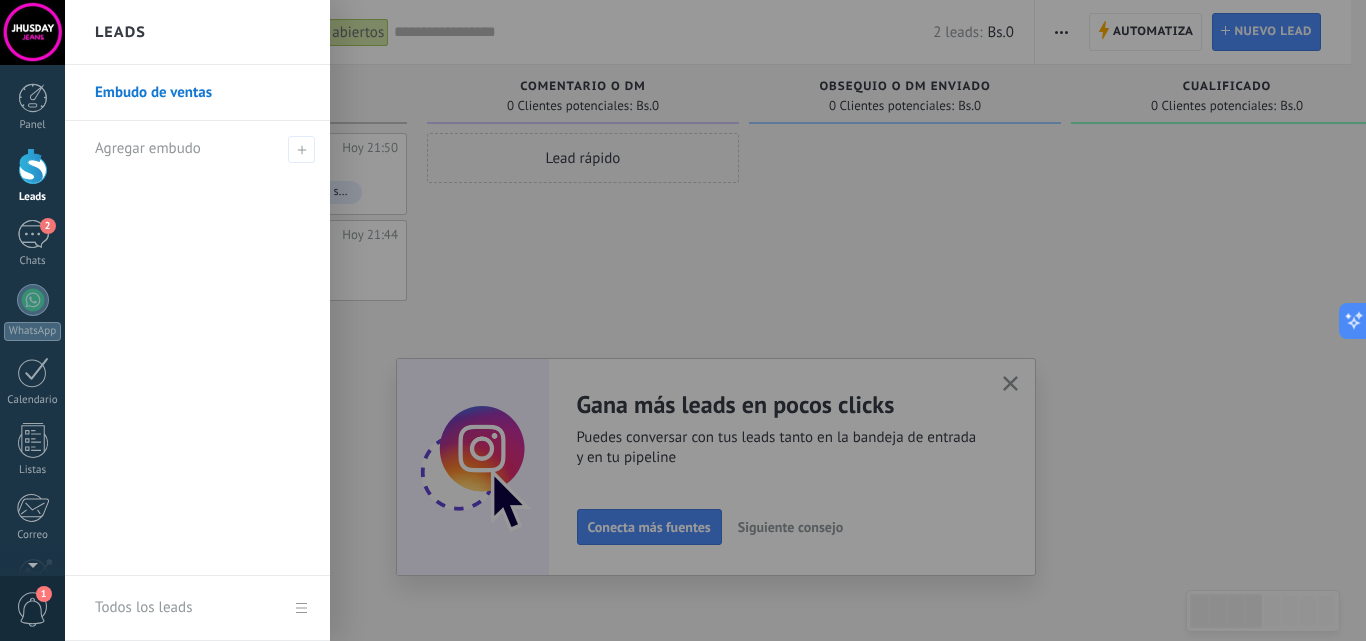 click on "Loremi do sitame" at bounding box center [202, 93] 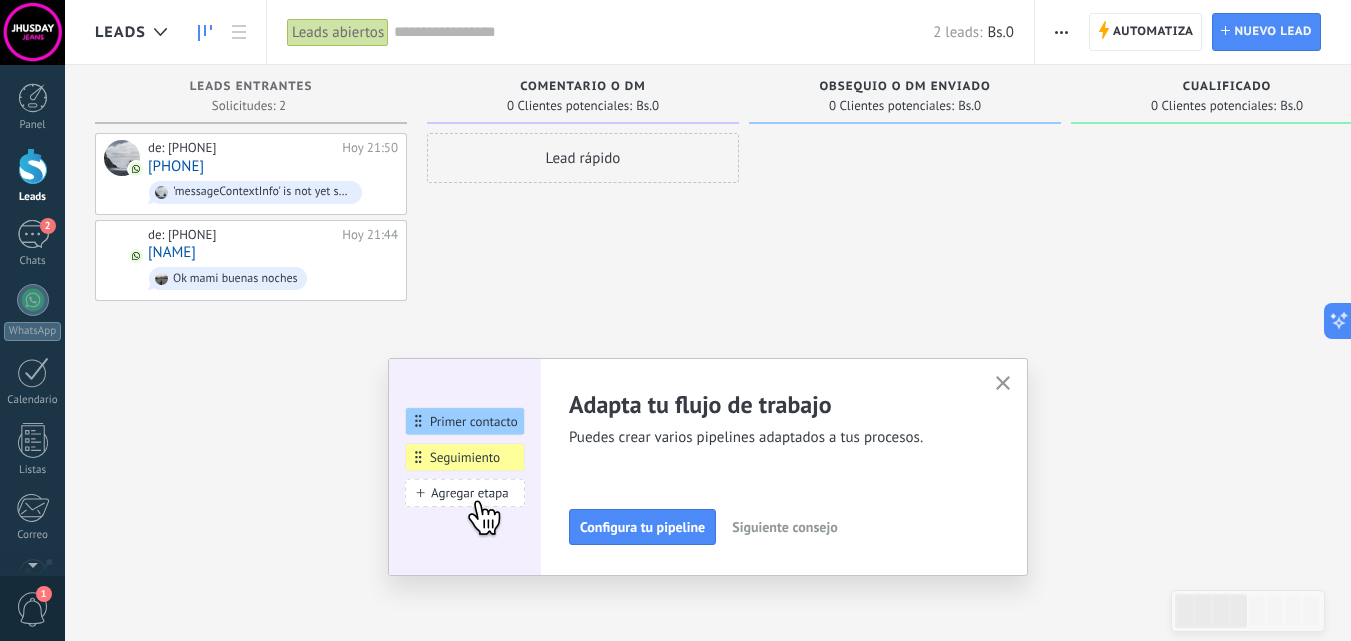 click on "Comentario o DM" at bounding box center (582, 87) 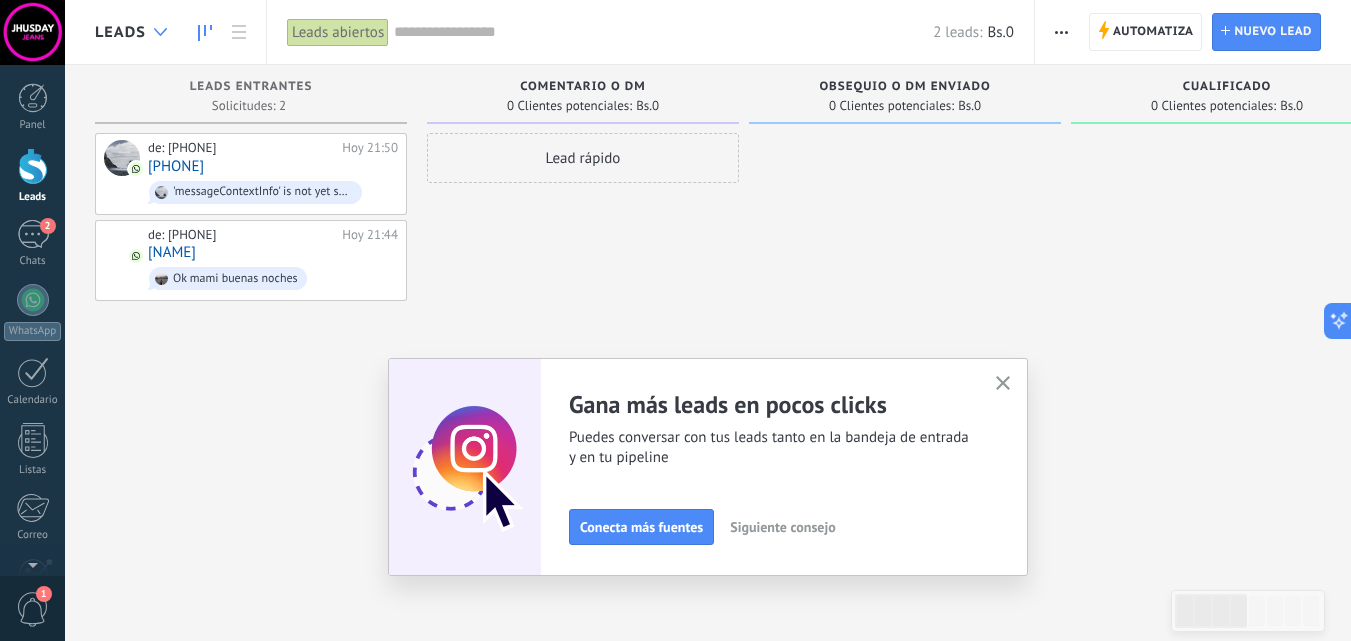 click at bounding box center (160, 32) 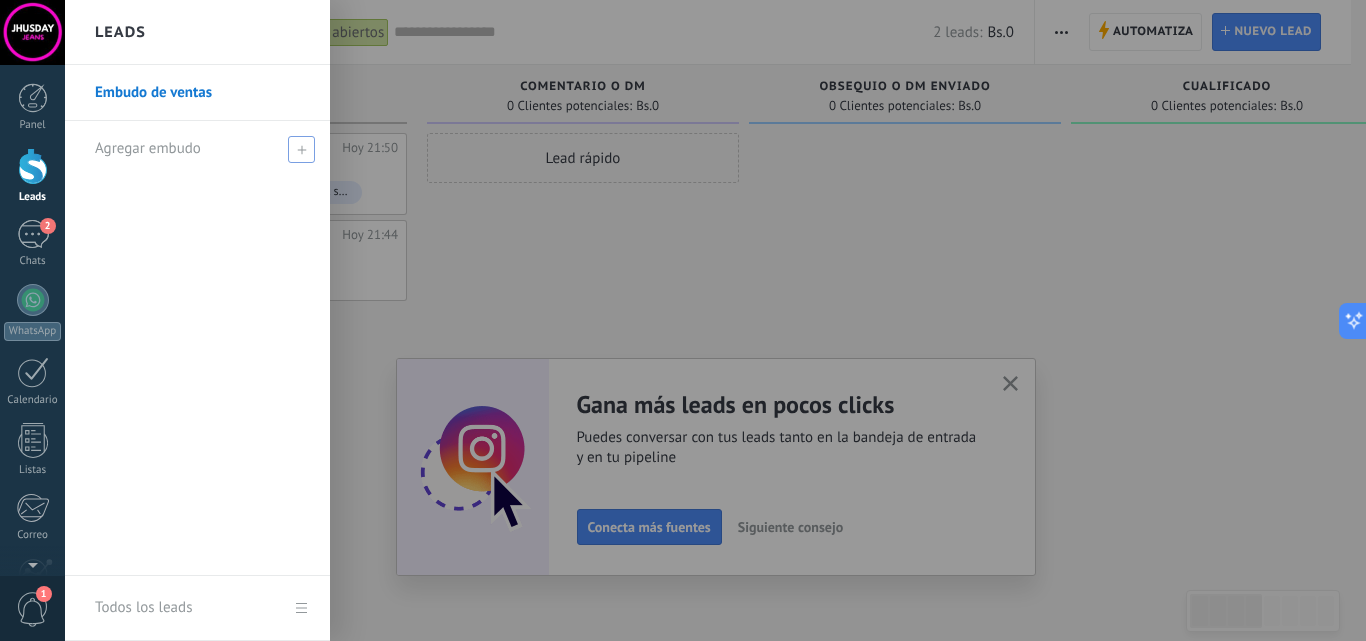 click at bounding box center [301, 149] 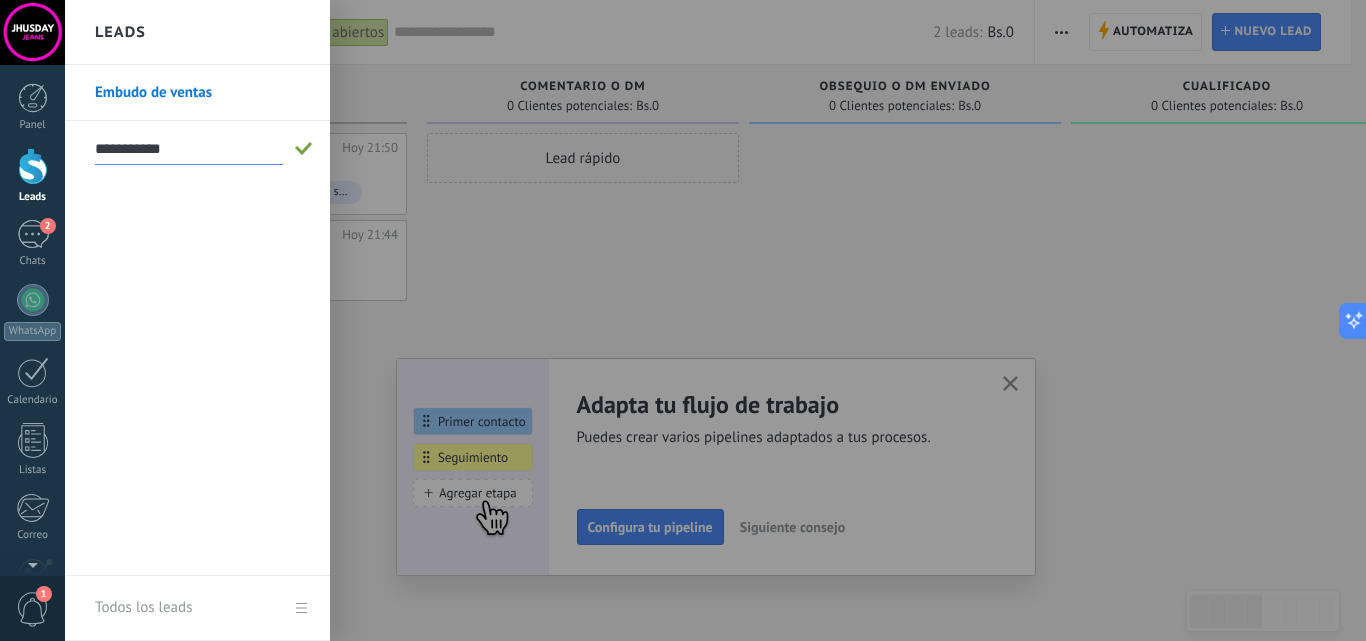 type on "**********" 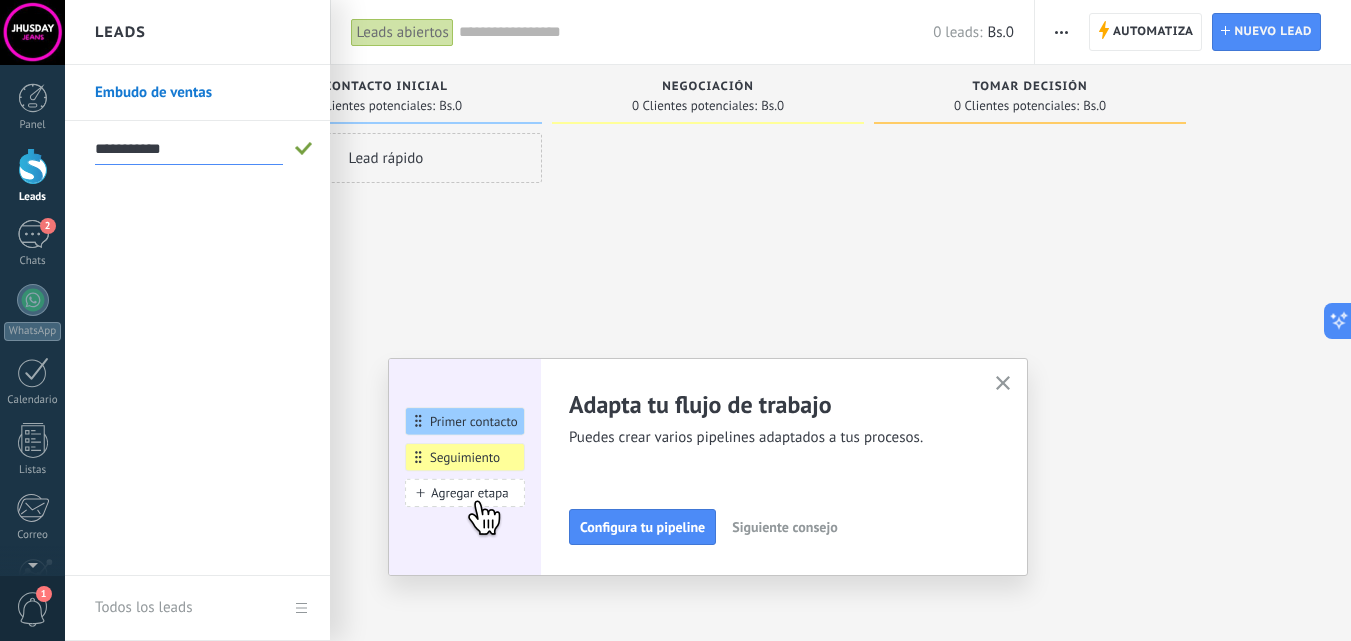 click on "Lead rápido" at bounding box center (386, 323) 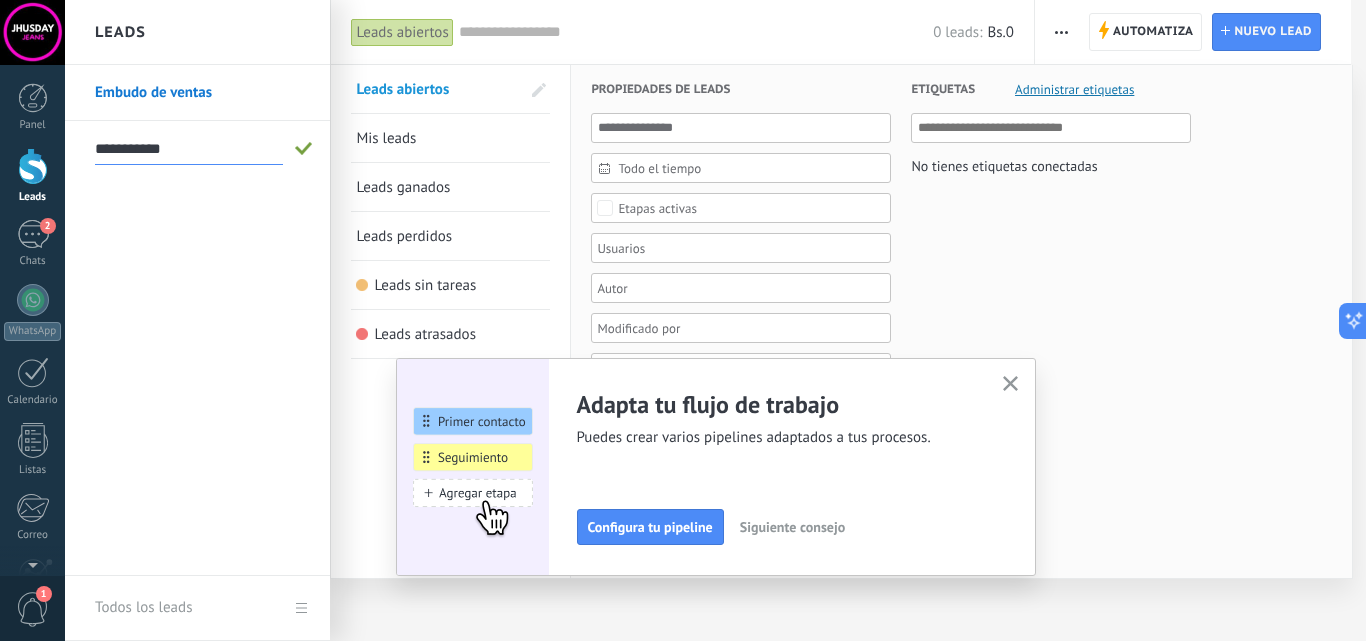 click on "Etiquetas Administrar etiquetas No tienes etiquetas conectadas" at bounding box center (1041, 630) 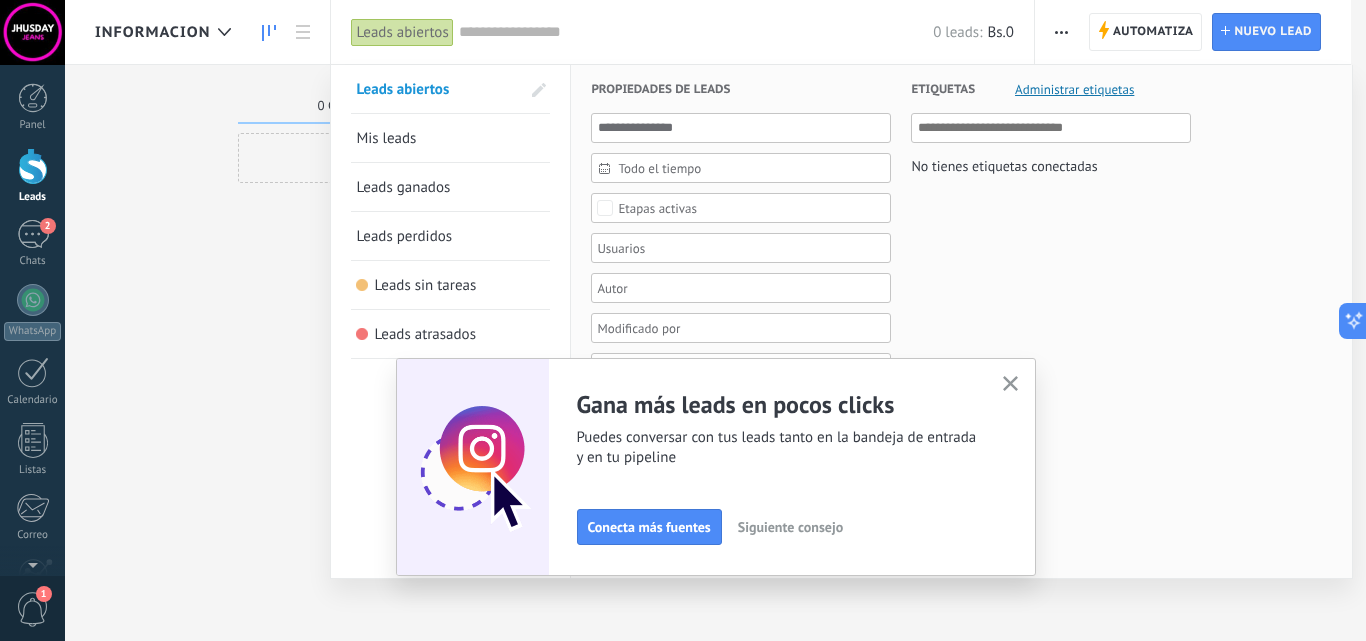 click at bounding box center [683, 320] 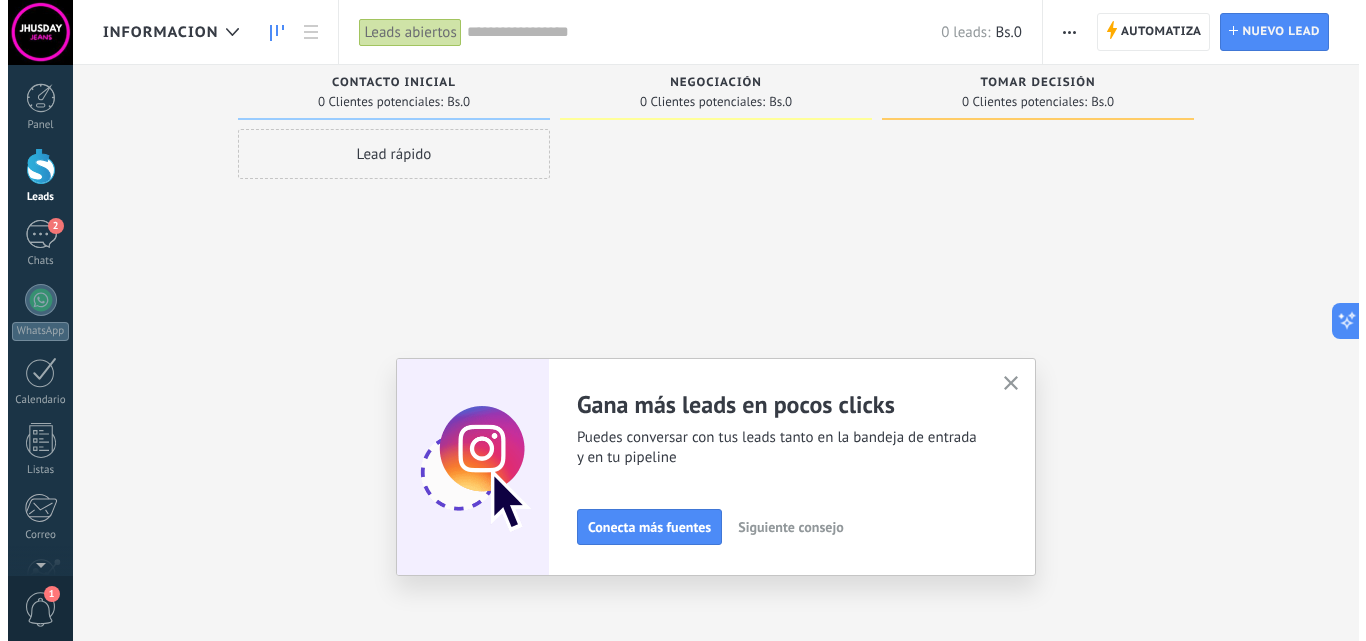scroll, scrollTop: 0, scrollLeft: 0, axis: both 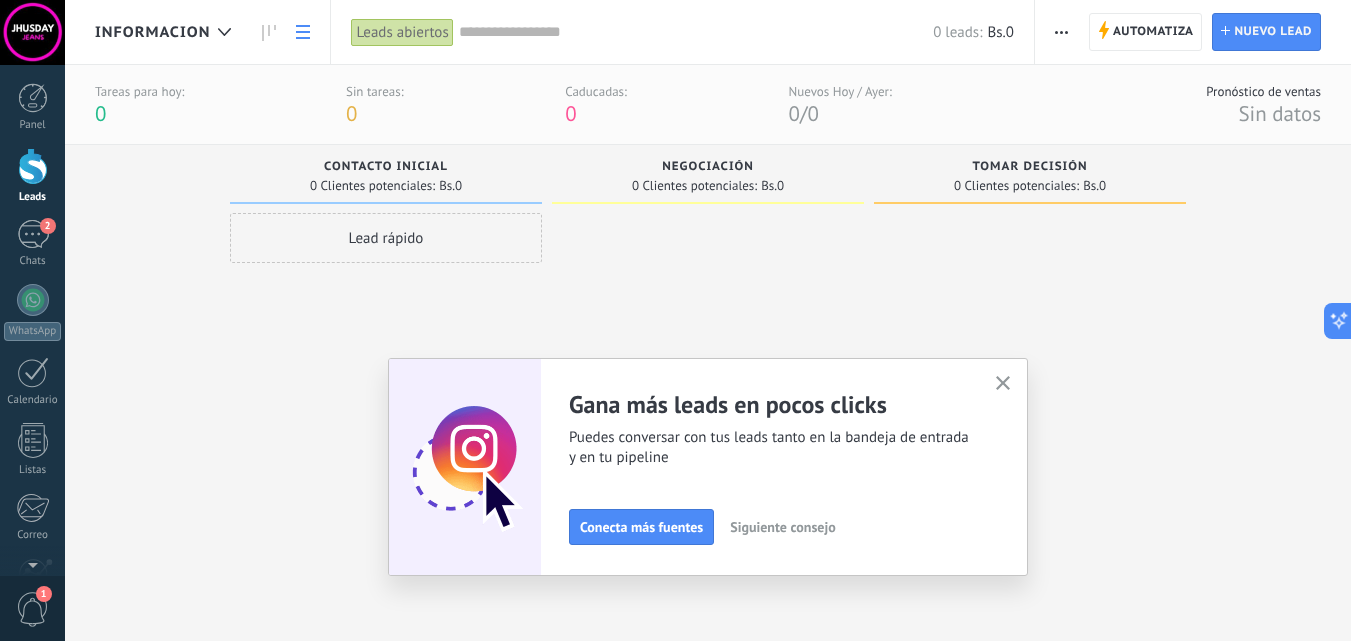 click at bounding box center (303, 32) 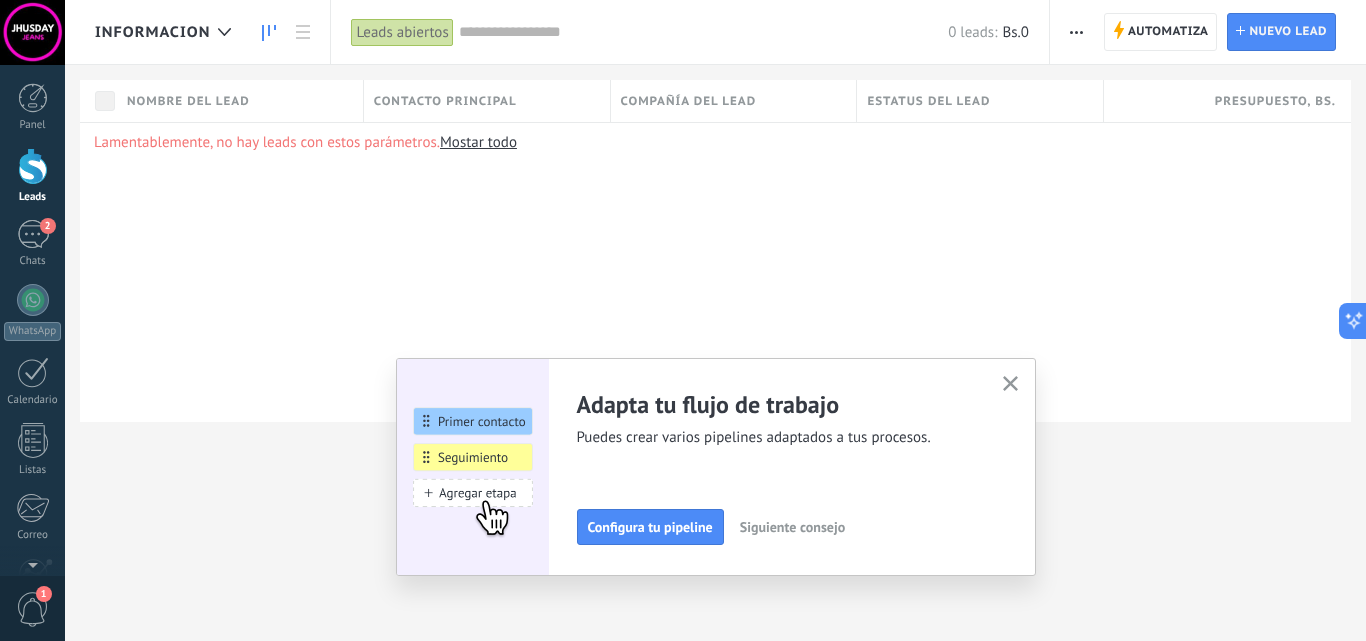 click at bounding box center [269, 32] 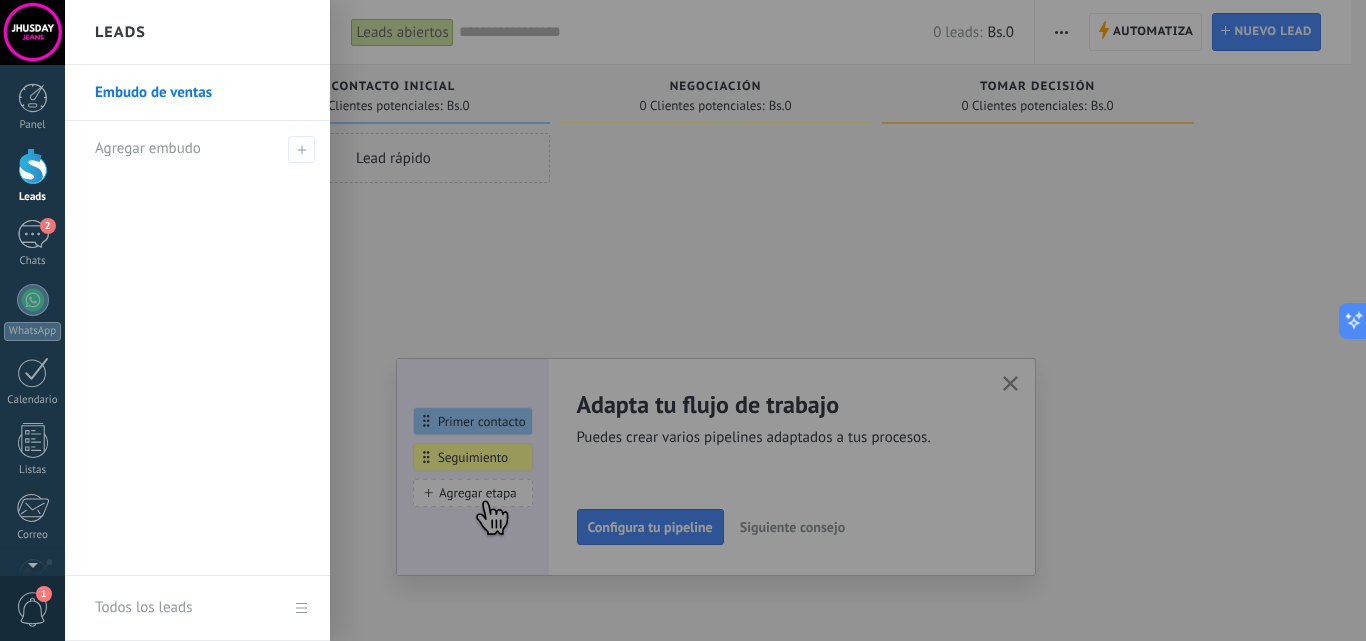 click at bounding box center (33, 166) 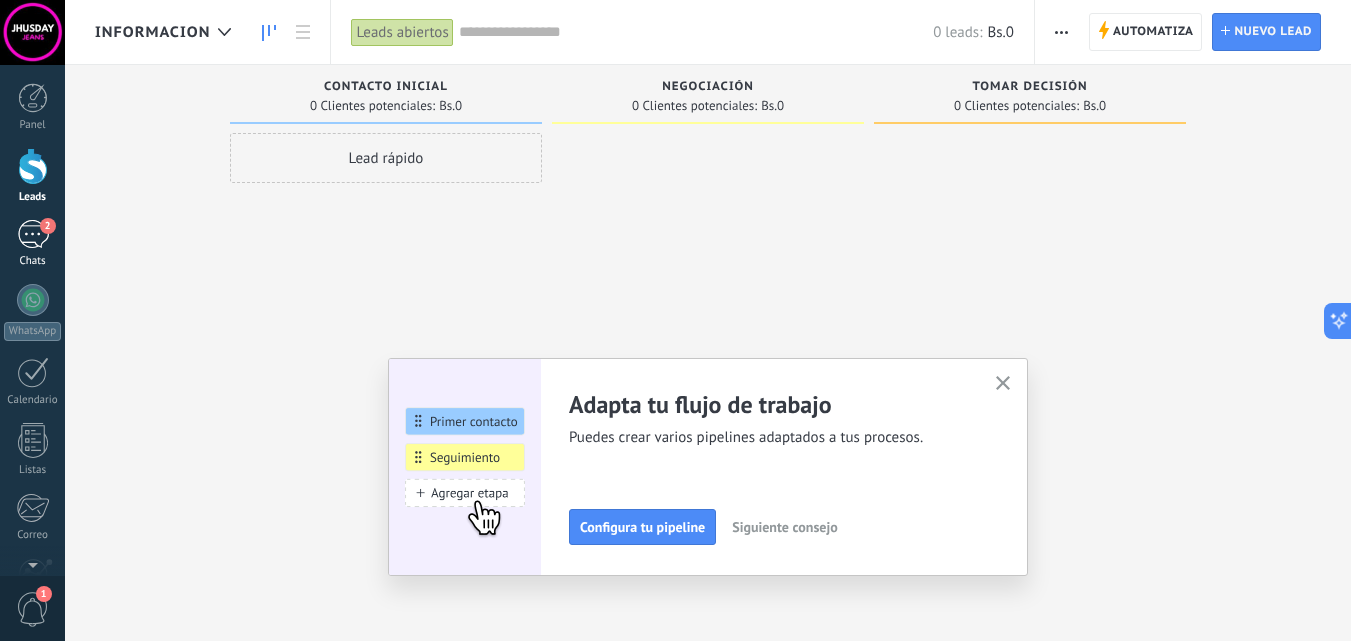 click on "5" at bounding box center [33, 234] 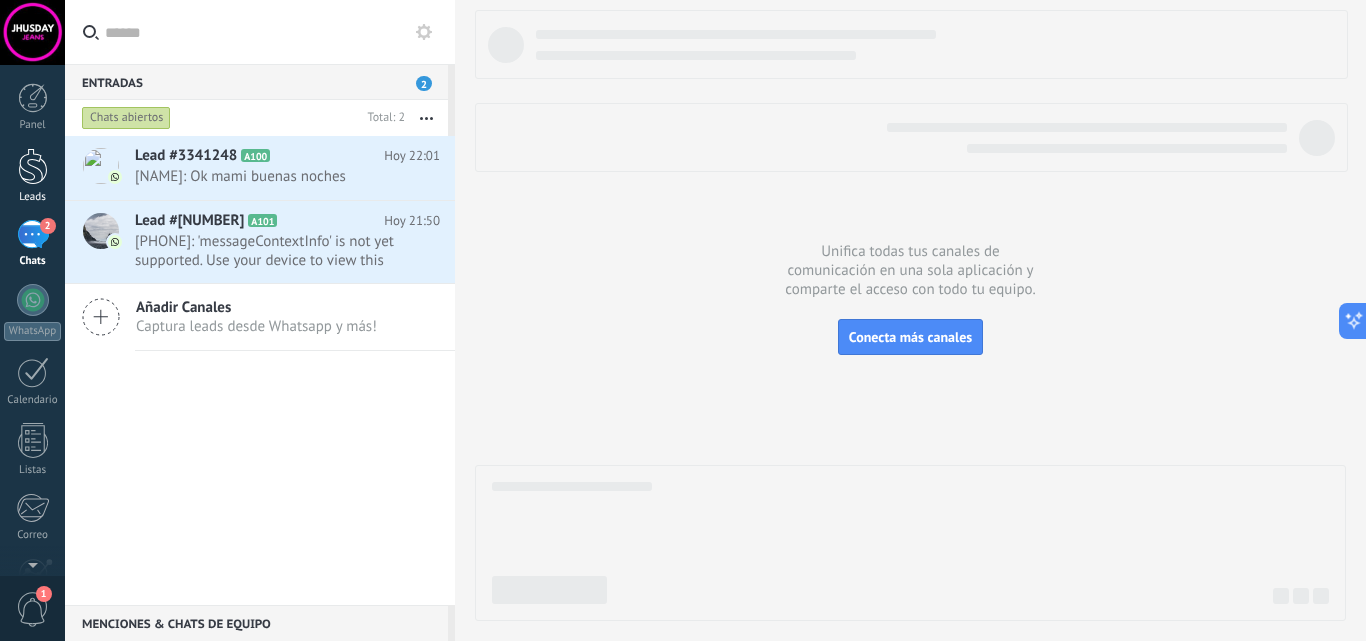 click at bounding box center (33, 166) 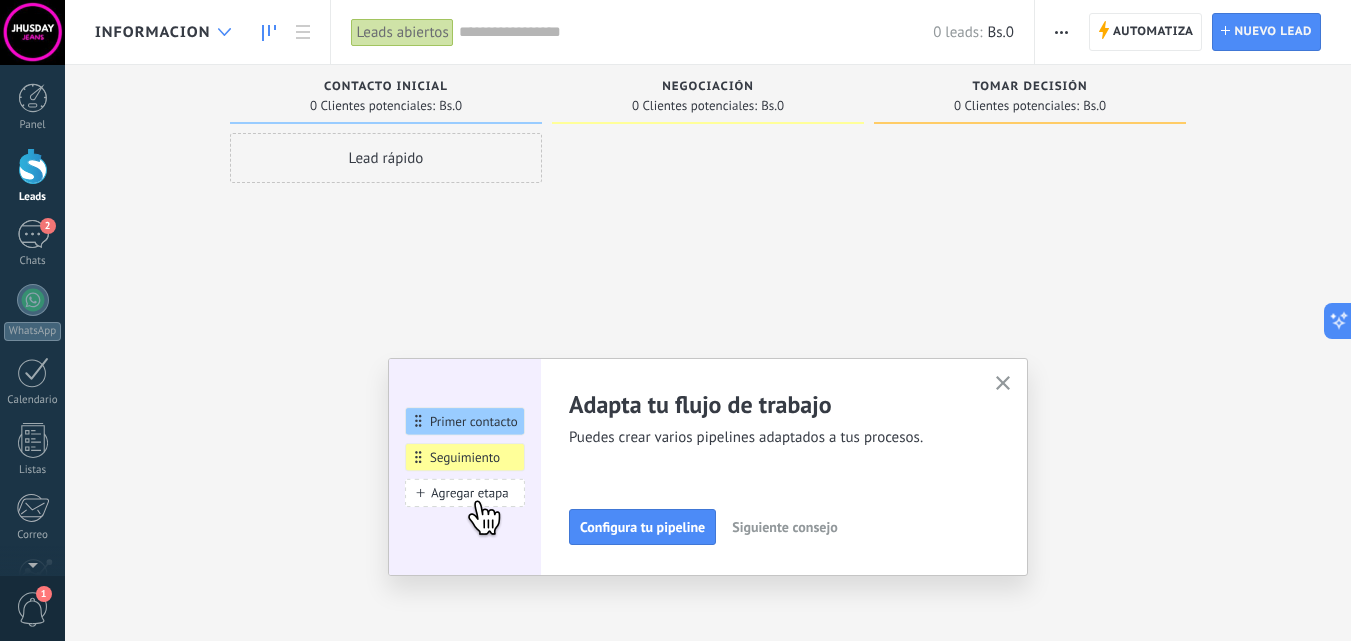 click at bounding box center [224, 32] 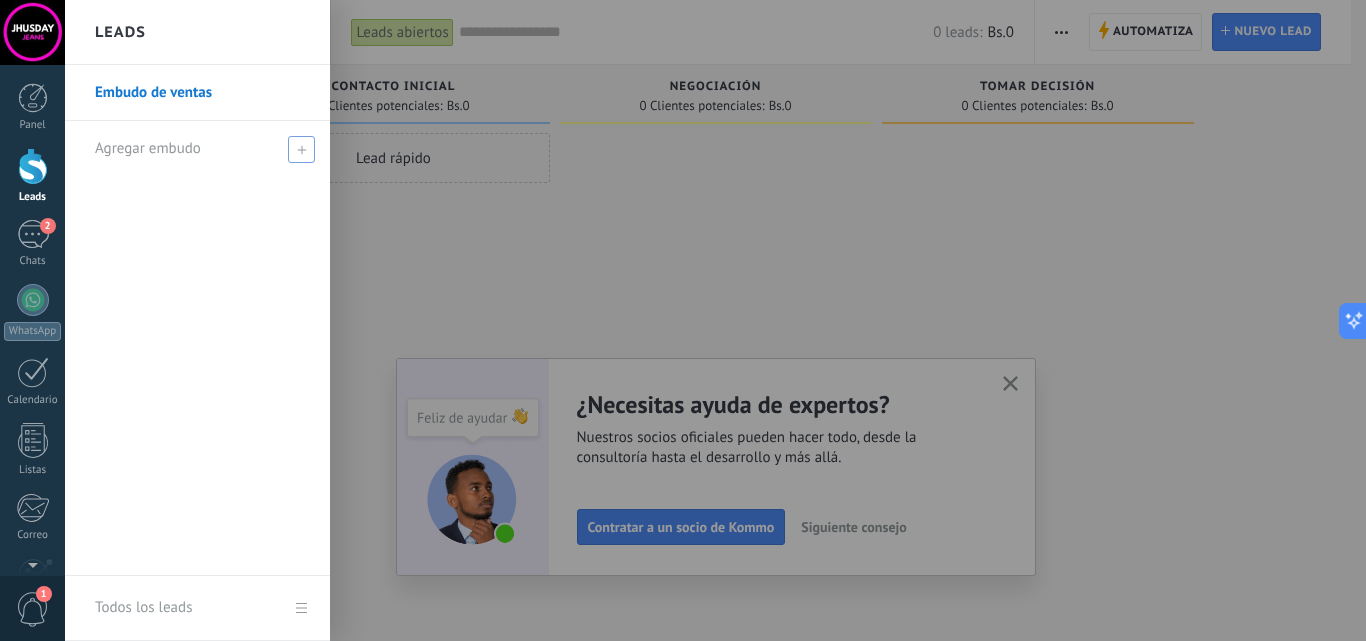 click at bounding box center (301, 149) 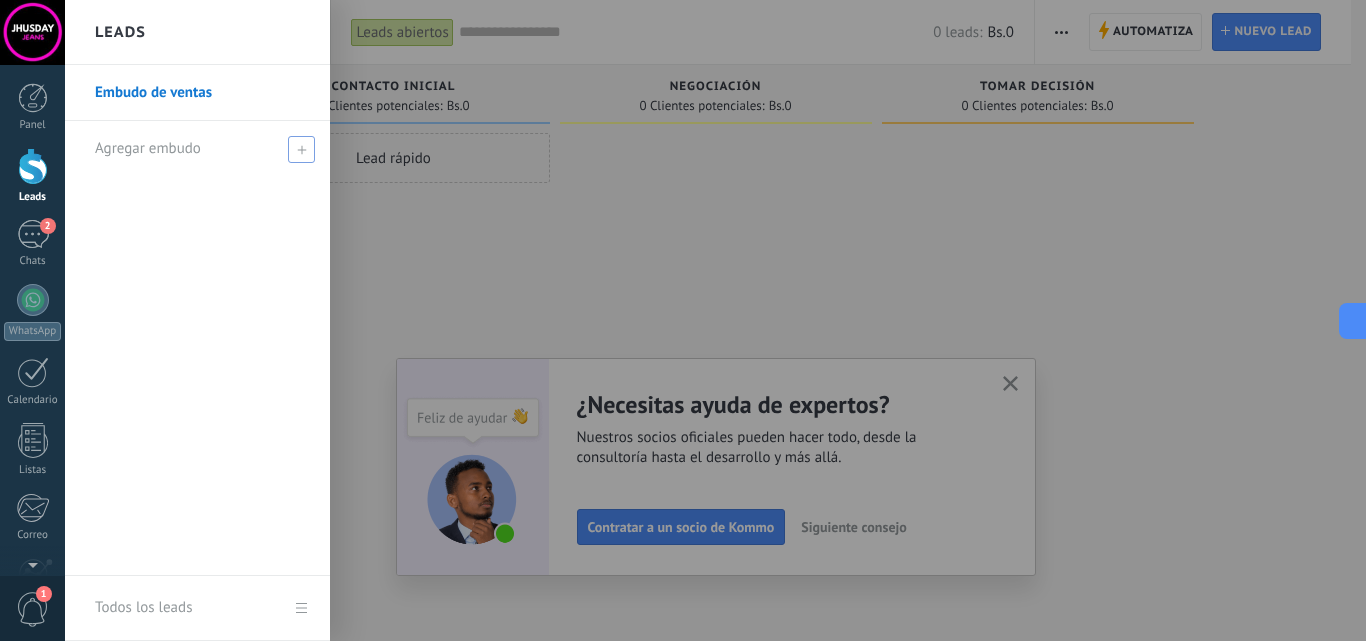 click on "Agregar embudo" at bounding box center [202, 148] 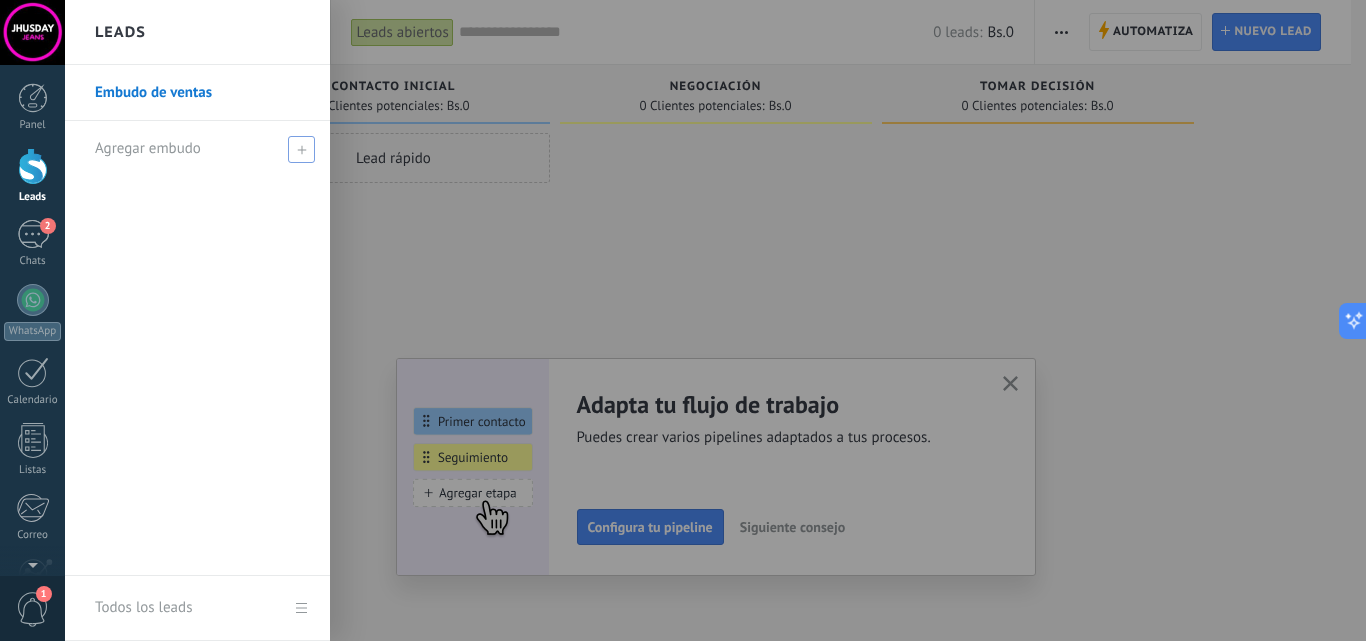 click at bounding box center [301, 149] 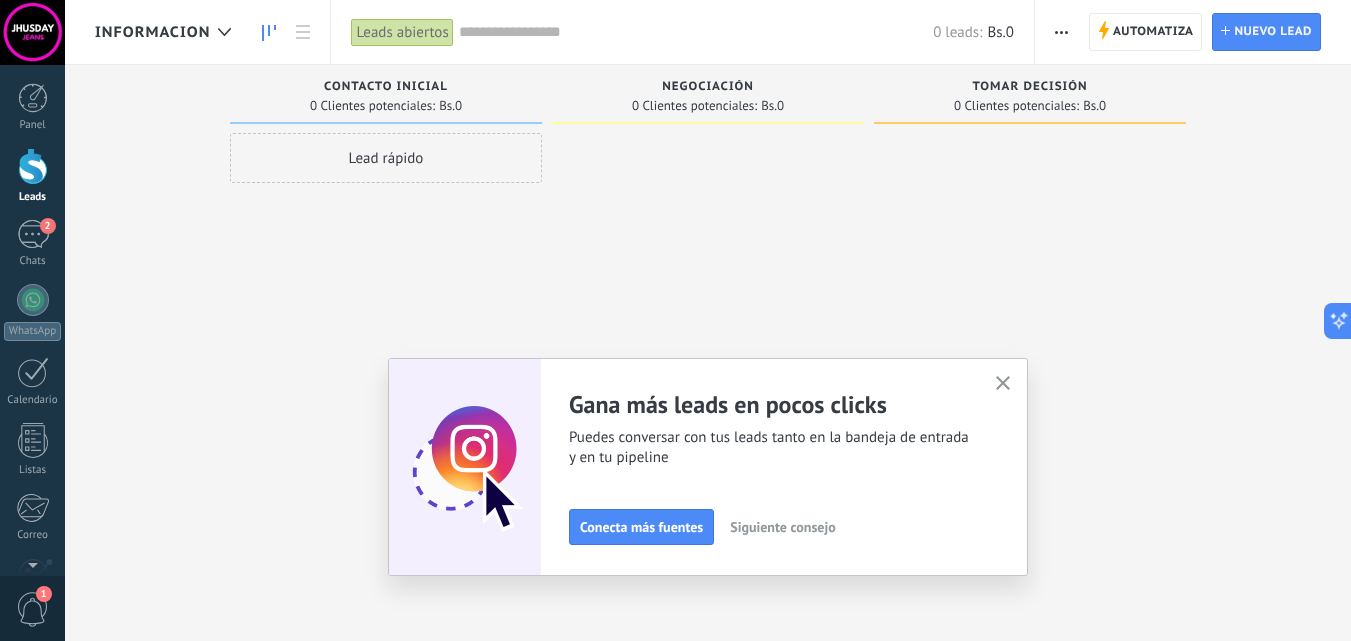 click at bounding box center (1003, 383) 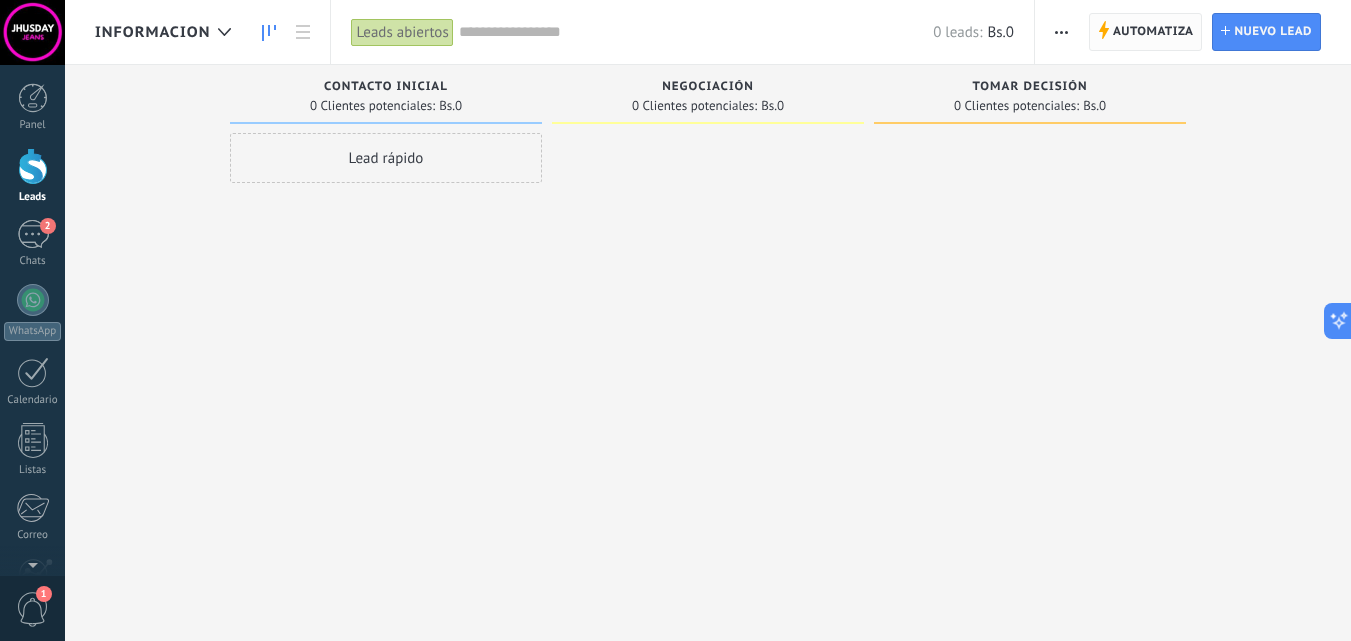 click on "Automatiza" at bounding box center (1153, 32) 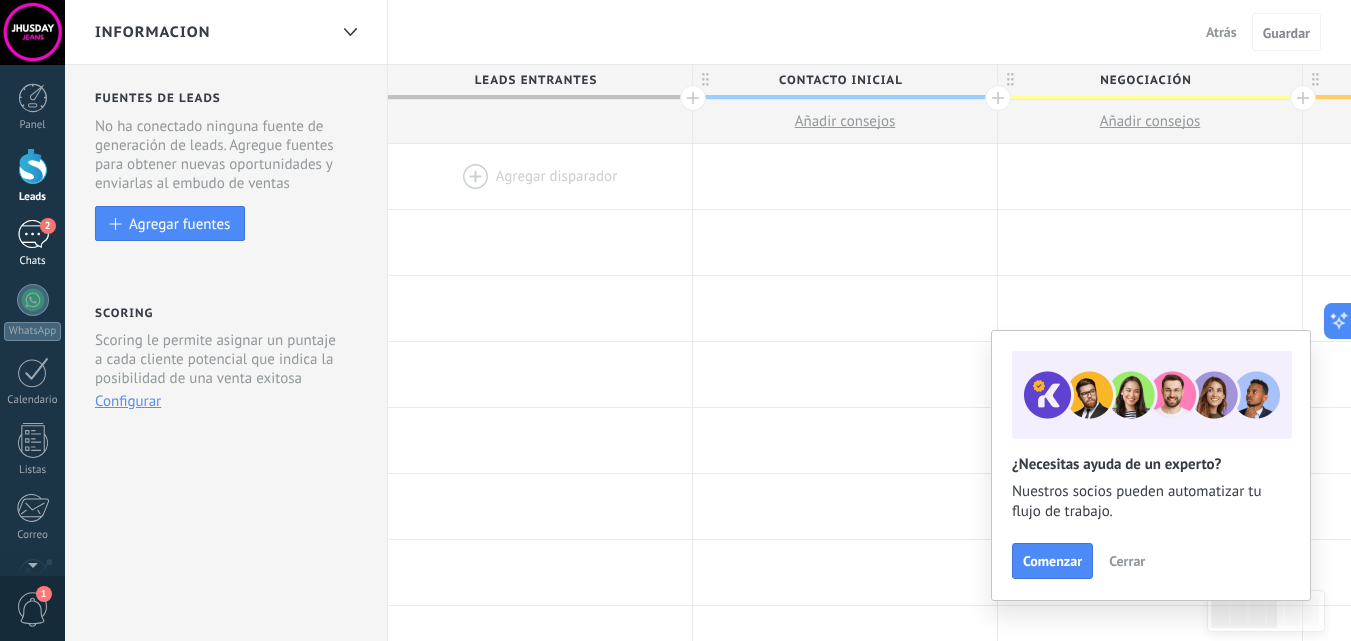 click on "5" at bounding box center (33, 234) 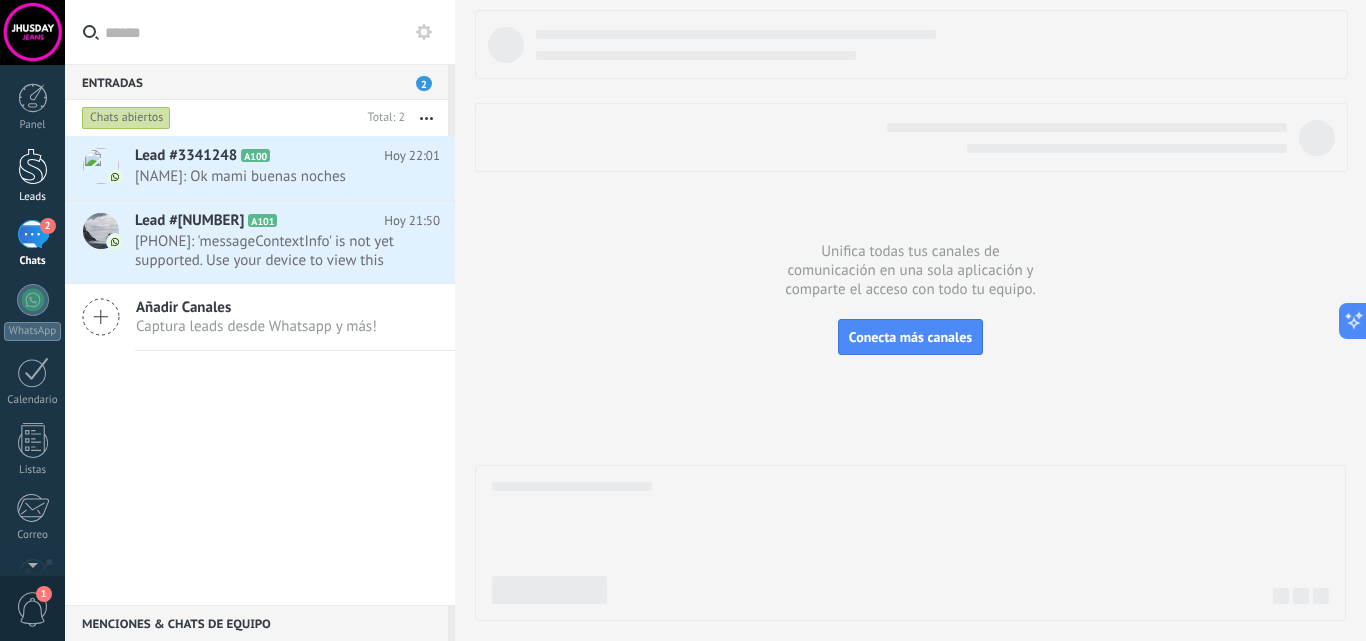 click at bounding box center (33, 166) 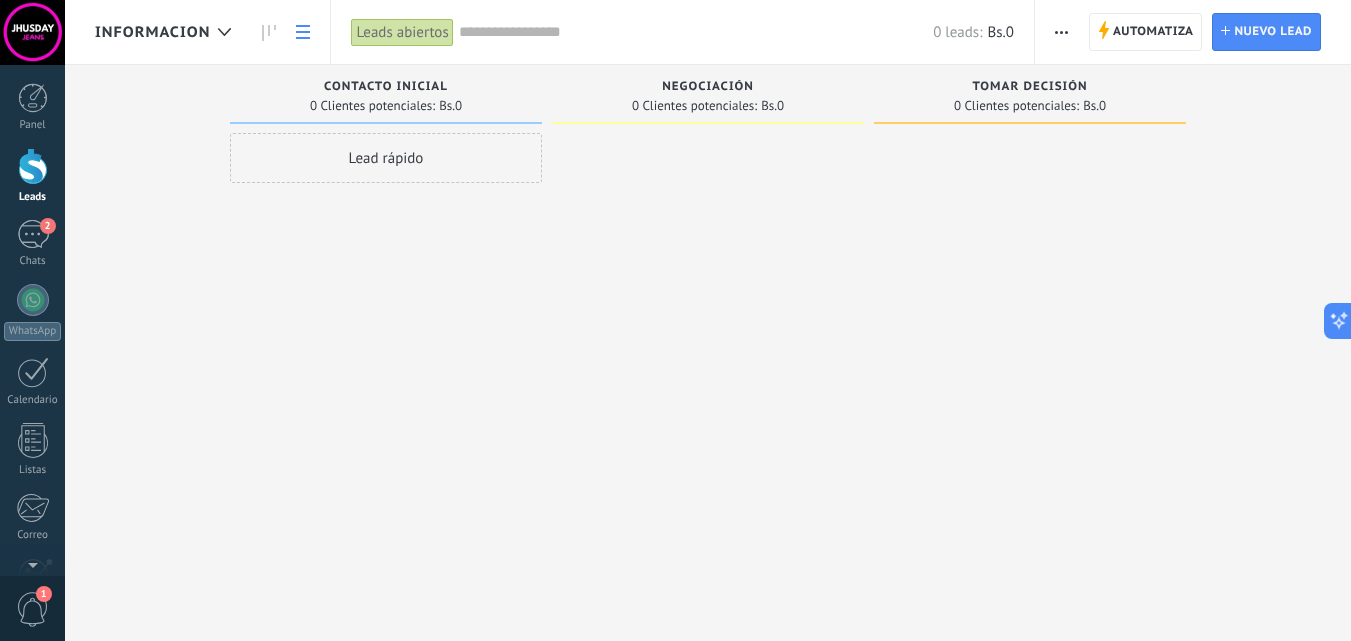 click at bounding box center [303, 32] 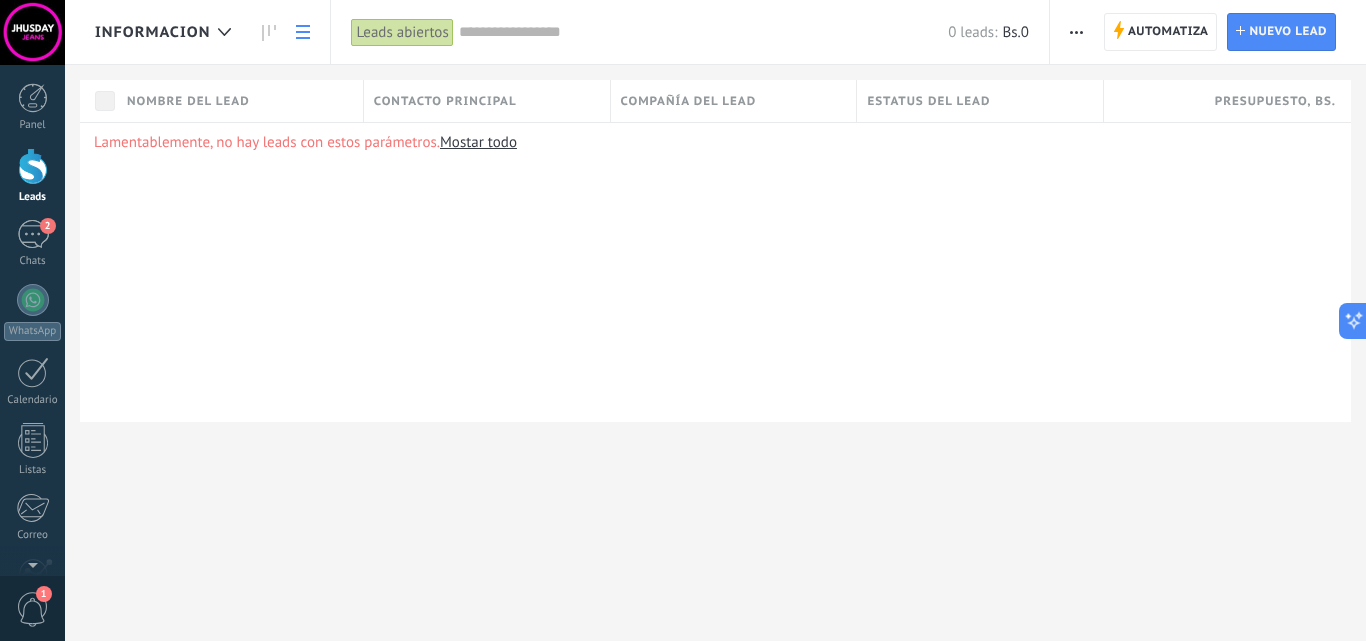 click on "Mostar todo" at bounding box center (478, 142) 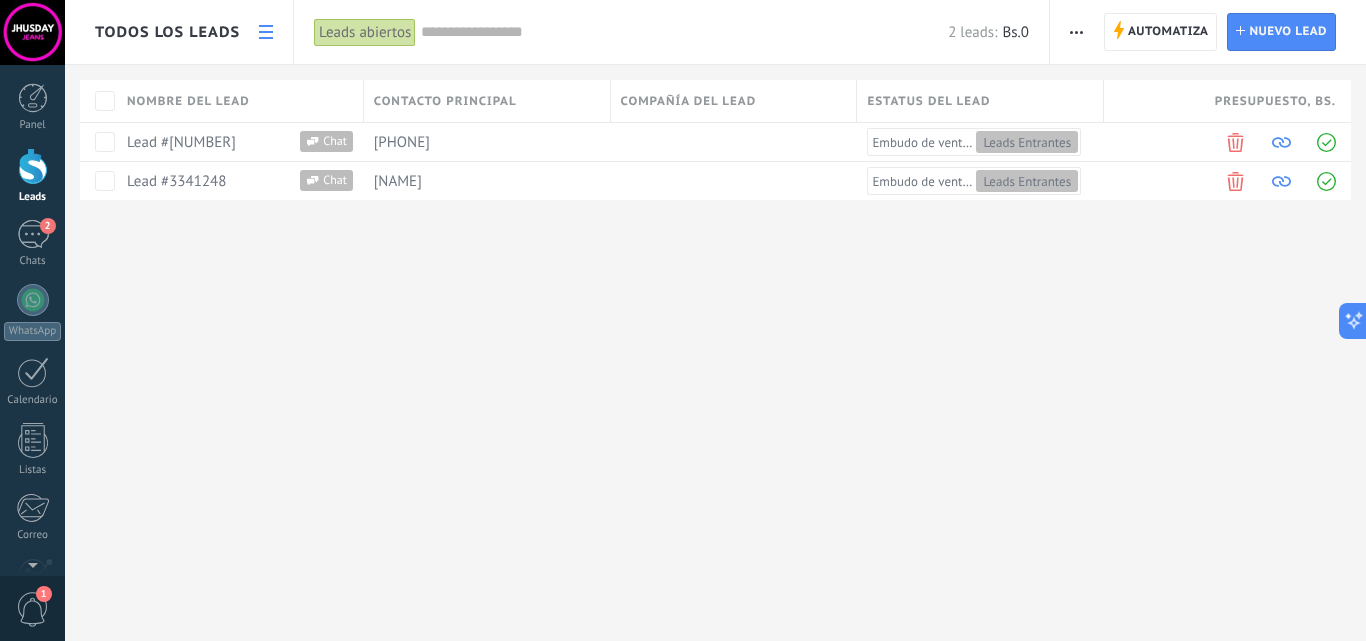 click at bounding box center [266, 32] 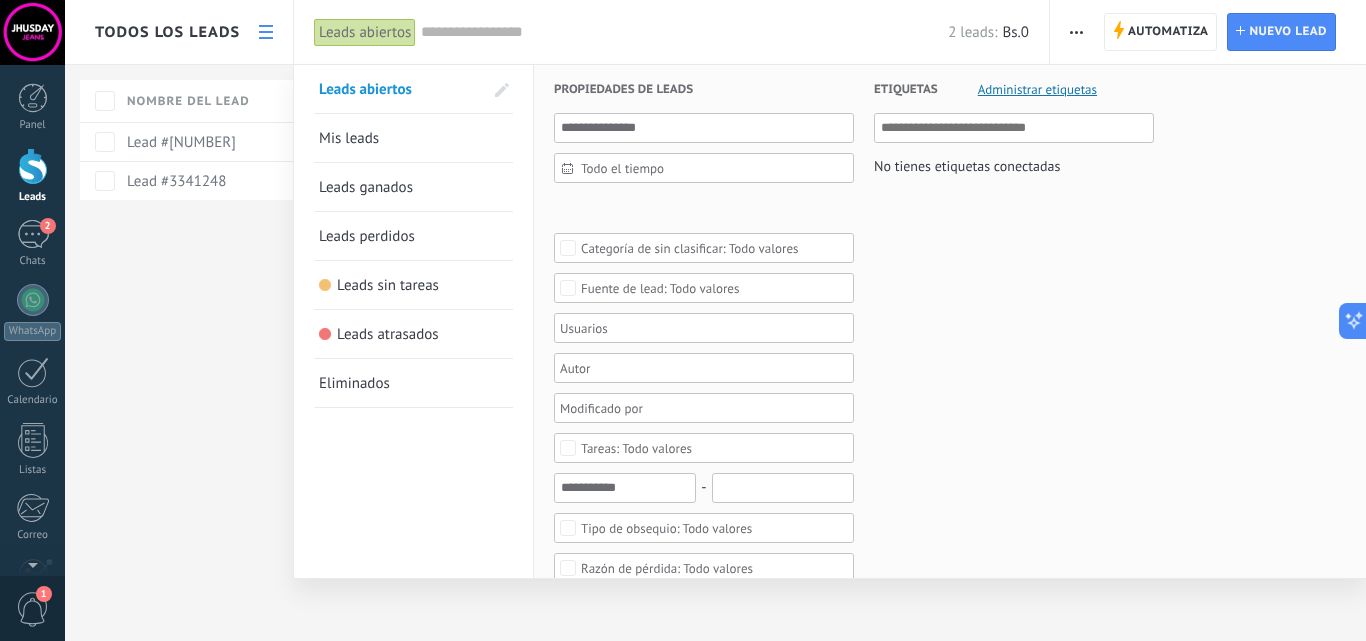 click on "Leads abiertos" at bounding box center (365, 32) 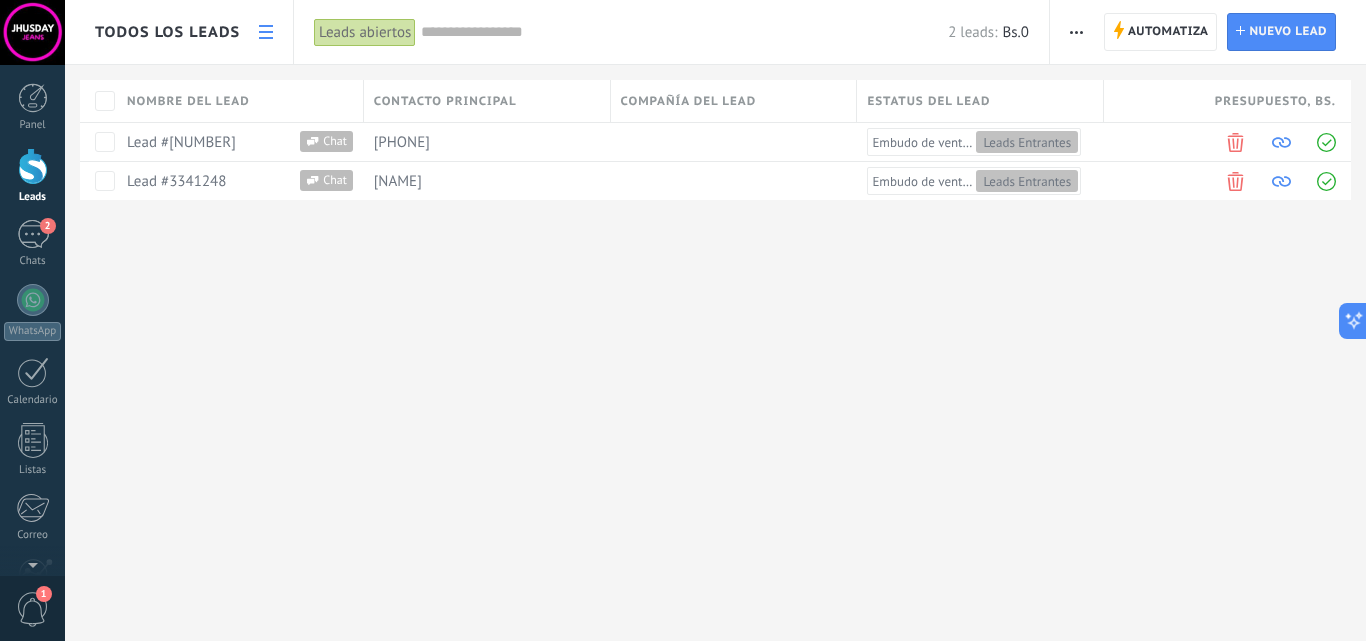 click on "Todos los leads" at bounding box center (179, 32) 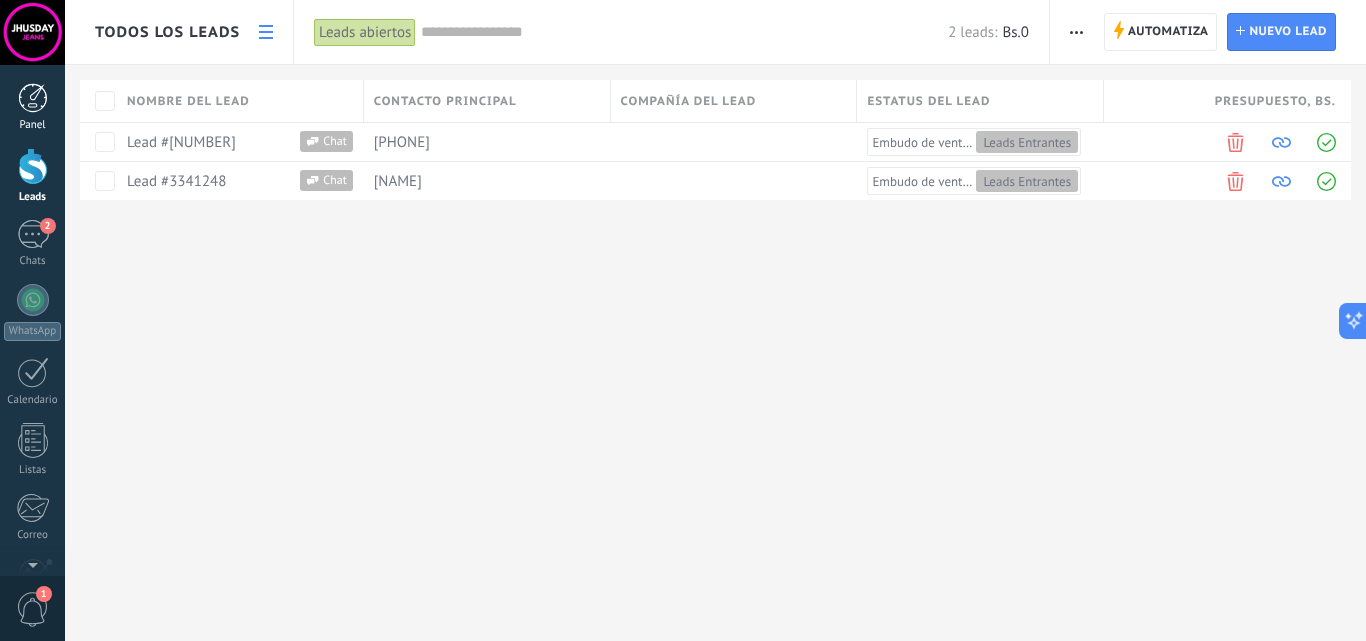 click at bounding box center (33, 98) 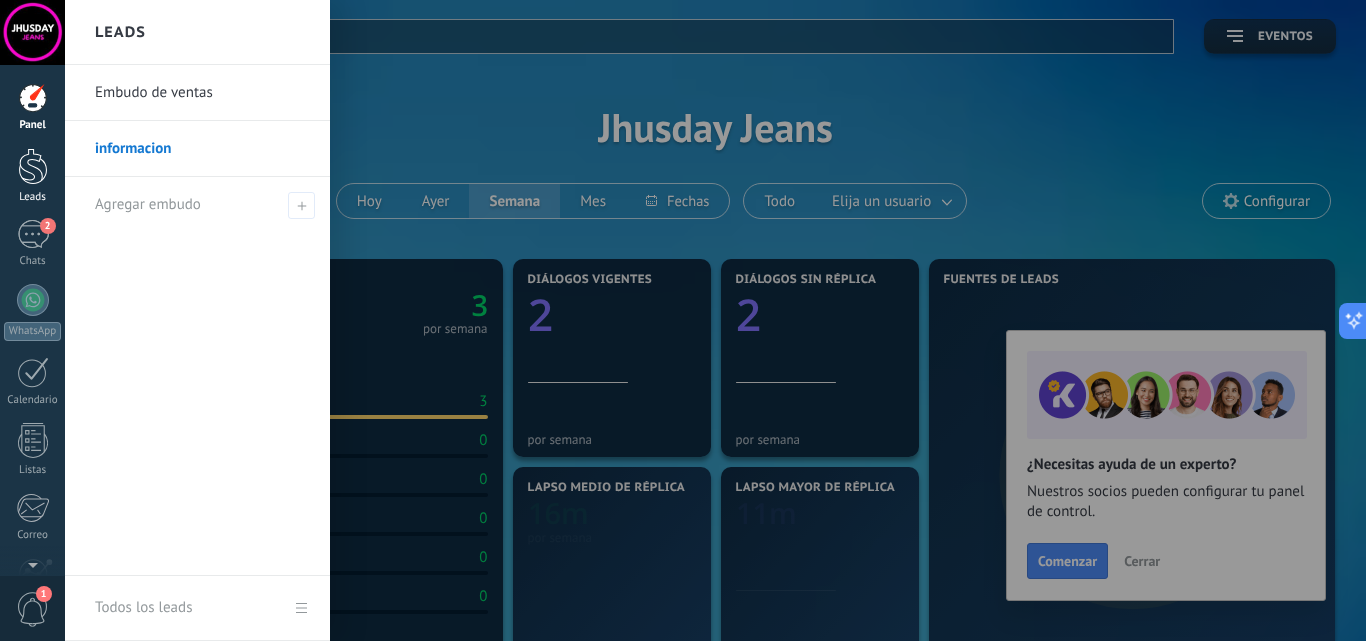 click at bounding box center [33, 166] 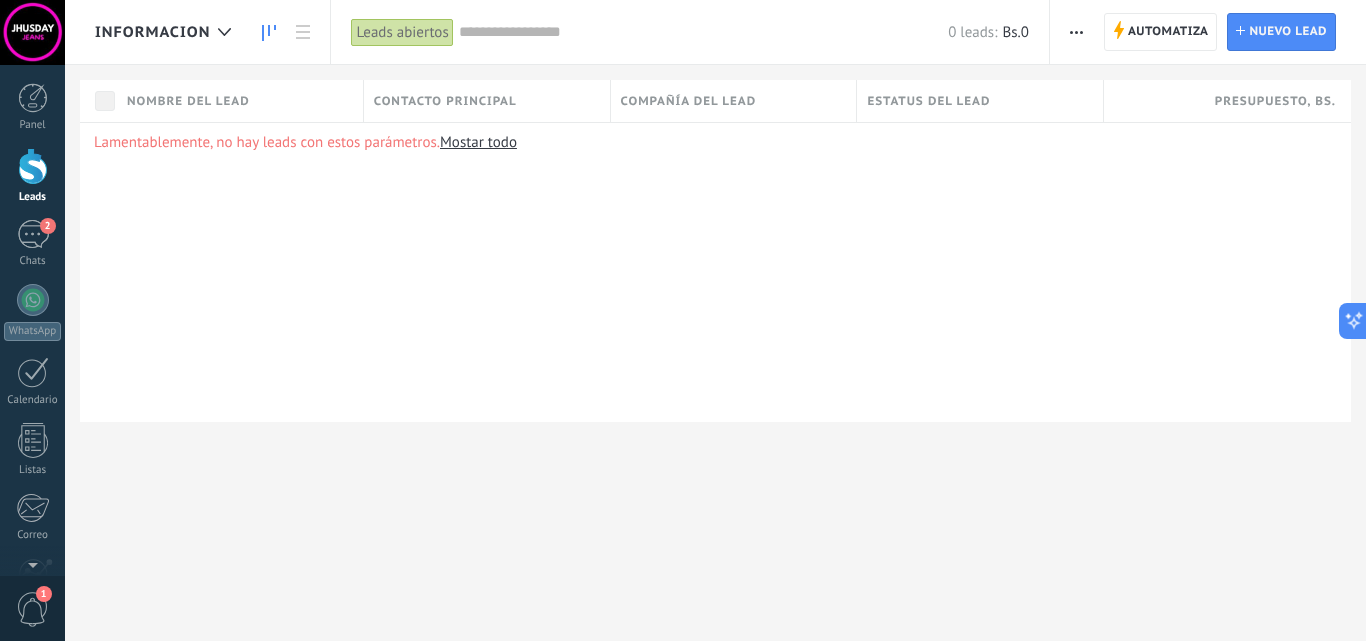 click at bounding box center (269, 33) 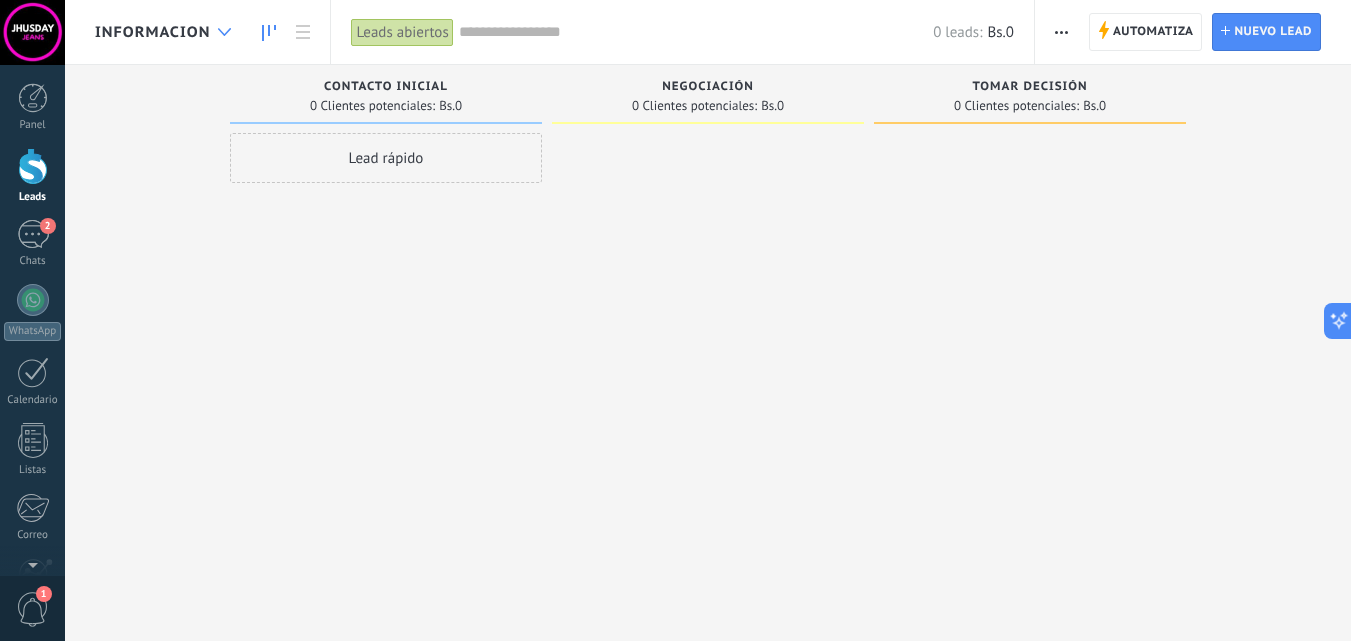 click at bounding box center [224, 32] 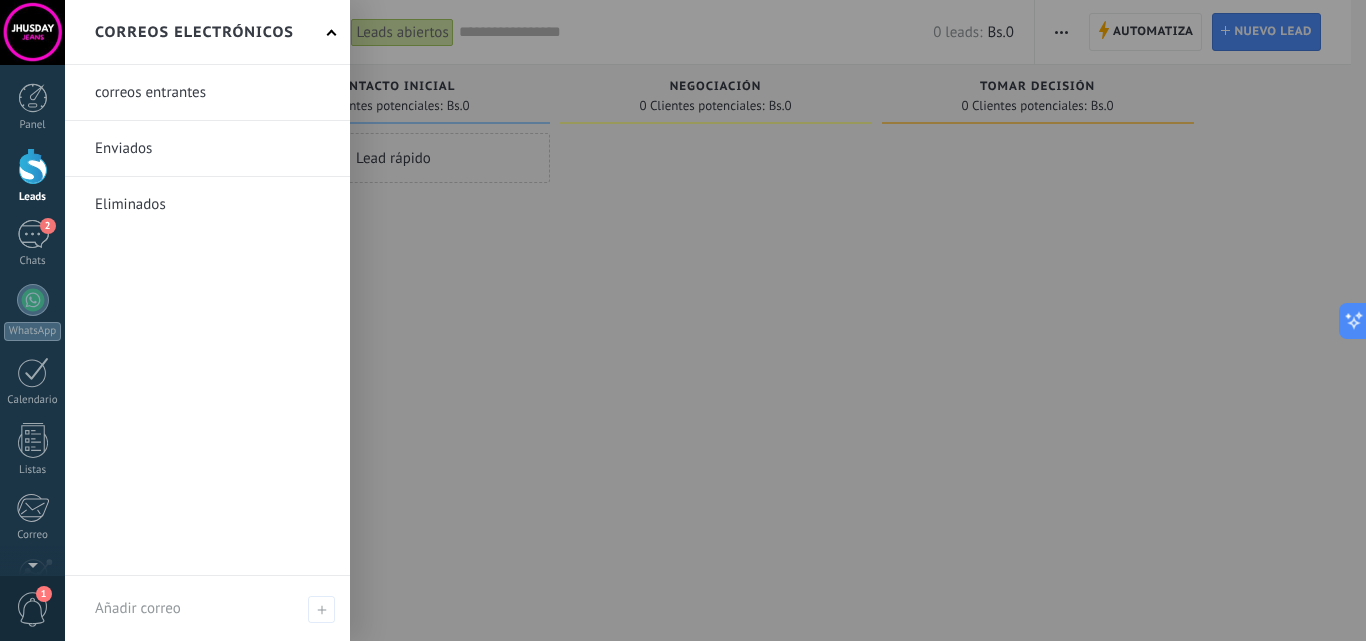 click on "Emails" at bounding box center [207, 32] 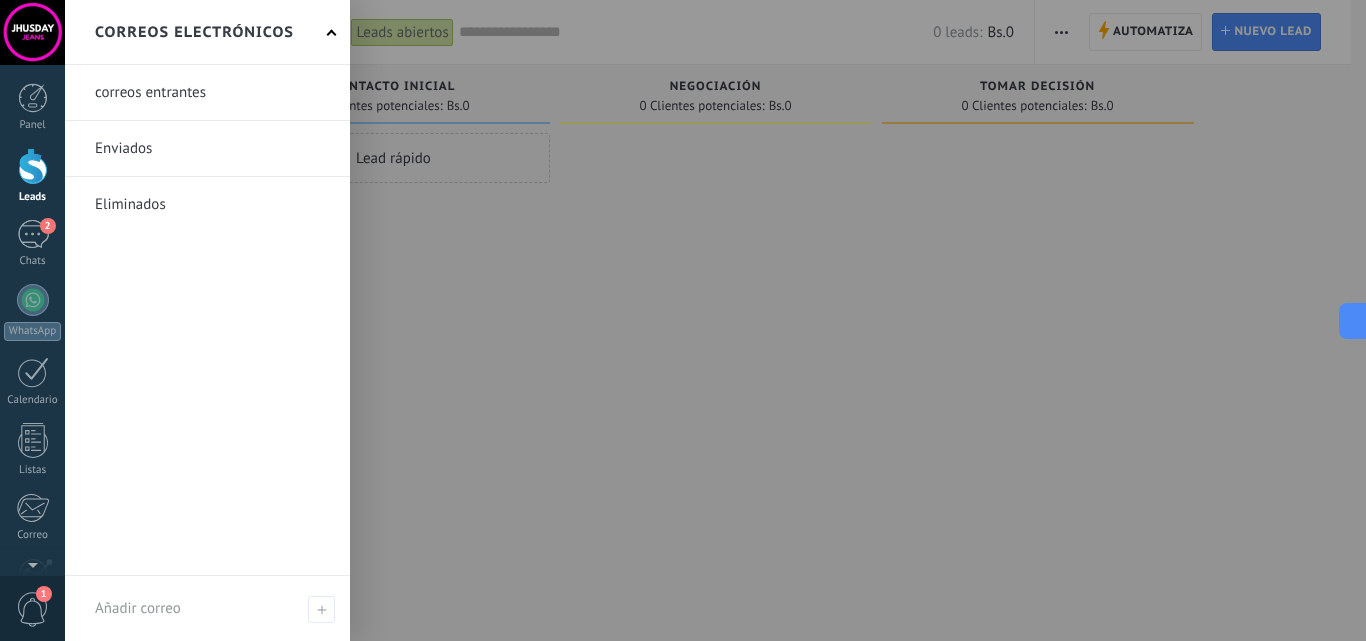 click on "Emails" at bounding box center [207, 32] 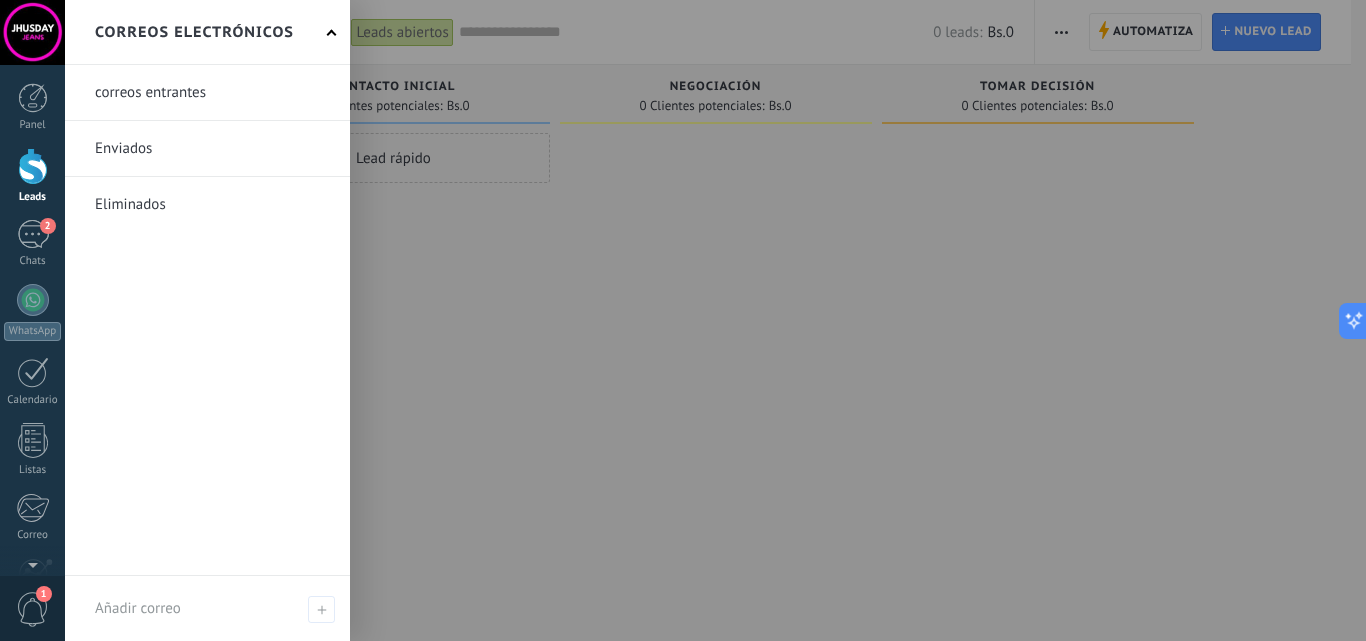 click at bounding box center (332, 34) 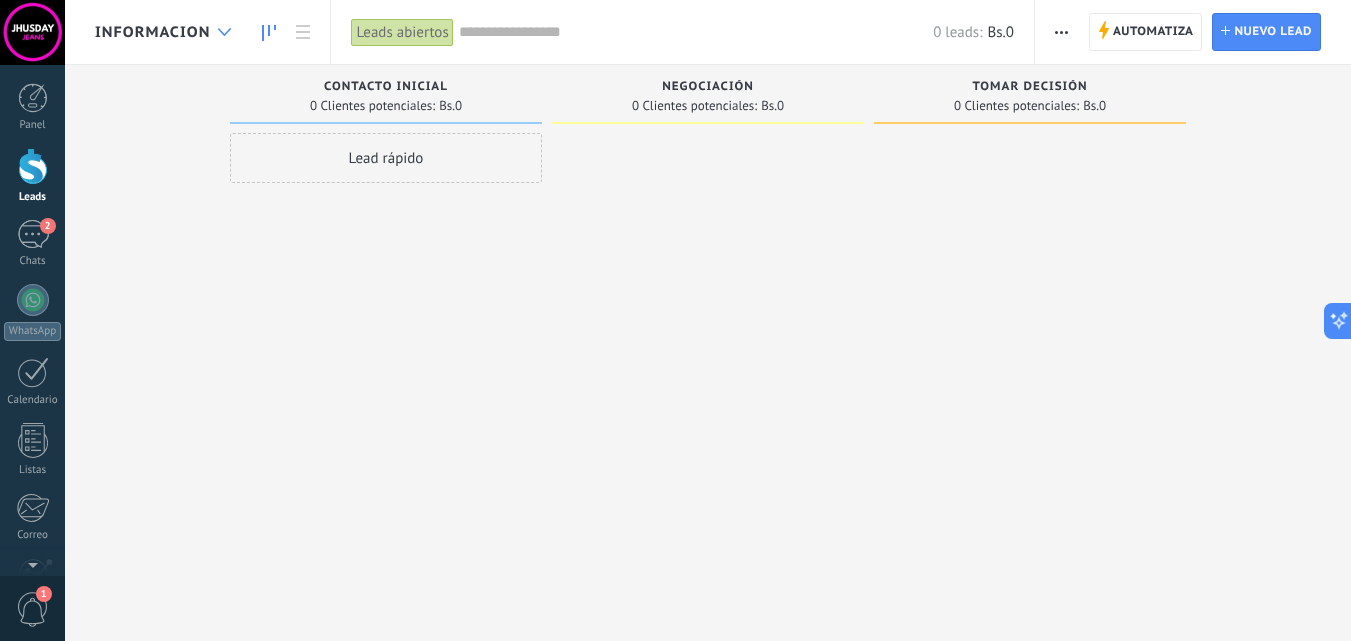 click at bounding box center (224, 32) 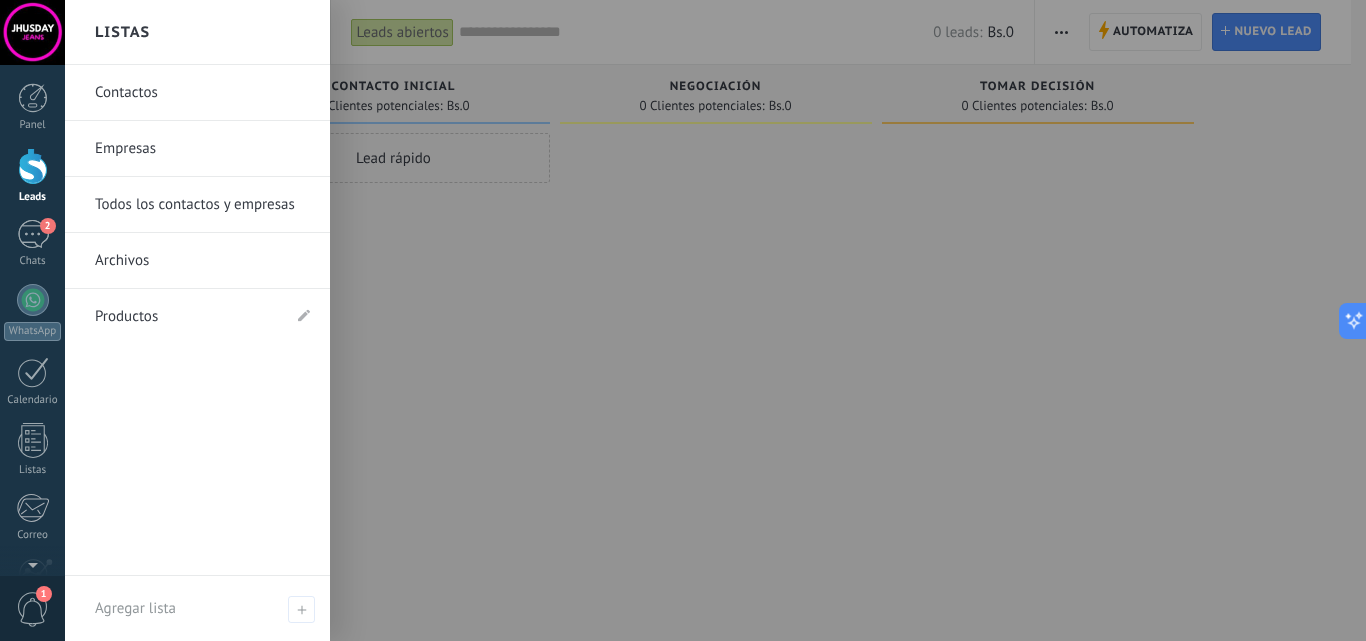 click at bounding box center (748, 320) 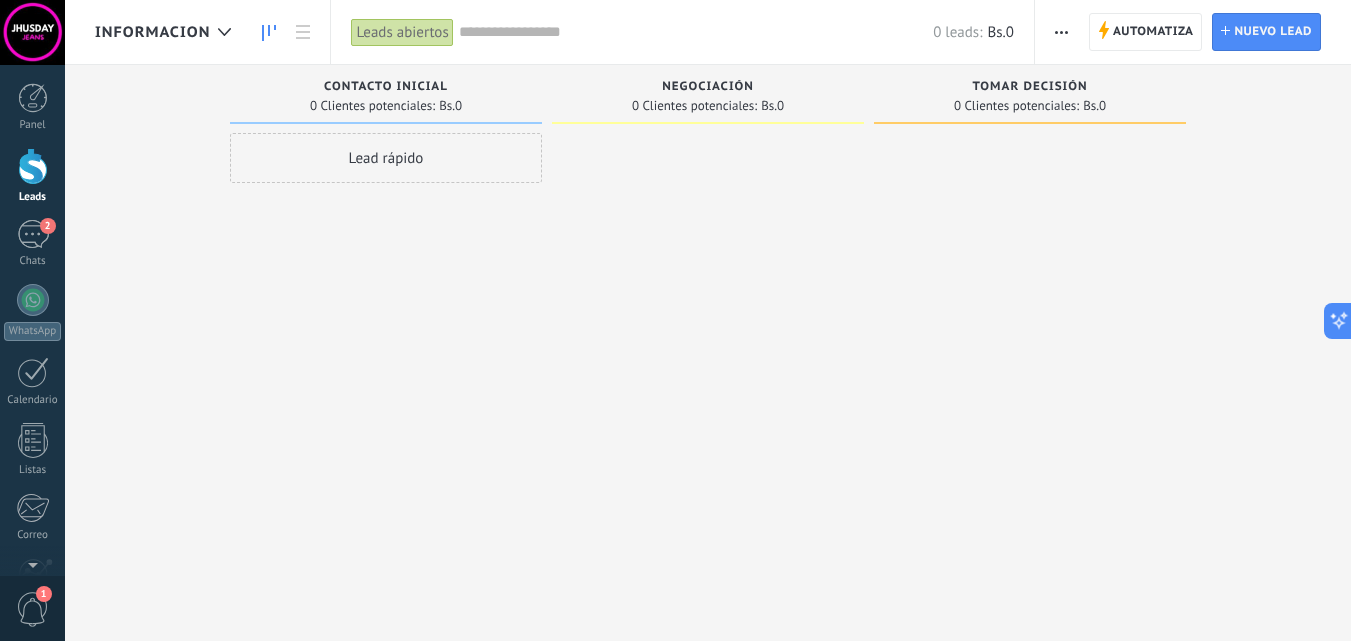 click on "informacion" at bounding box center (152, 32) 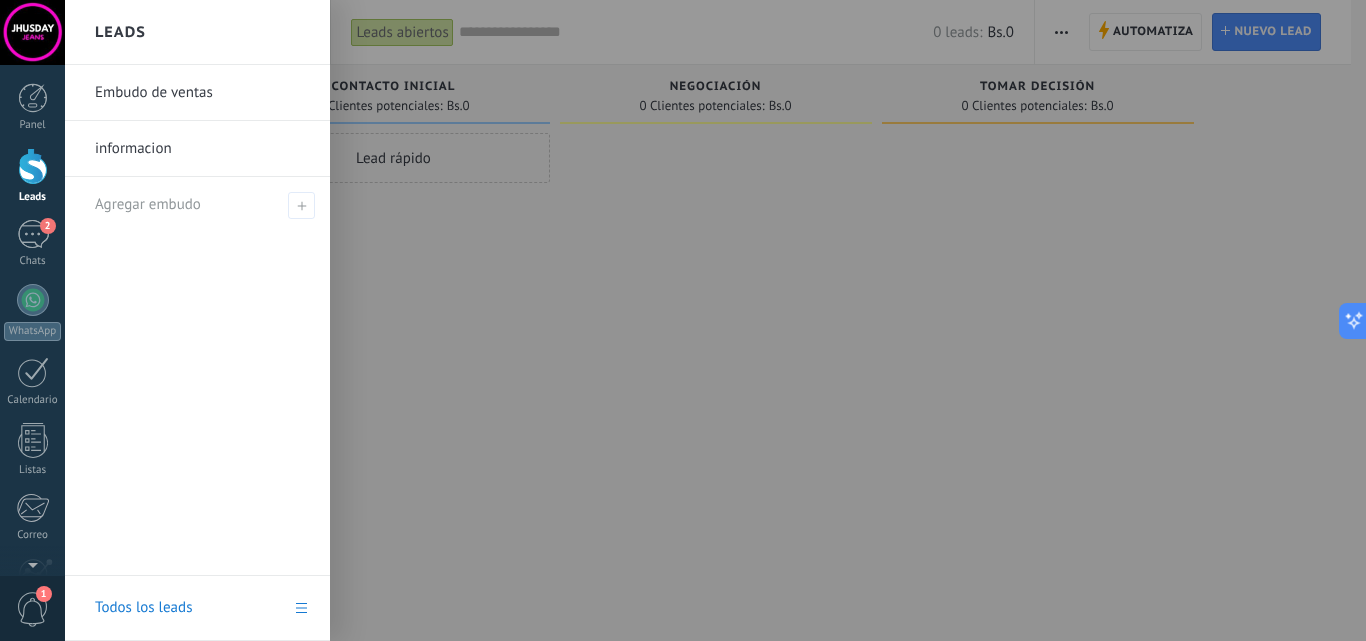 click on "informacion" at bounding box center (202, 149) 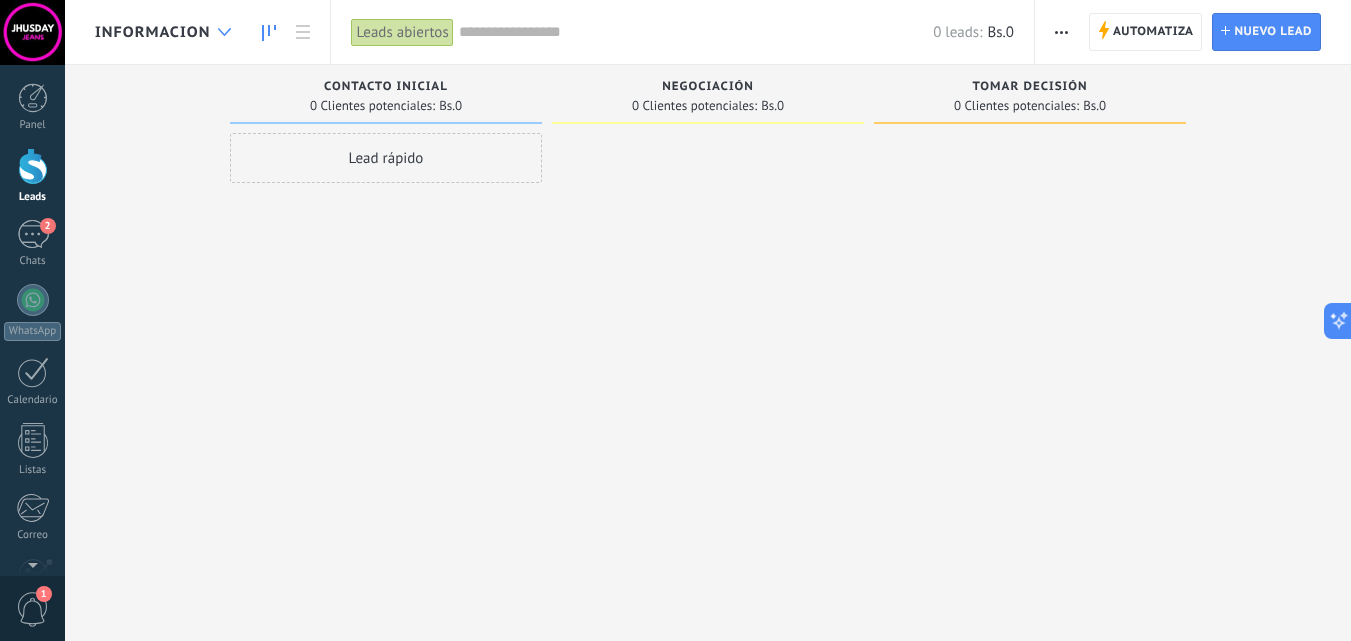 click at bounding box center (224, 32) 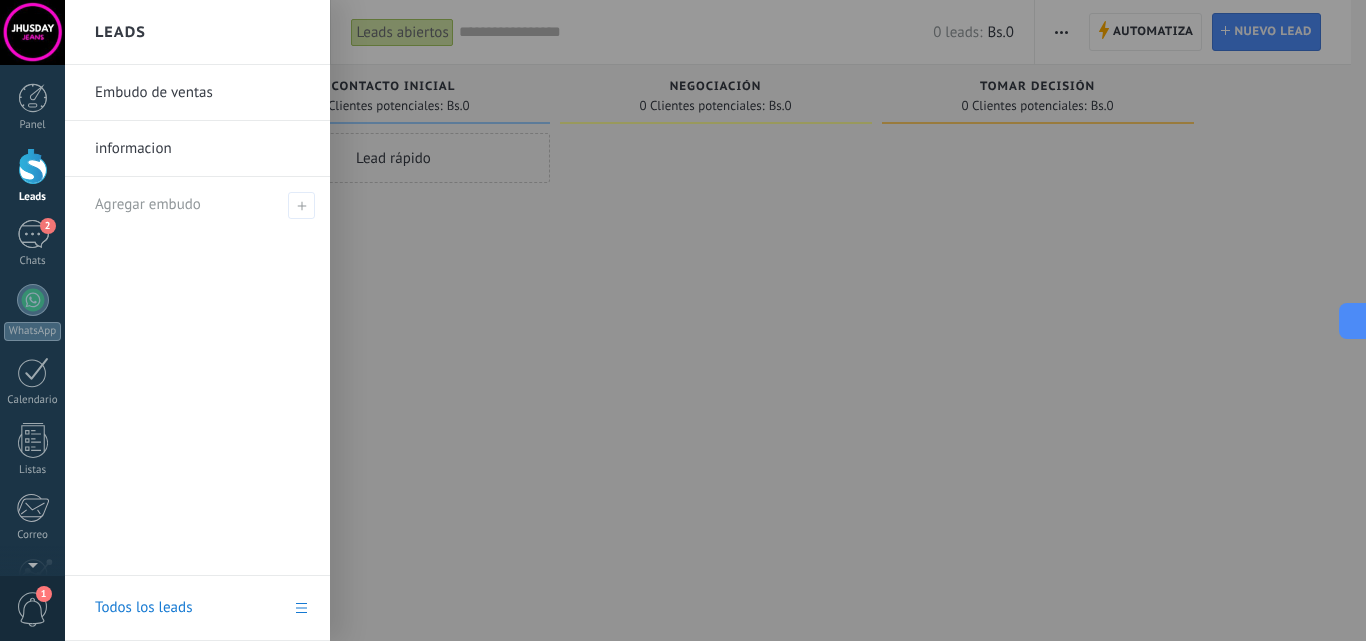 drag, startPoint x: 209, startPoint y: 149, endPoint x: 140, endPoint y: 145, distance: 69.115845 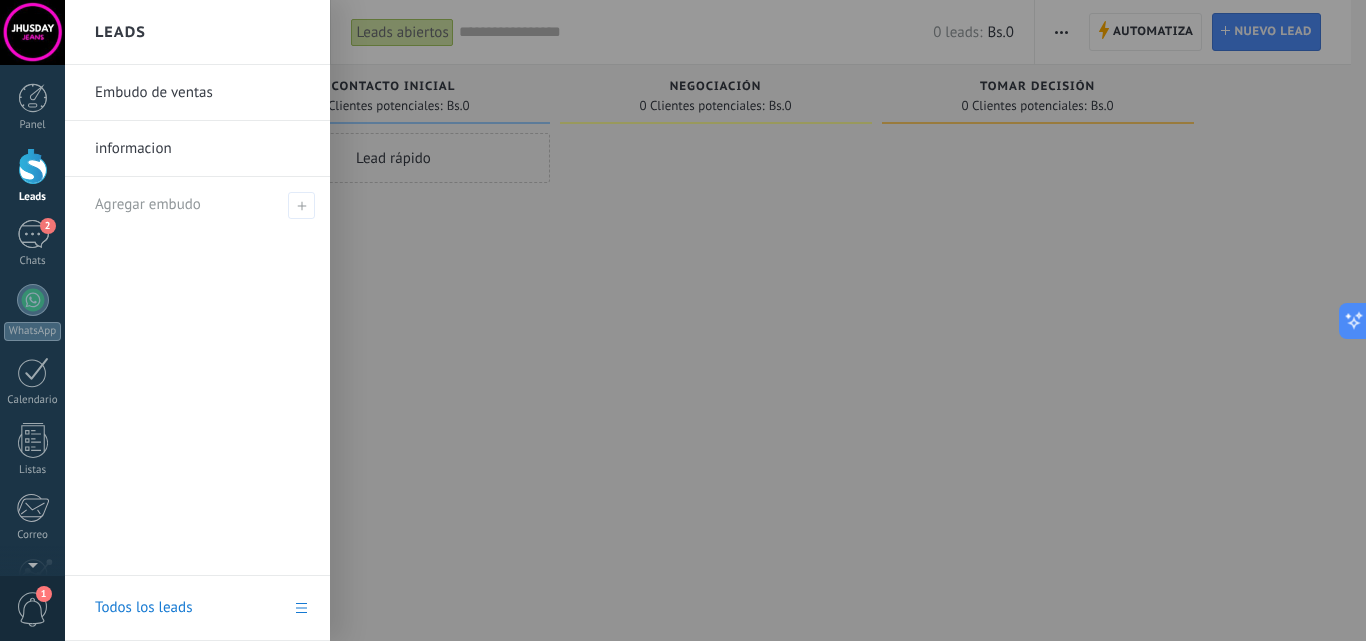 drag, startPoint x: 140, startPoint y: 145, endPoint x: 129, endPoint y: 132, distance: 17.029387 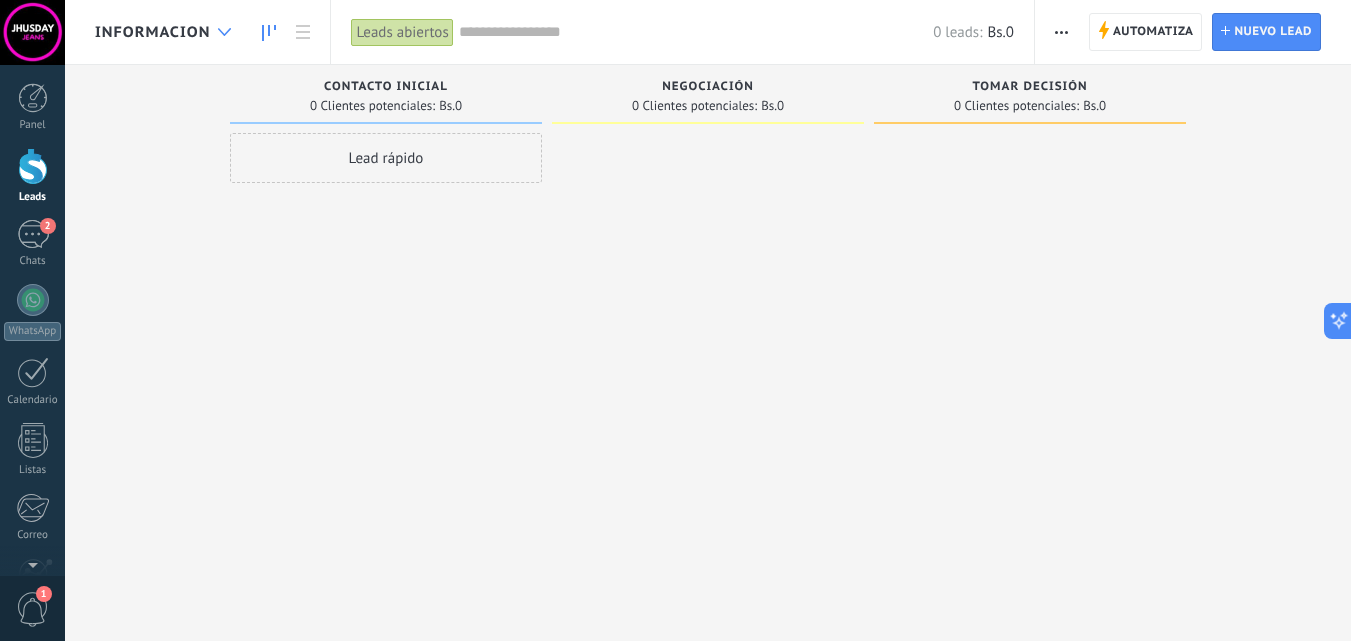 click at bounding box center [224, 32] 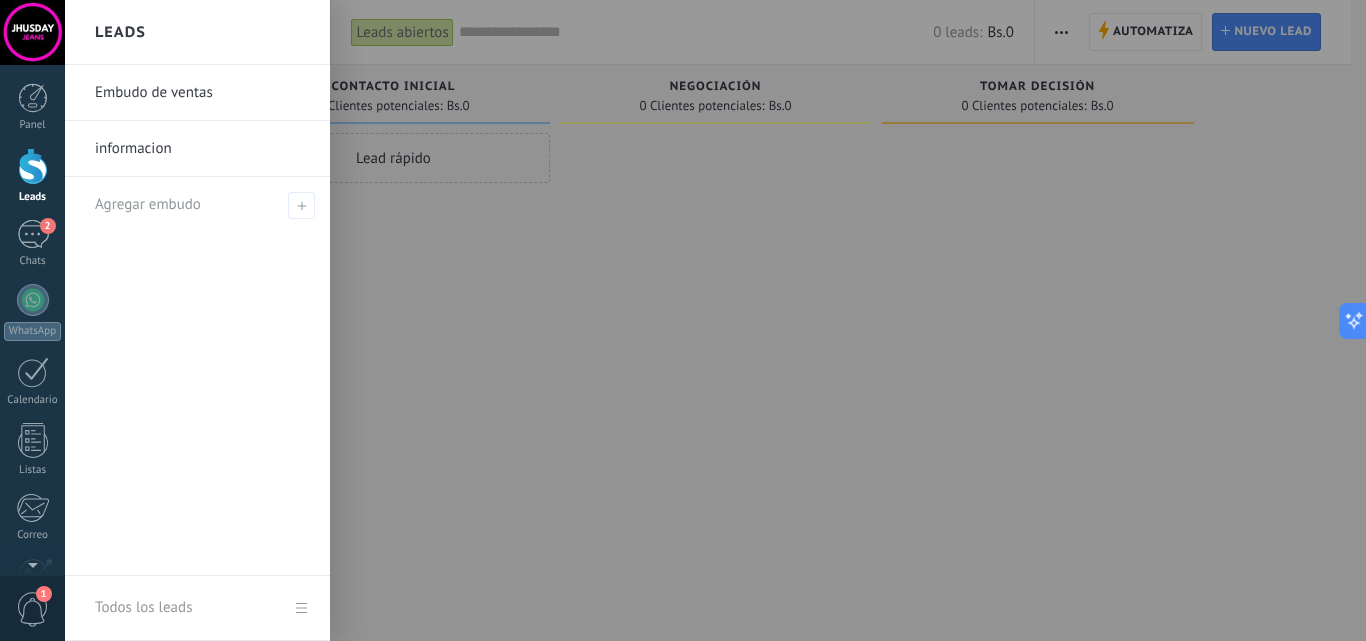 click on "Todos los leads" at bounding box center [197, 608] 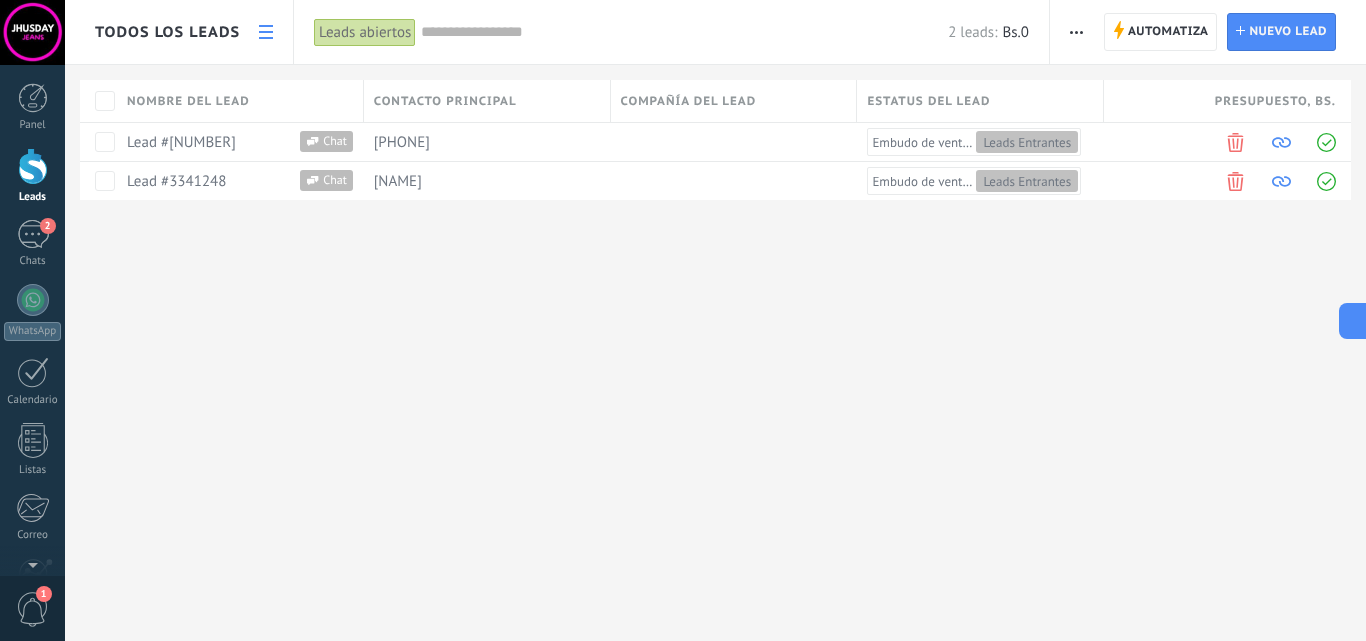 click at bounding box center [266, 32] 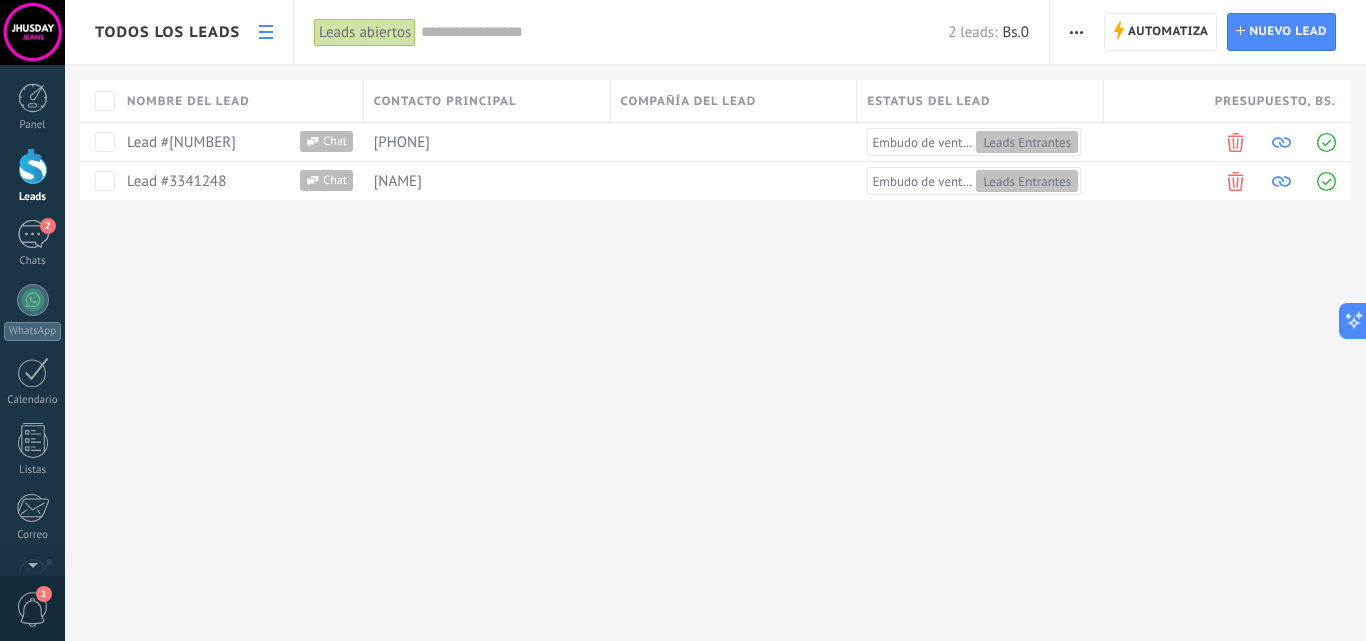 click at bounding box center [266, 32] 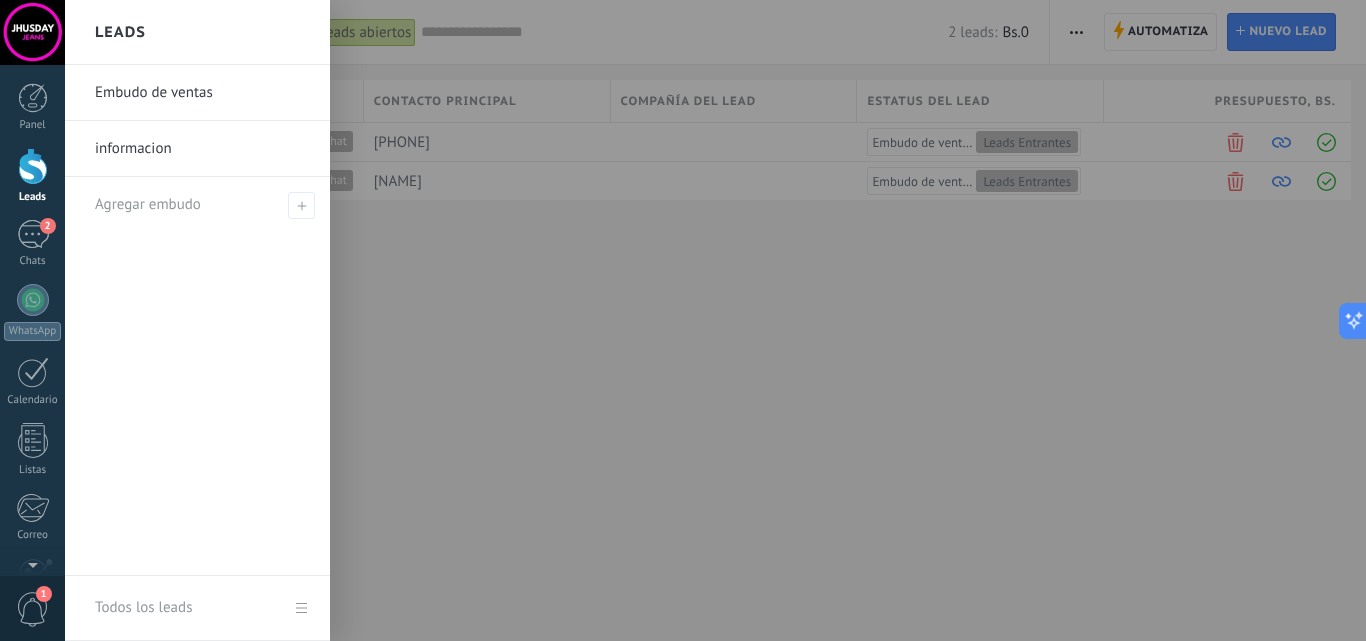 drag, startPoint x: 144, startPoint y: 154, endPoint x: 108, endPoint y: 273, distance: 124.32619 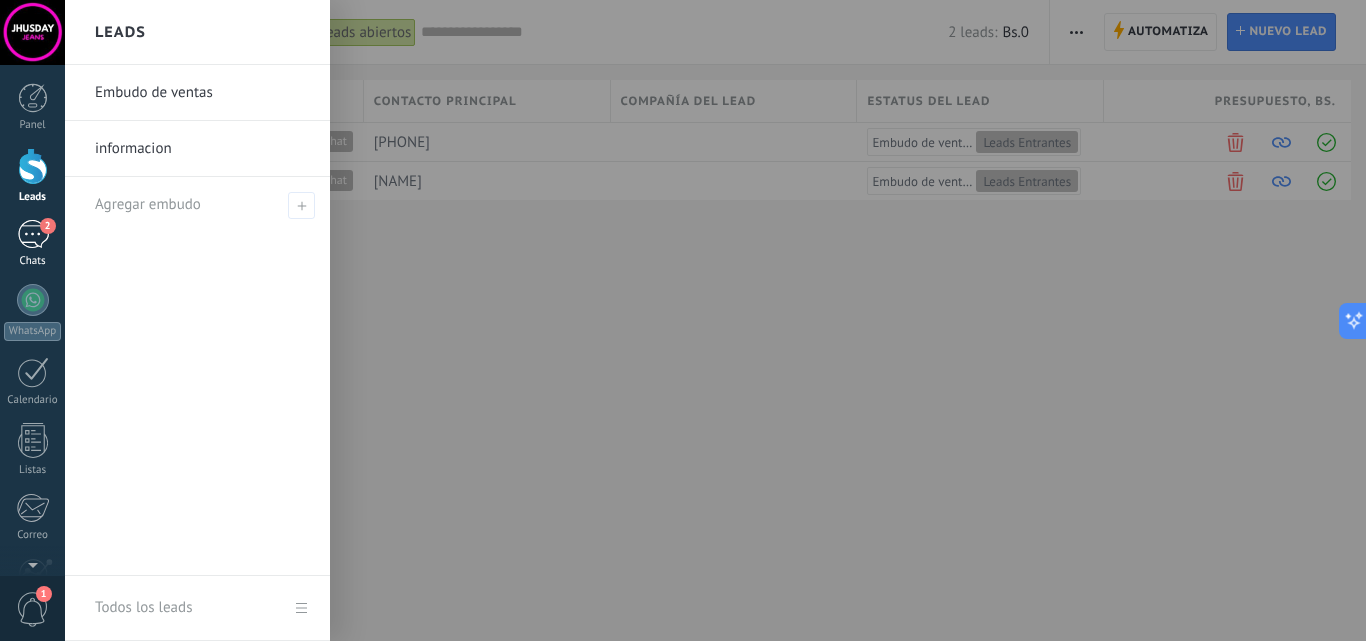 click on "5" at bounding box center [33, 234] 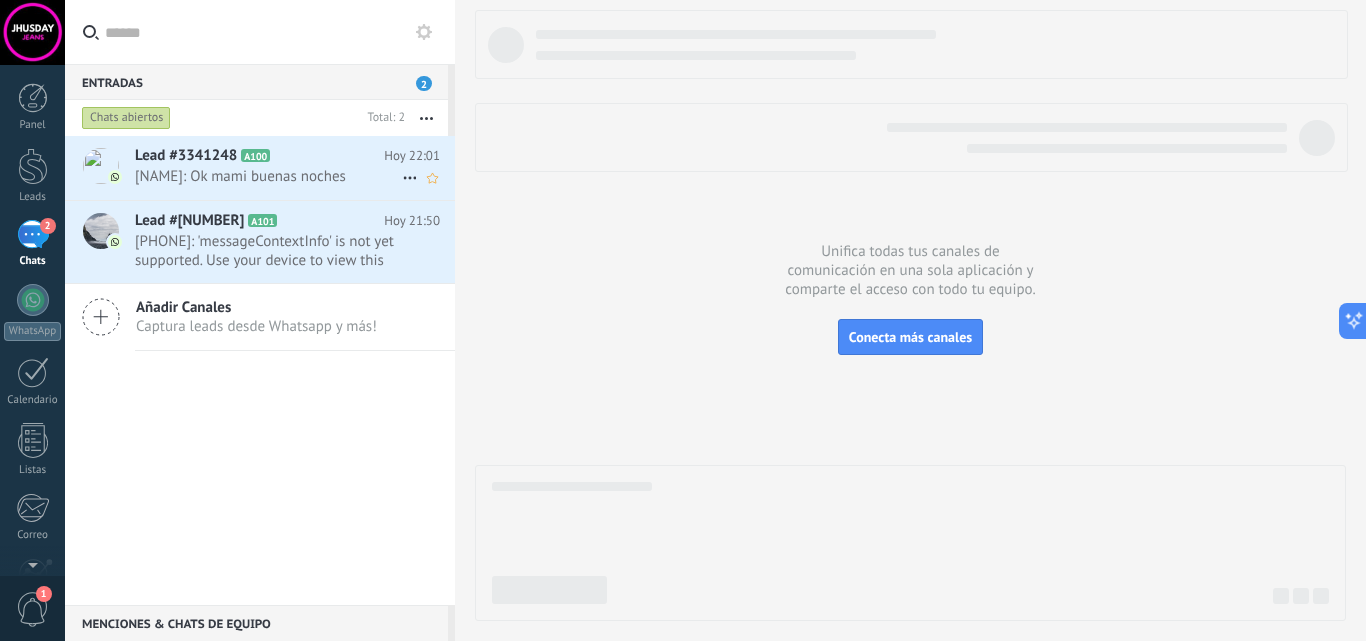 click on "loremips dolorsi: Am cons adipis elitse" at bounding box center (268, 176) 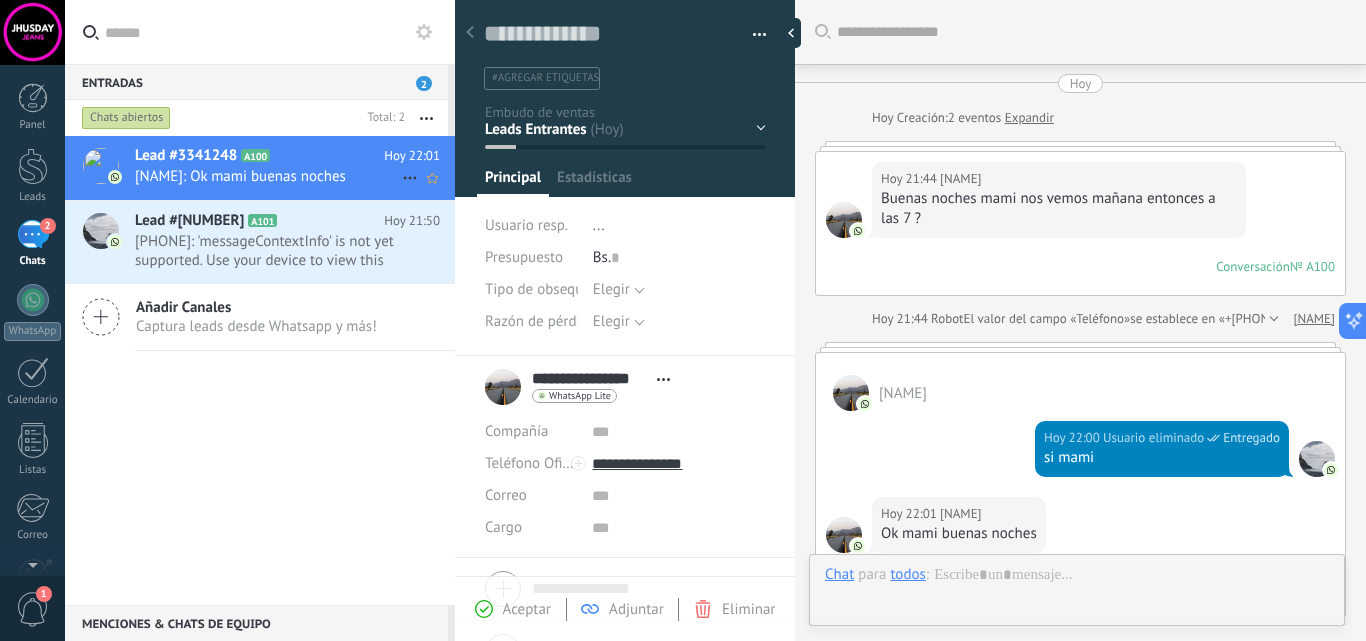 scroll, scrollTop: 326, scrollLeft: 0, axis: vertical 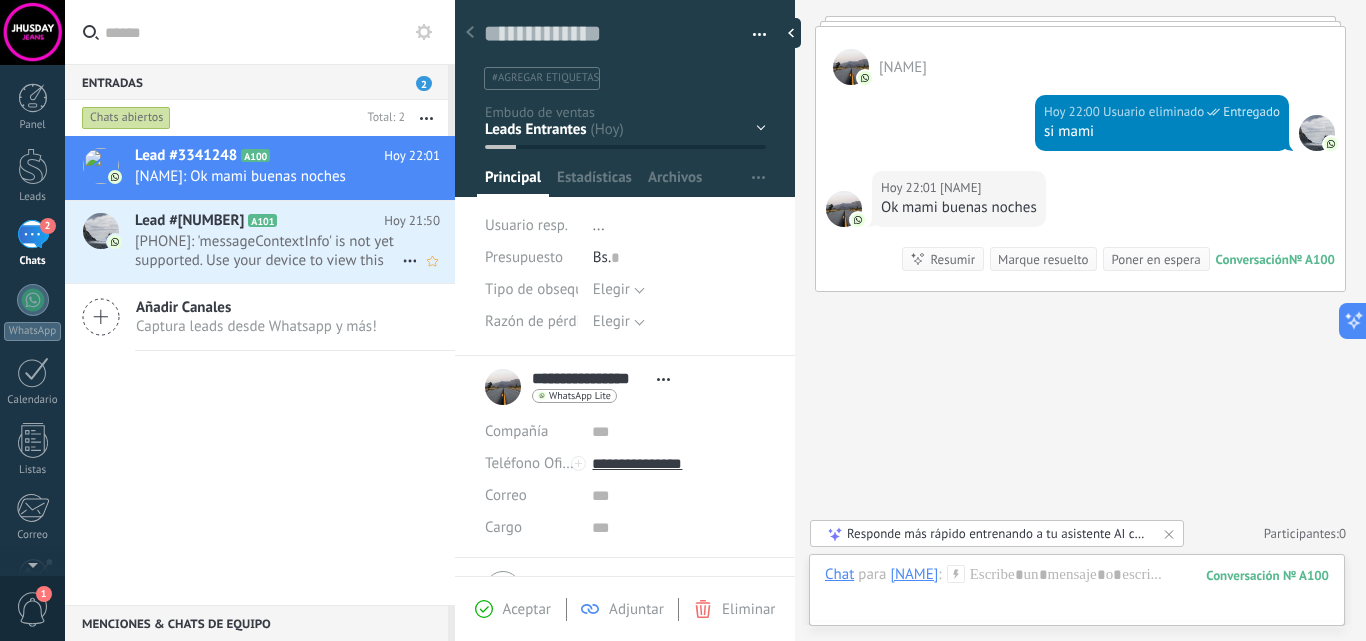 click on "[NUMBER]: '[MESSAGE_INFO]' is not yet supported. Use your device to view this message." at bounding box center (268, 251) 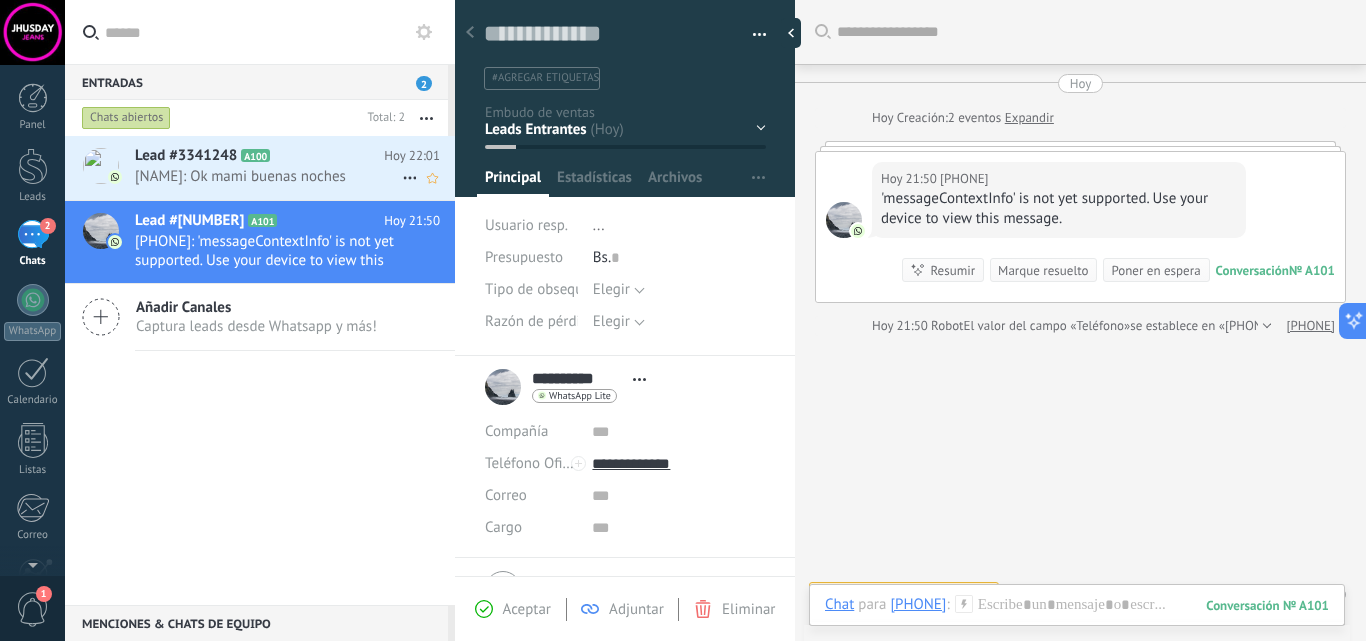 scroll, scrollTop: 30, scrollLeft: 0, axis: vertical 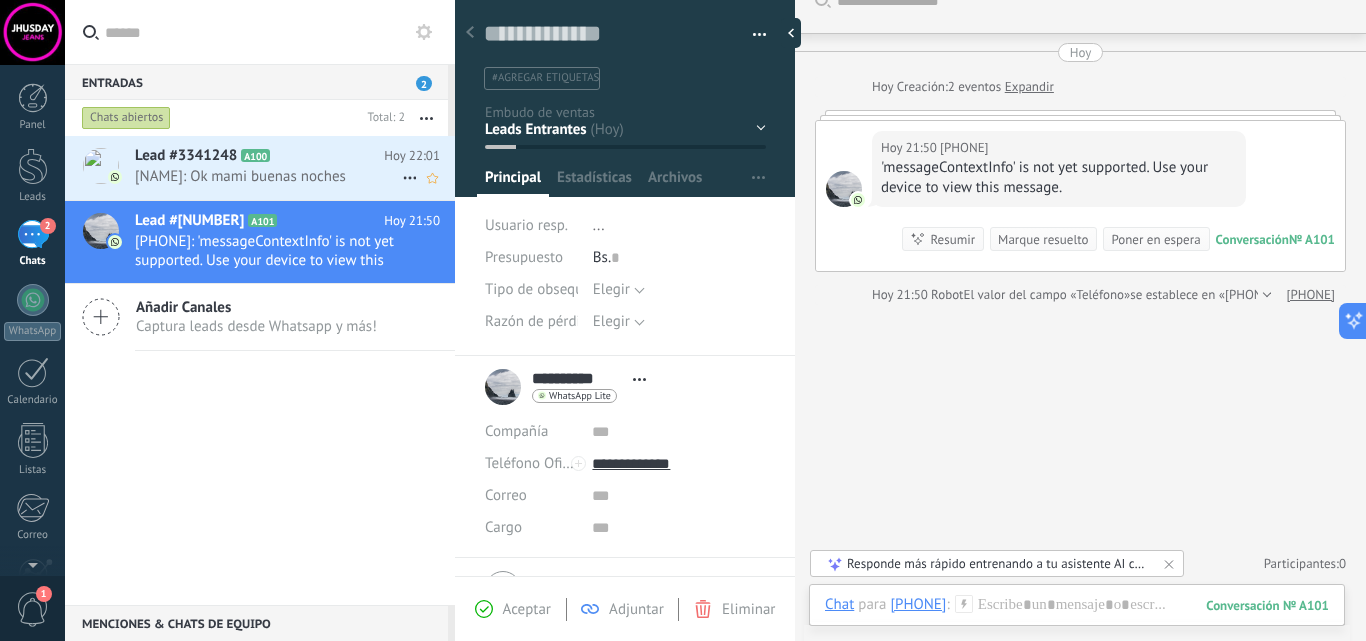 click on "loremips dolorsi: Am cons adipis elitse" at bounding box center (268, 176) 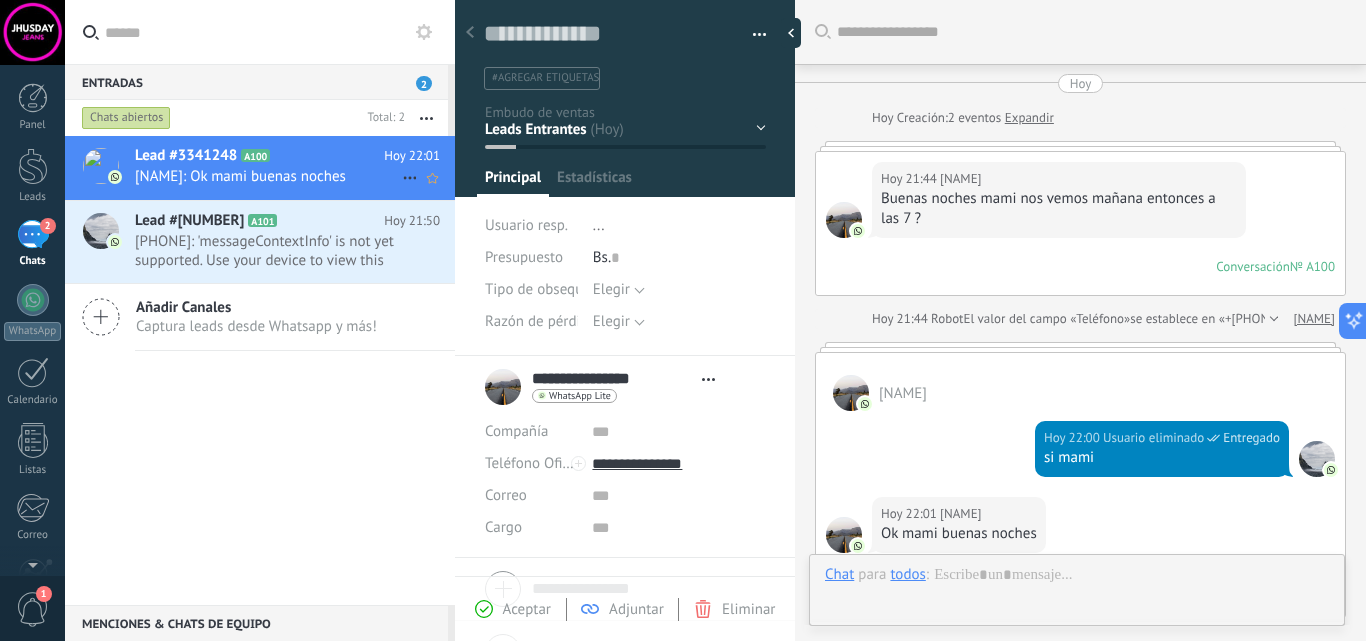 scroll, scrollTop: 237, scrollLeft: 0, axis: vertical 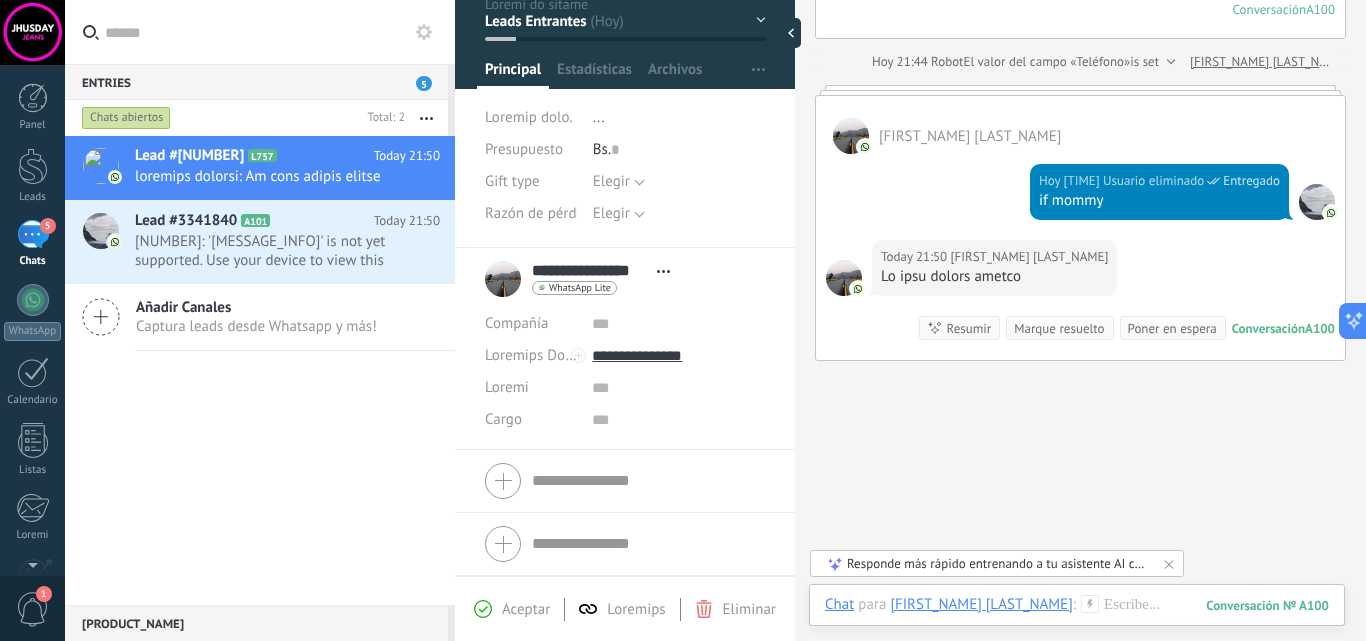 click on "Aceptar" at bounding box center (526, 609) 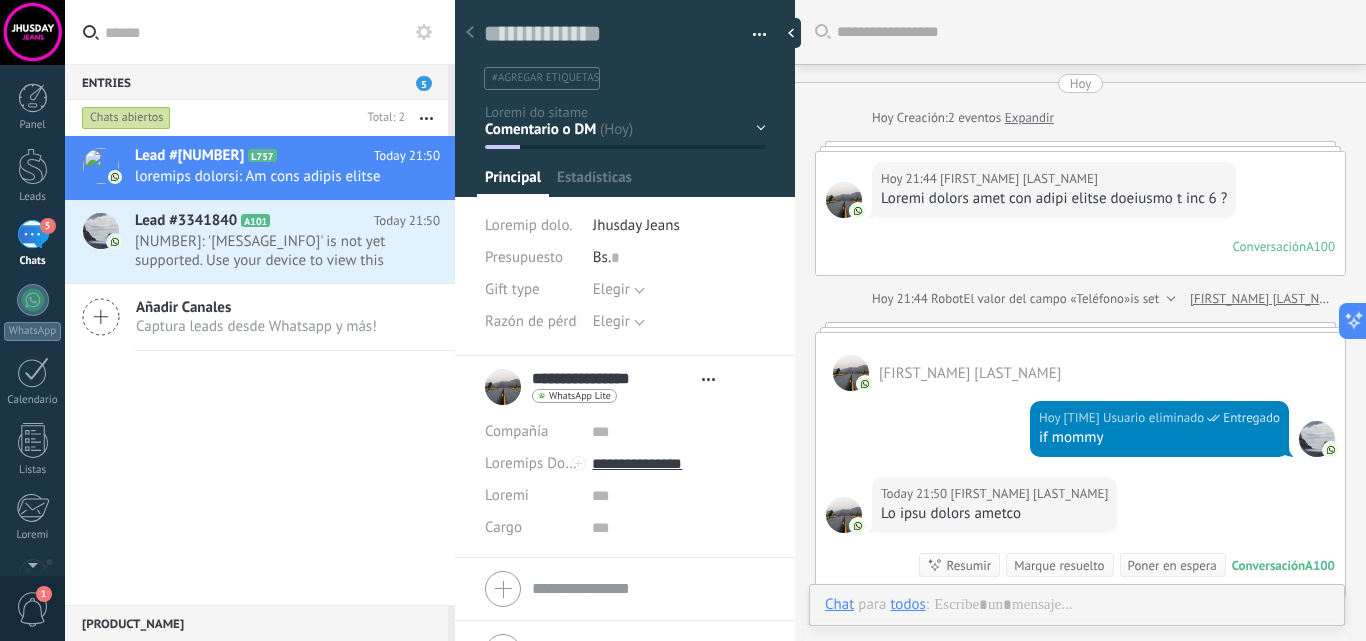 scroll, scrollTop: 237, scrollLeft: 0, axis: vertical 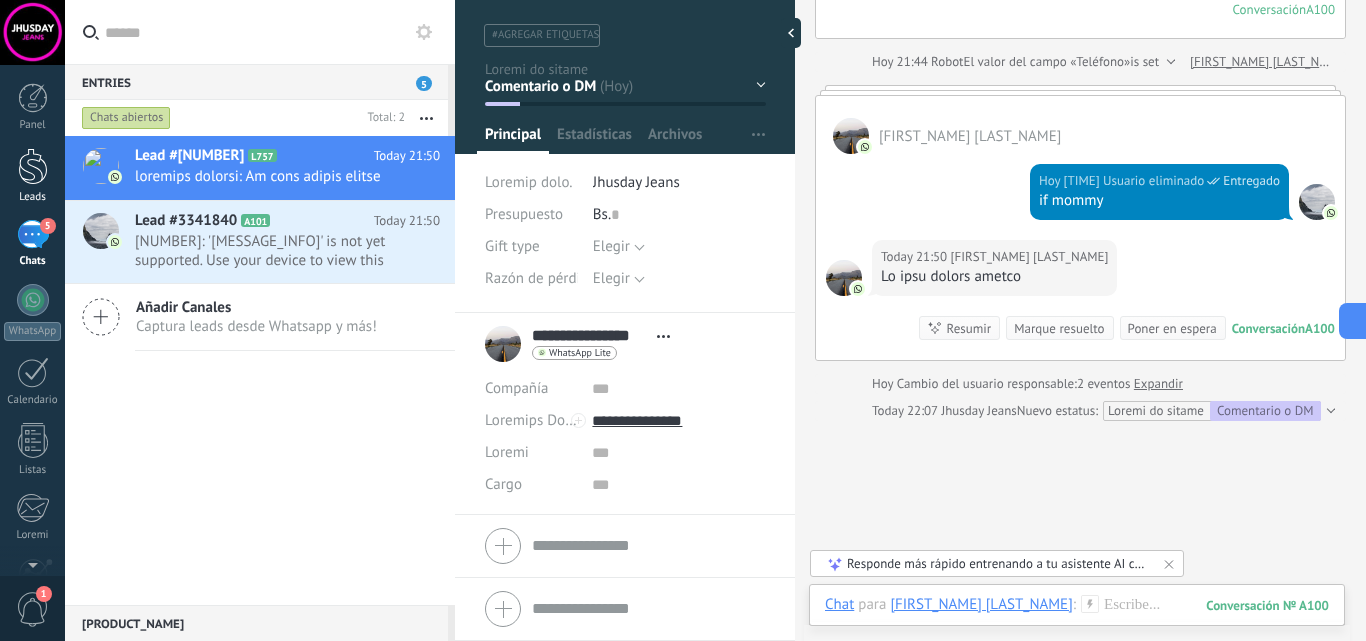 click at bounding box center [33, 166] 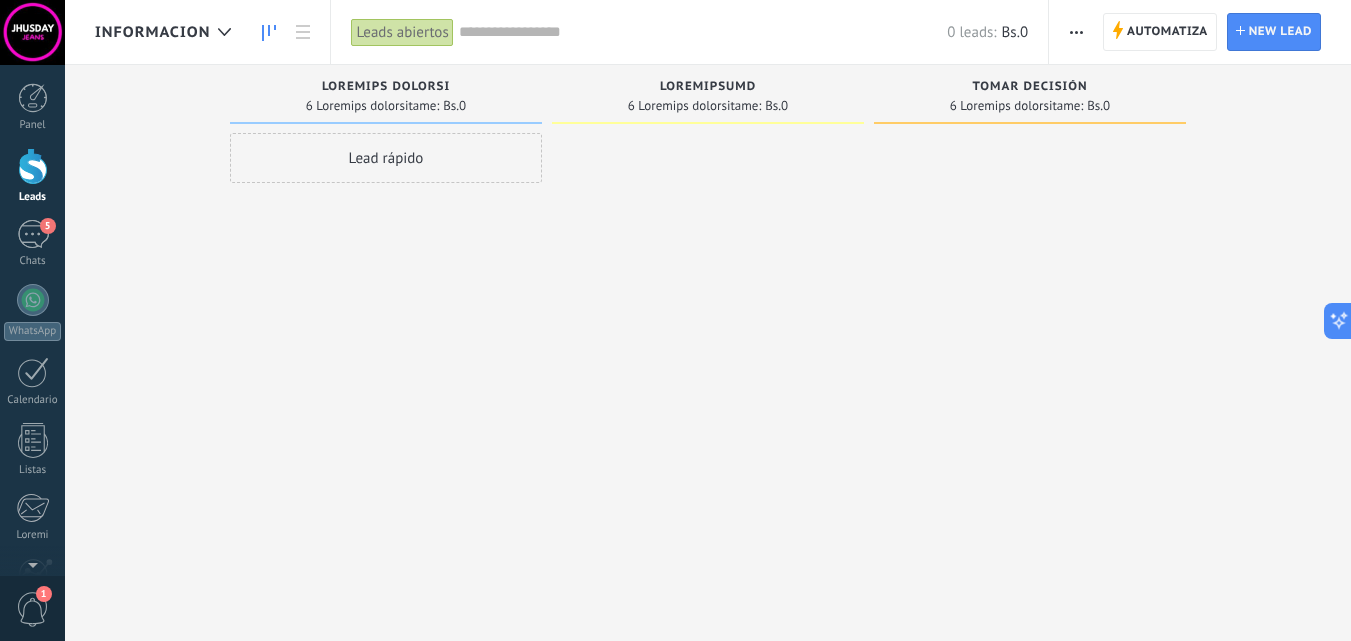 click on "Lead rápido" at bounding box center (386, 158) 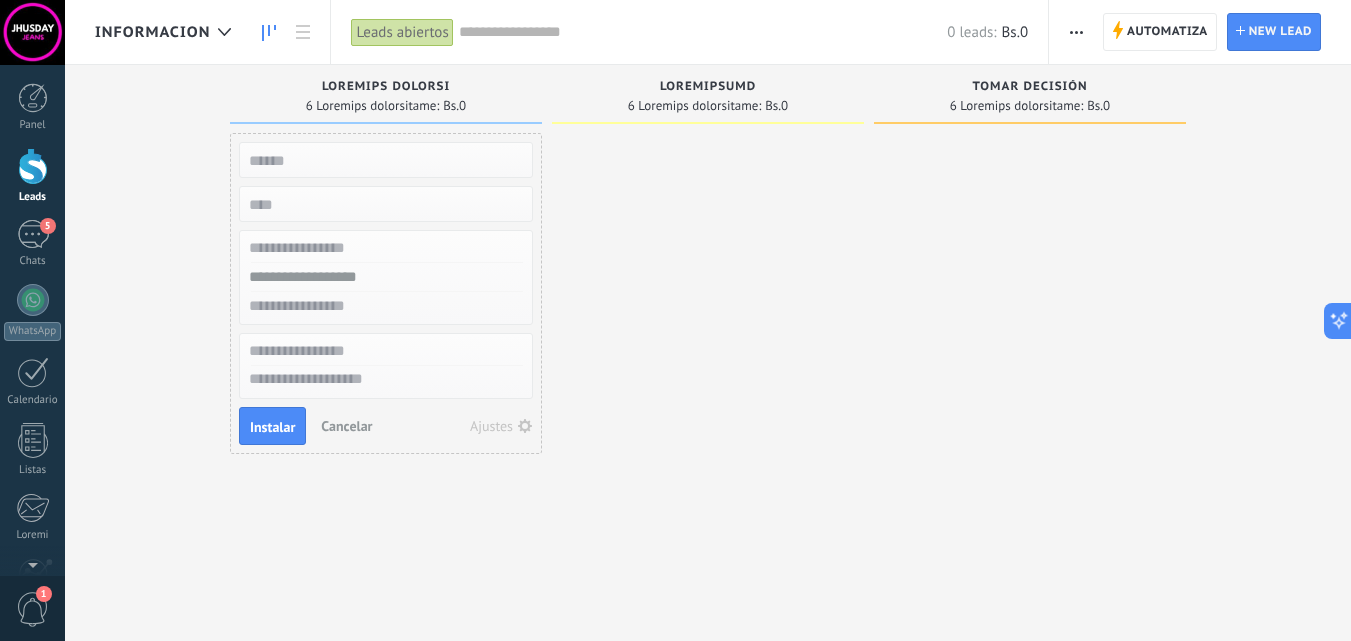 click at bounding box center [708, 323] 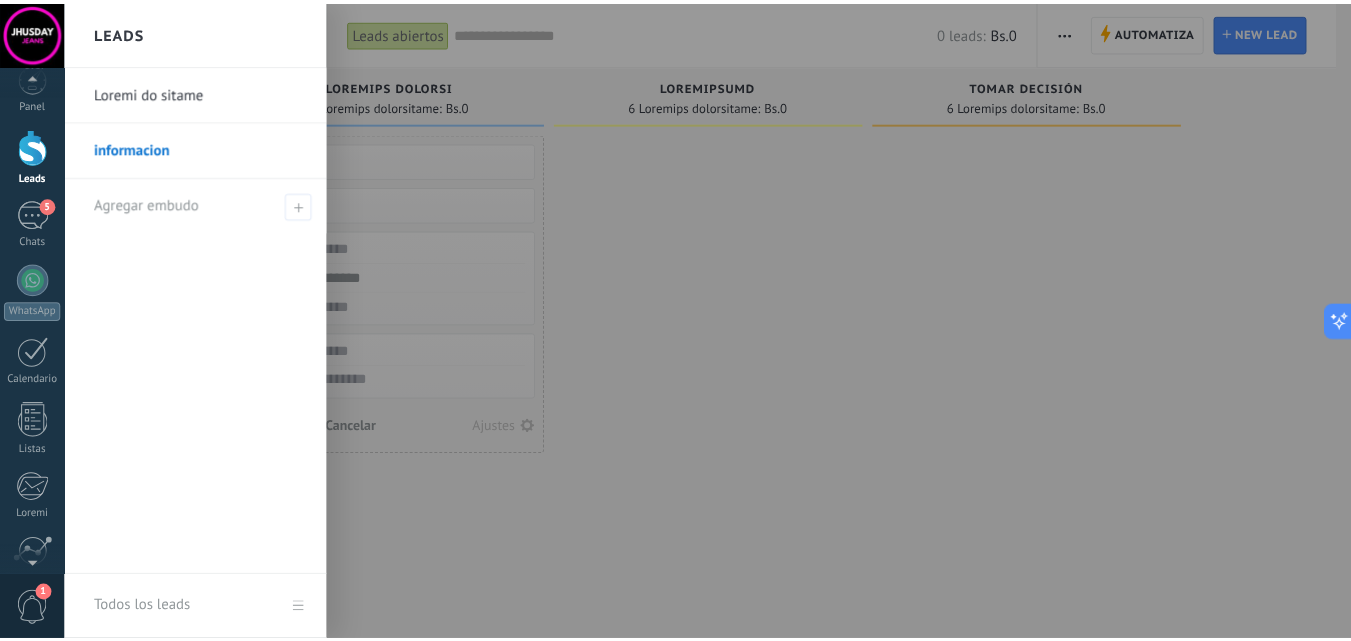 scroll, scrollTop: 191, scrollLeft: 0, axis: vertical 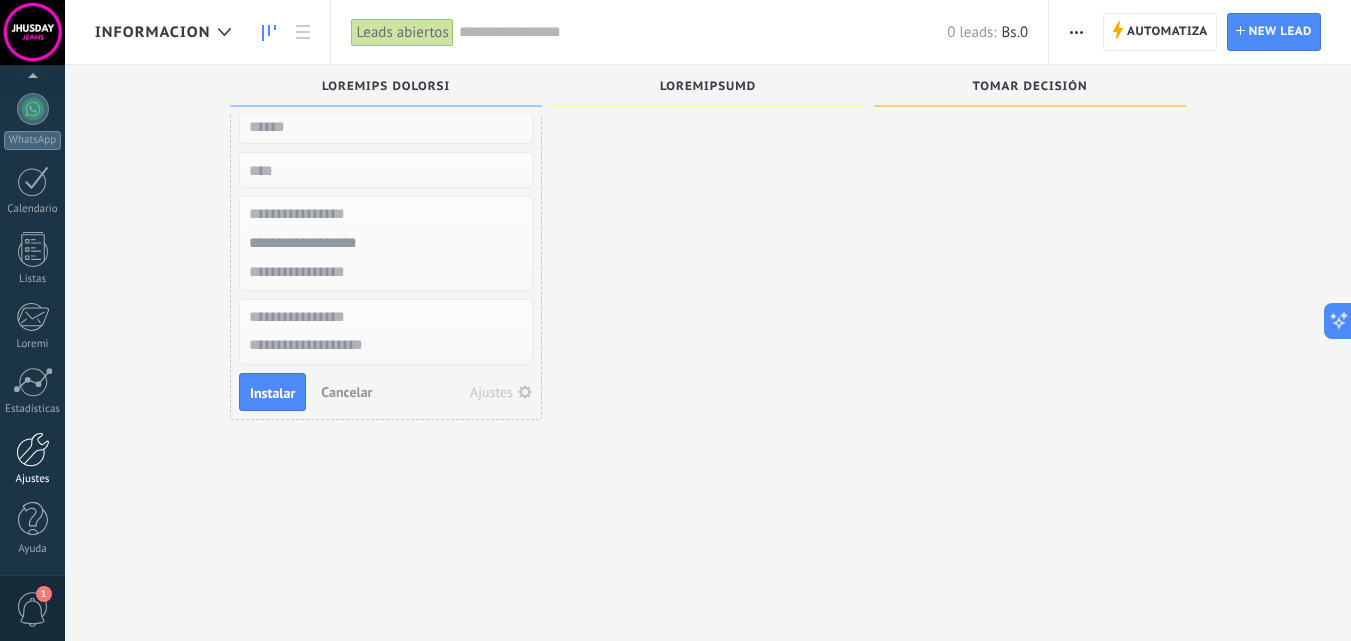 click at bounding box center [33, 449] 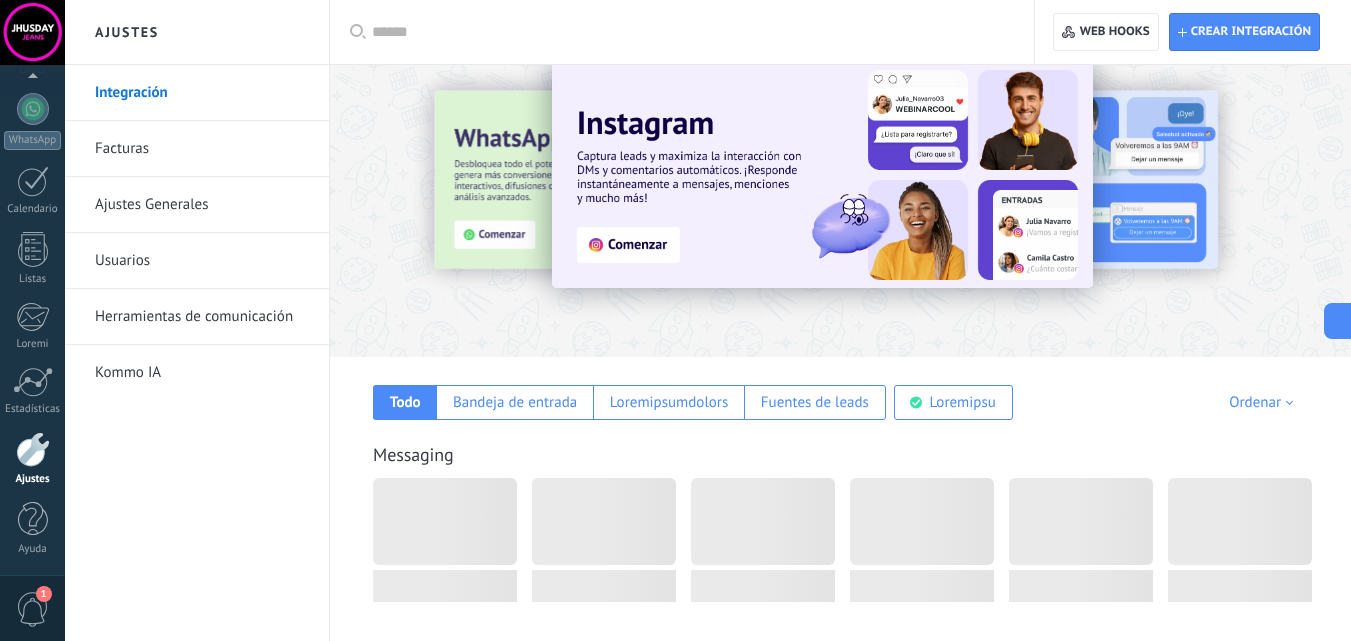 scroll, scrollTop: 0, scrollLeft: 0, axis: both 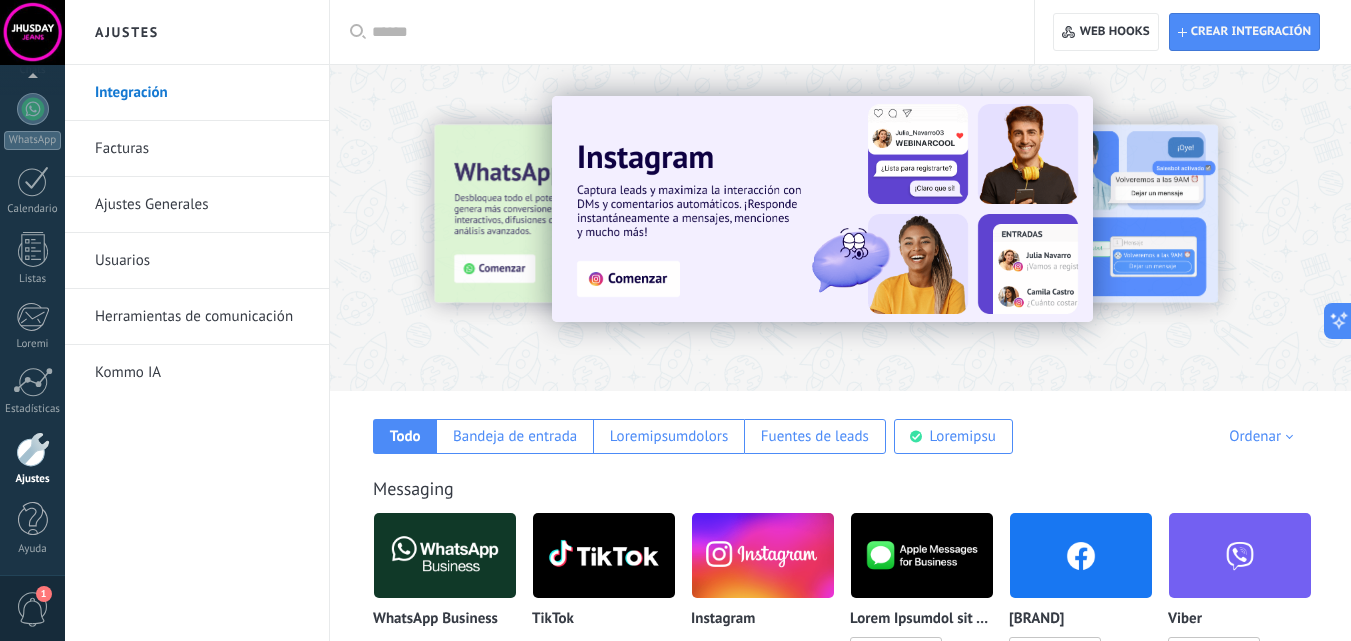 click on "Ajustes Generales" at bounding box center (202, 205) 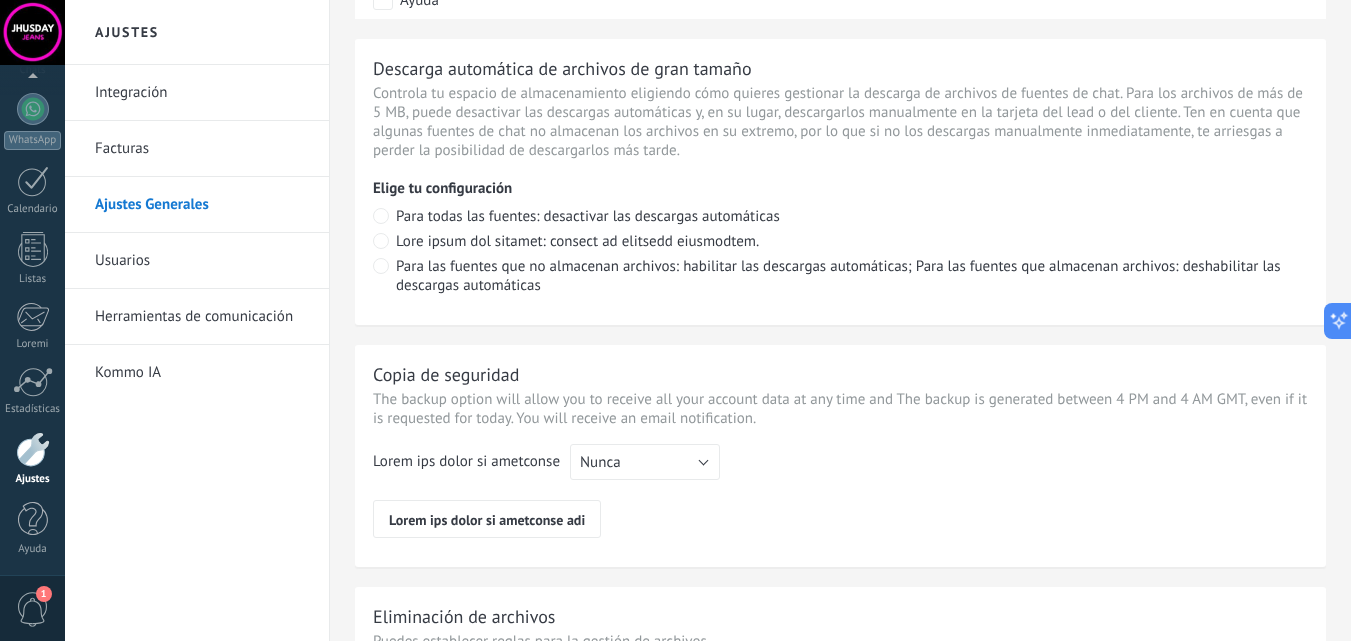 scroll, scrollTop: 1600, scrollLeft: 0, axis: vertical 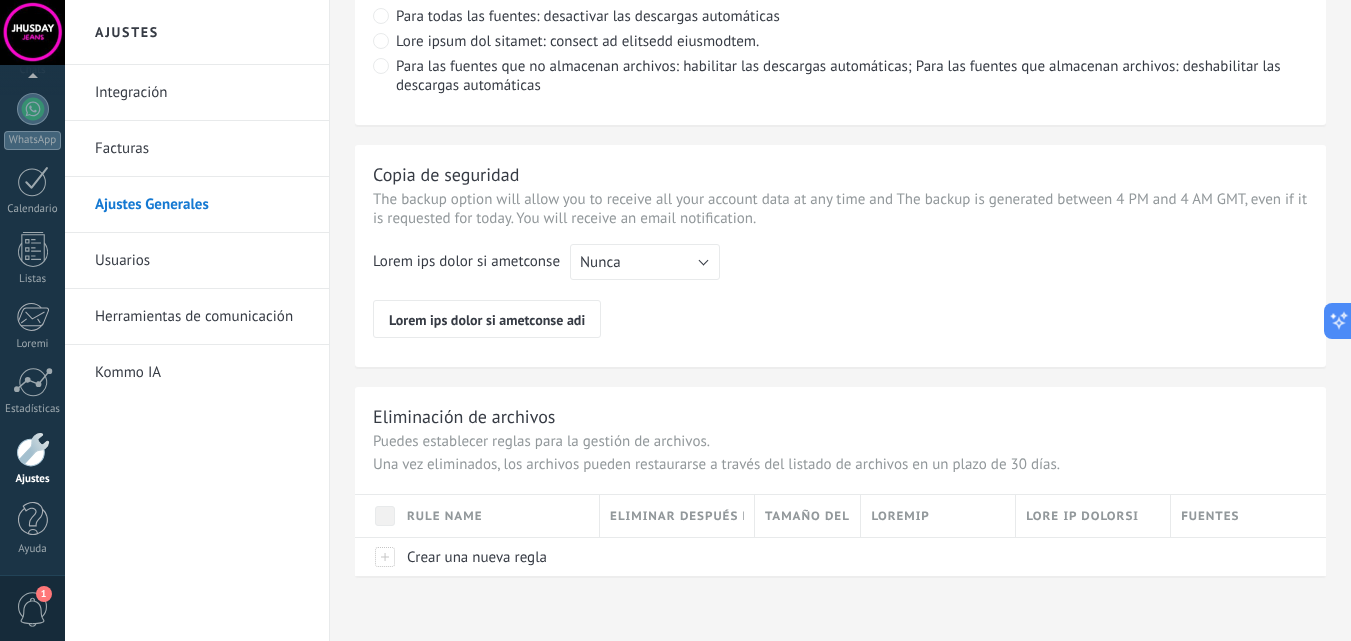 click on "Kommo IA" at bounding box center [202, 373] 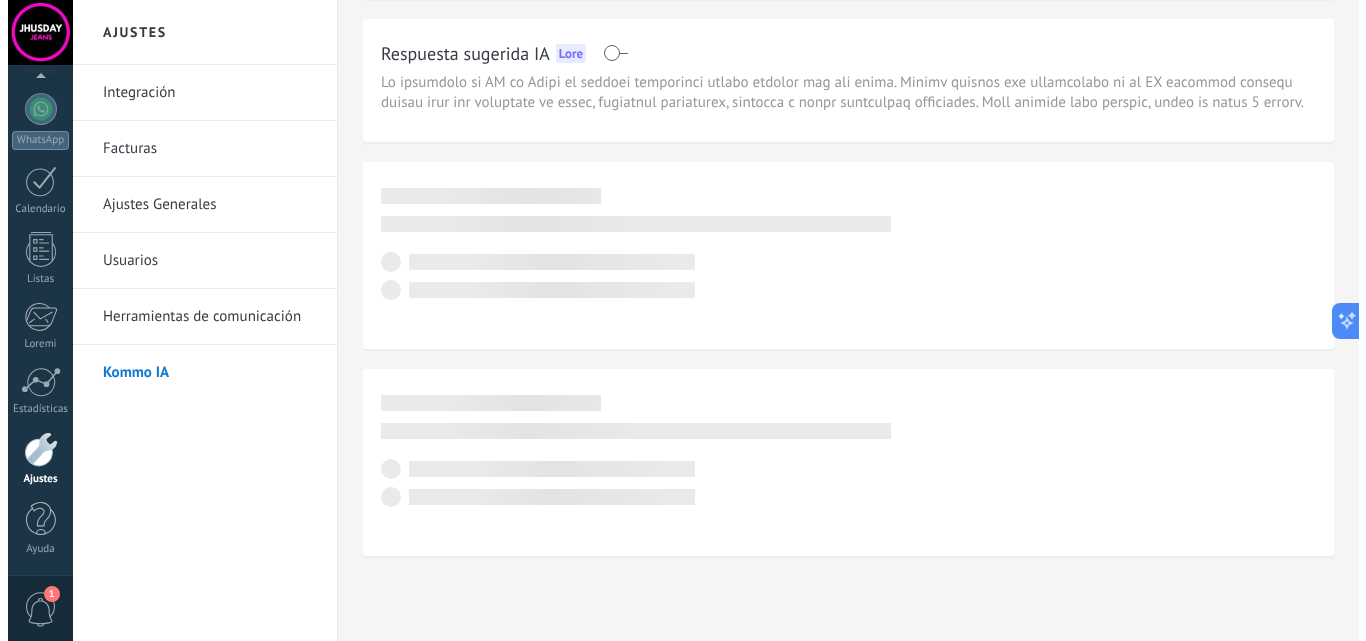 scroll, scrollTop: 0, scrollLeft: 0, axis: both 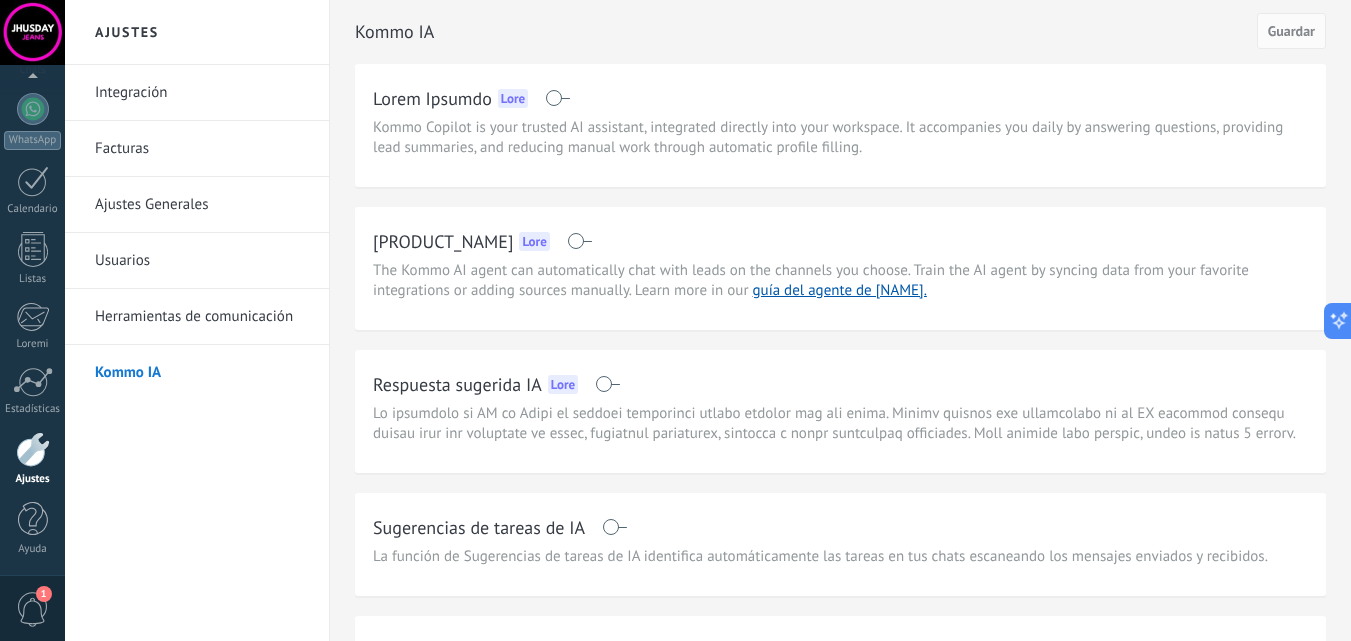 click on "Herramientas de comunicación" at bounding box center (202, 317) 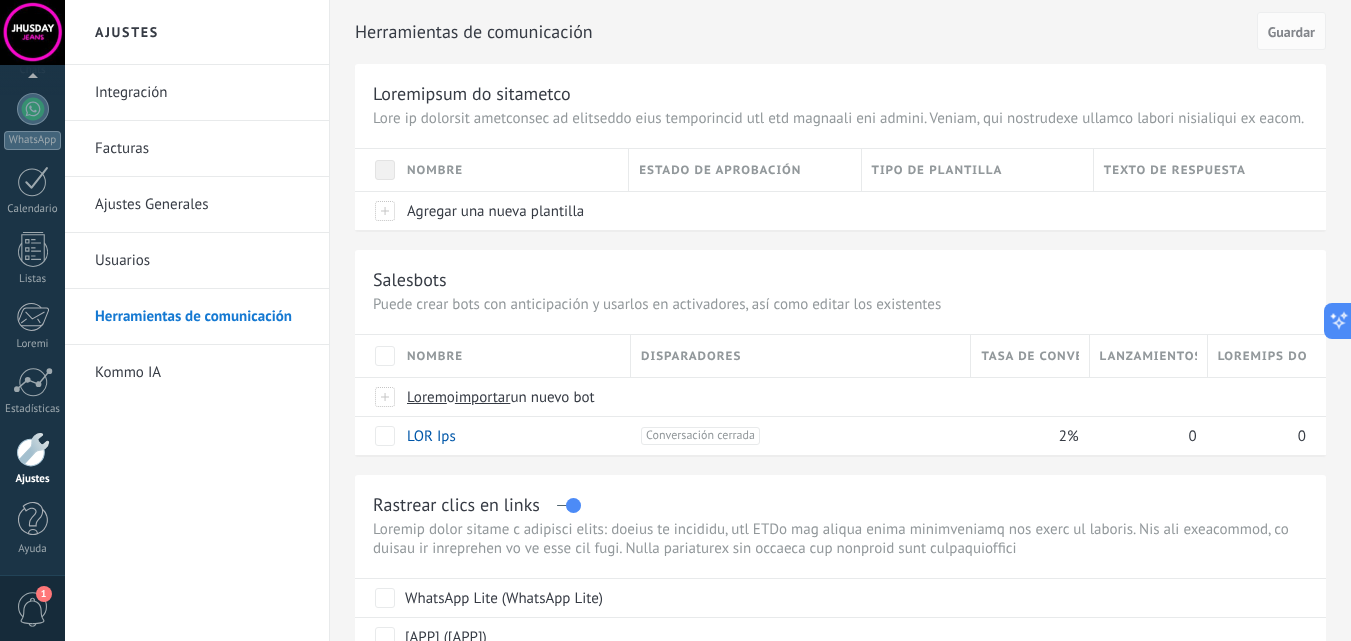 click on "Usuarios" at bounding box center (202, 261) 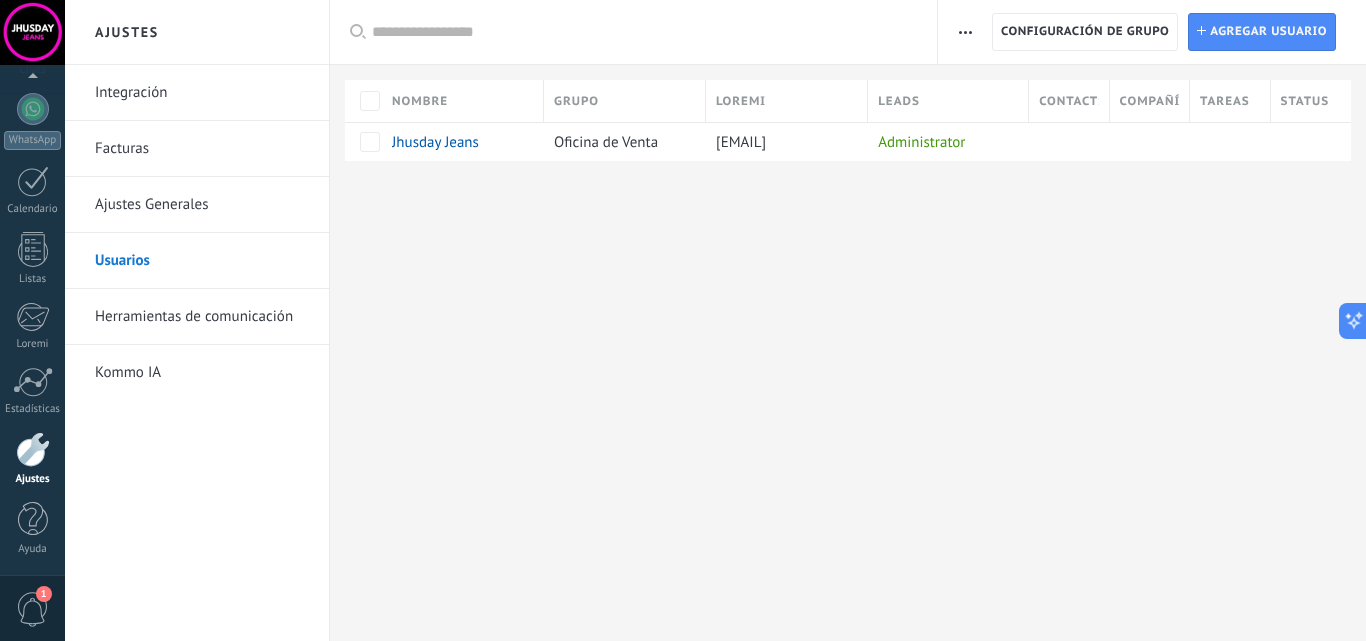 click on "Ajustes Generales" at bounding box center [202, 205] 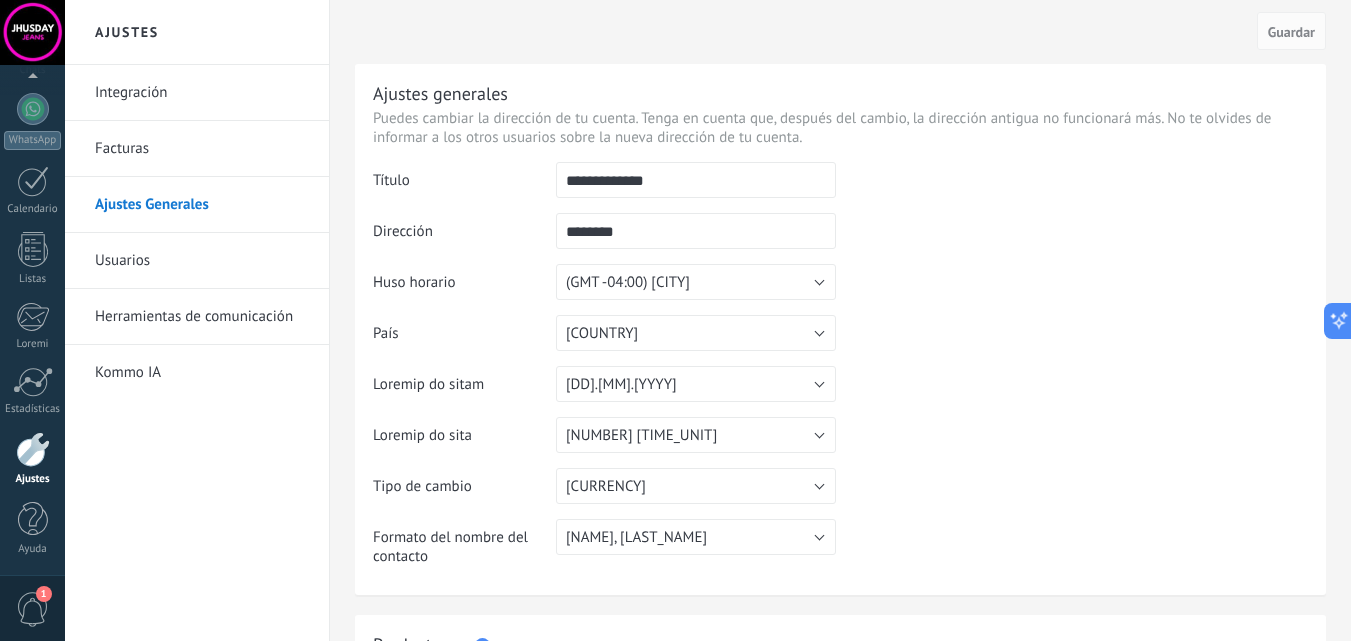 click on "Integración" at bounding box center [202, 93] 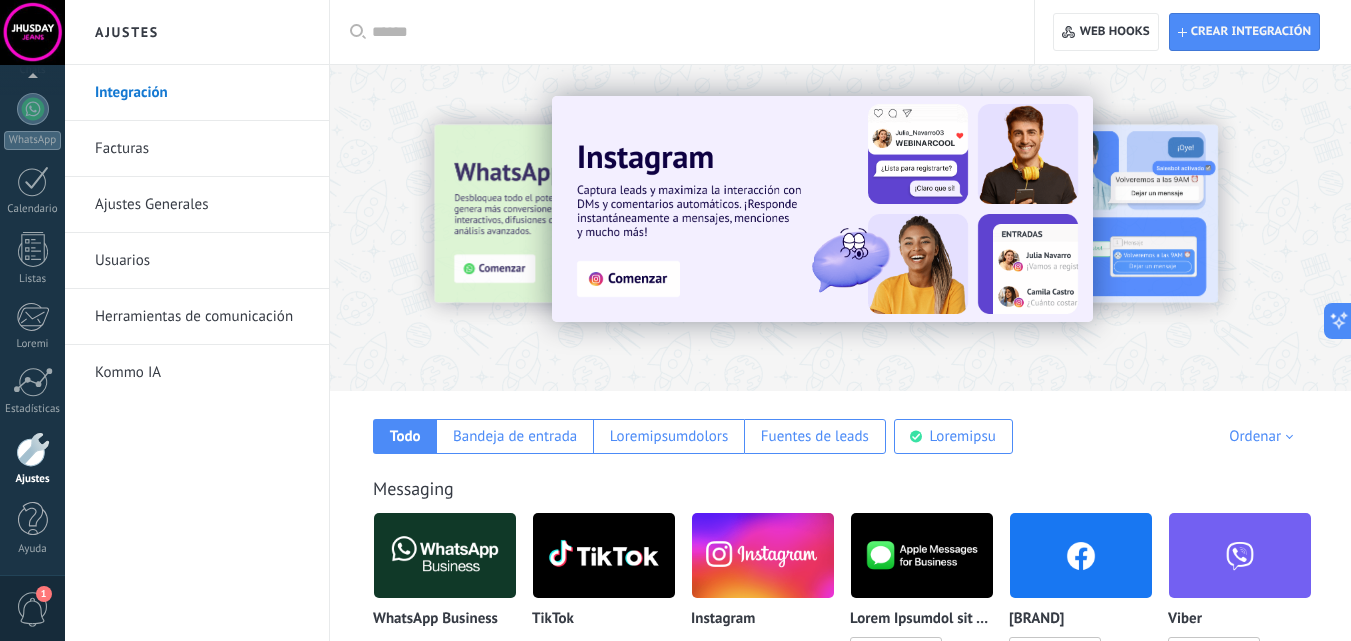 click on "1" at bounding box center [33, 609] 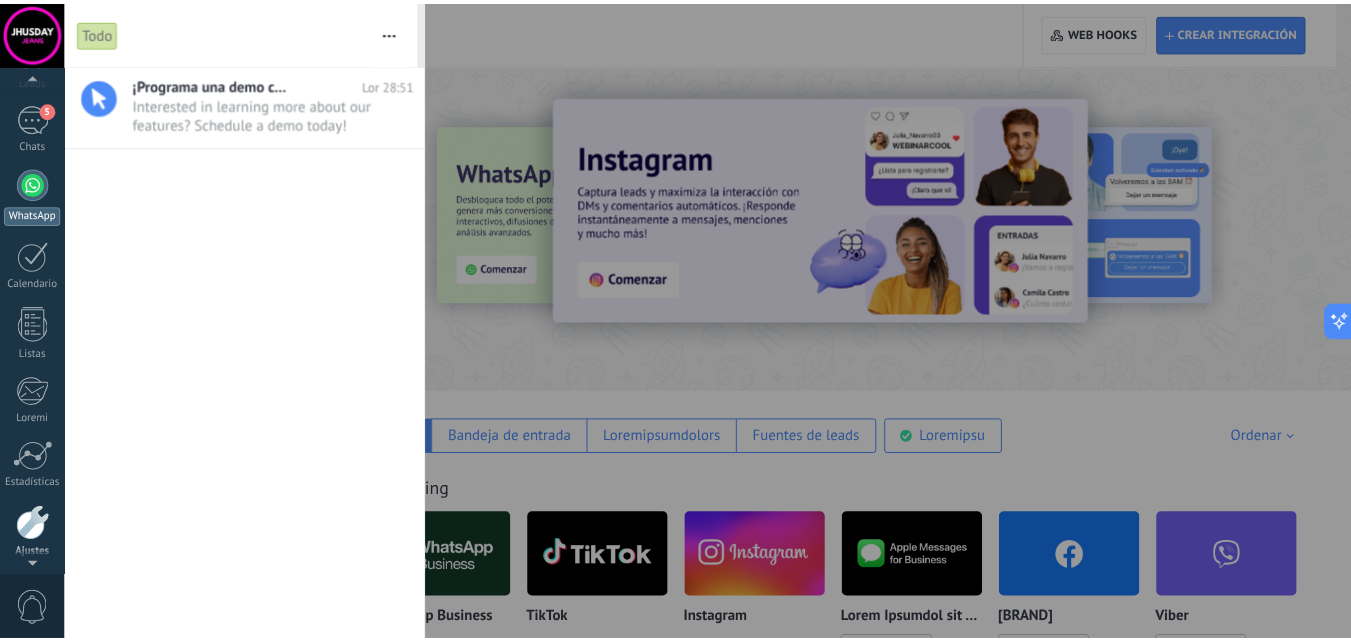 scroll, scrollTop: 0, scrollLeft: 0, axis: both 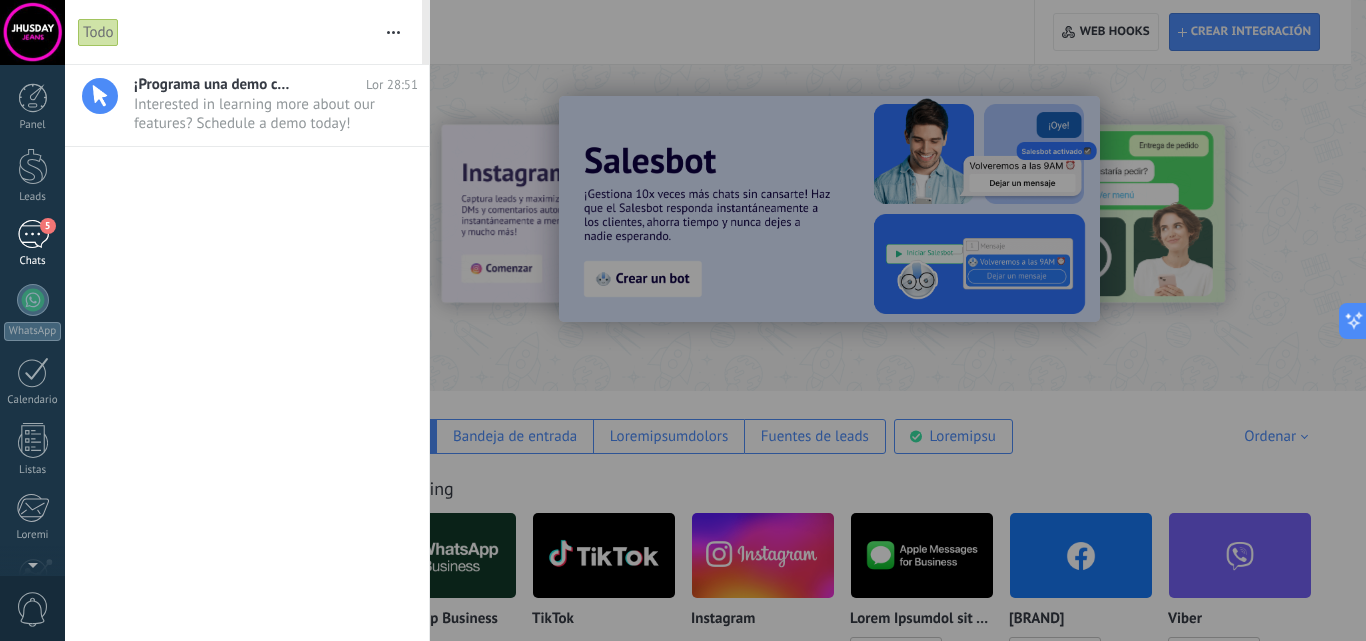 click on "5" at bounding box center (33, 234) 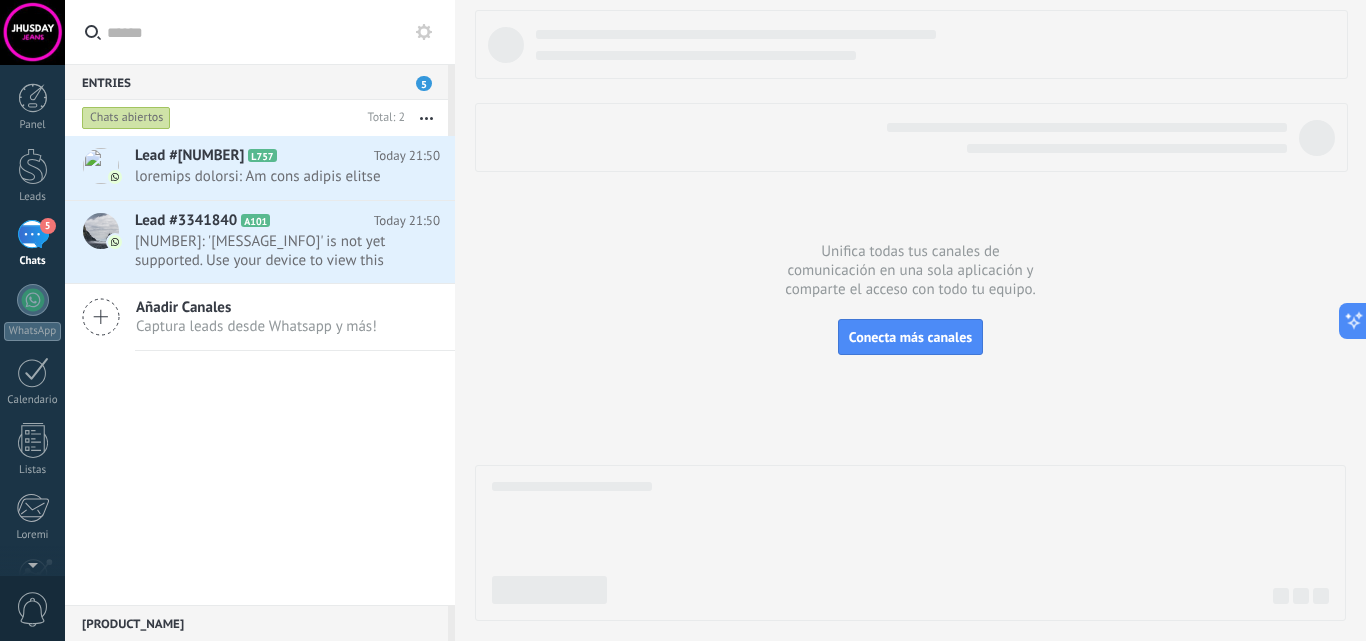 click at bounding box center [426, 118] 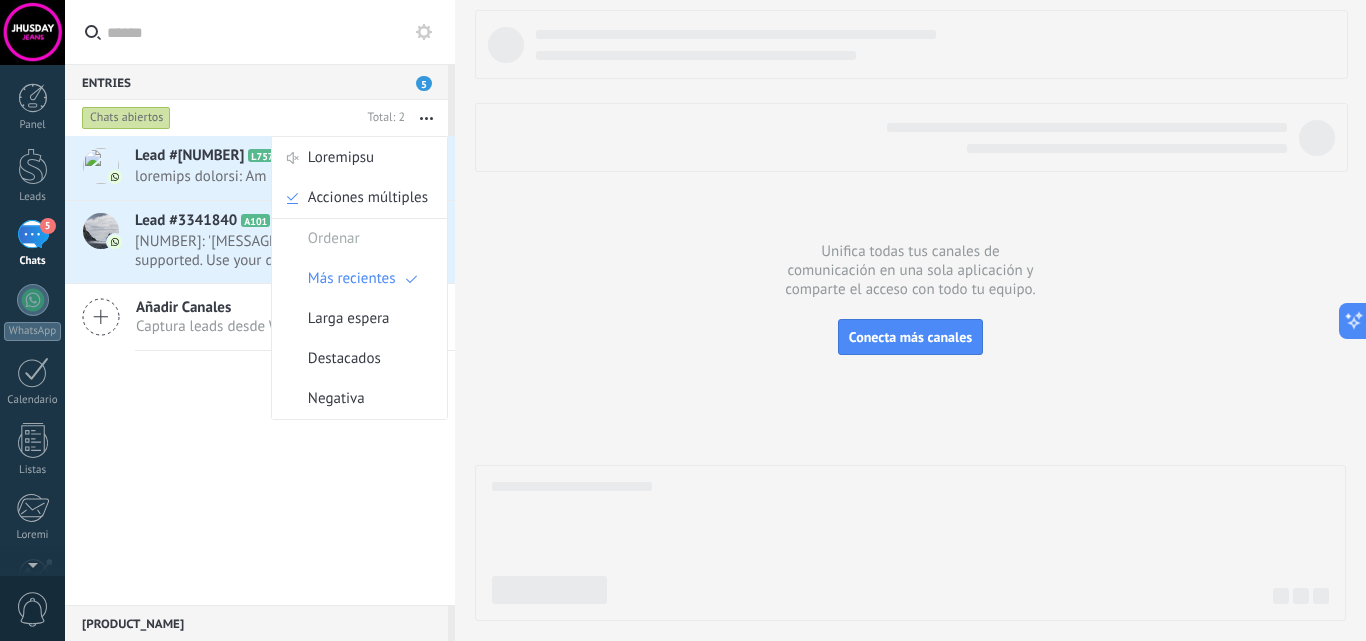 click at bounding box center (426, 118) 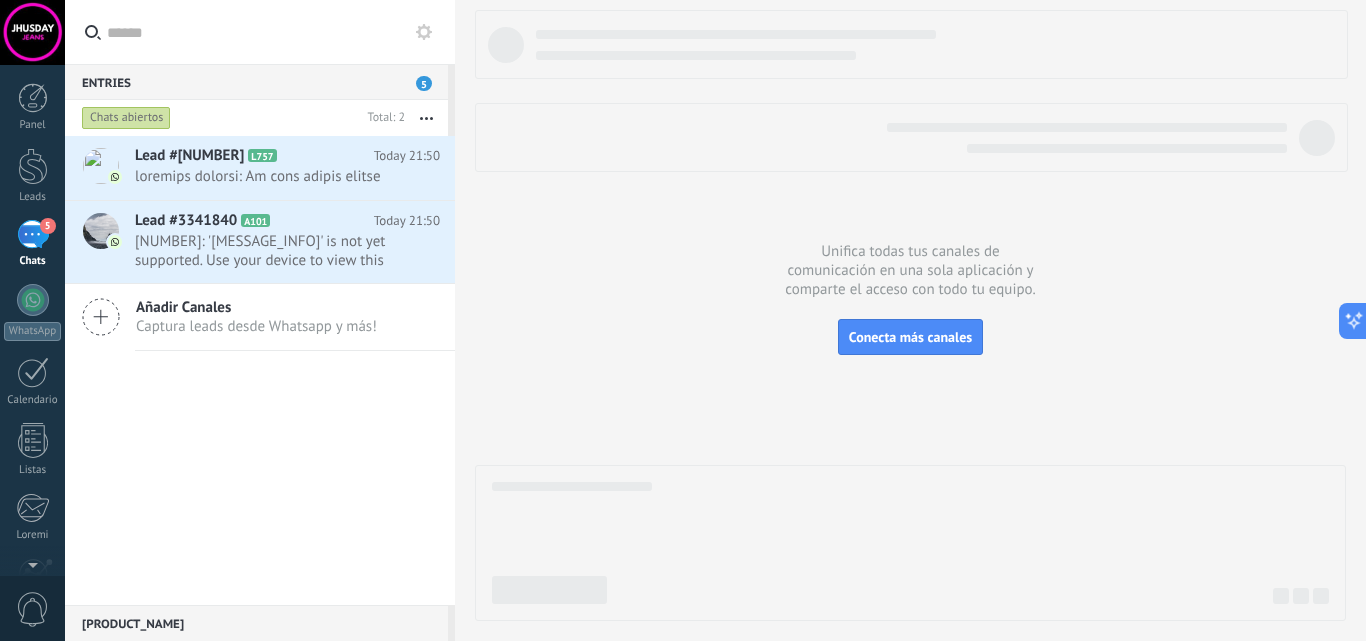 click at bounding box center [910, 315] 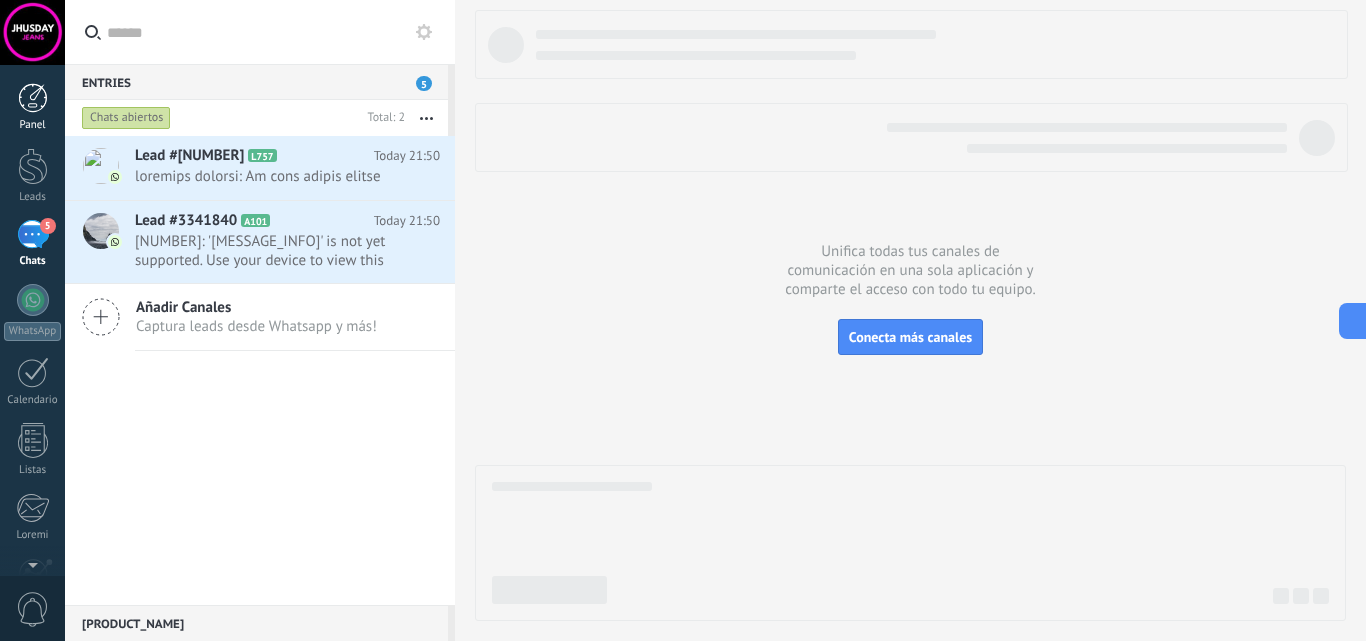 click at bounding box center [33, 98] 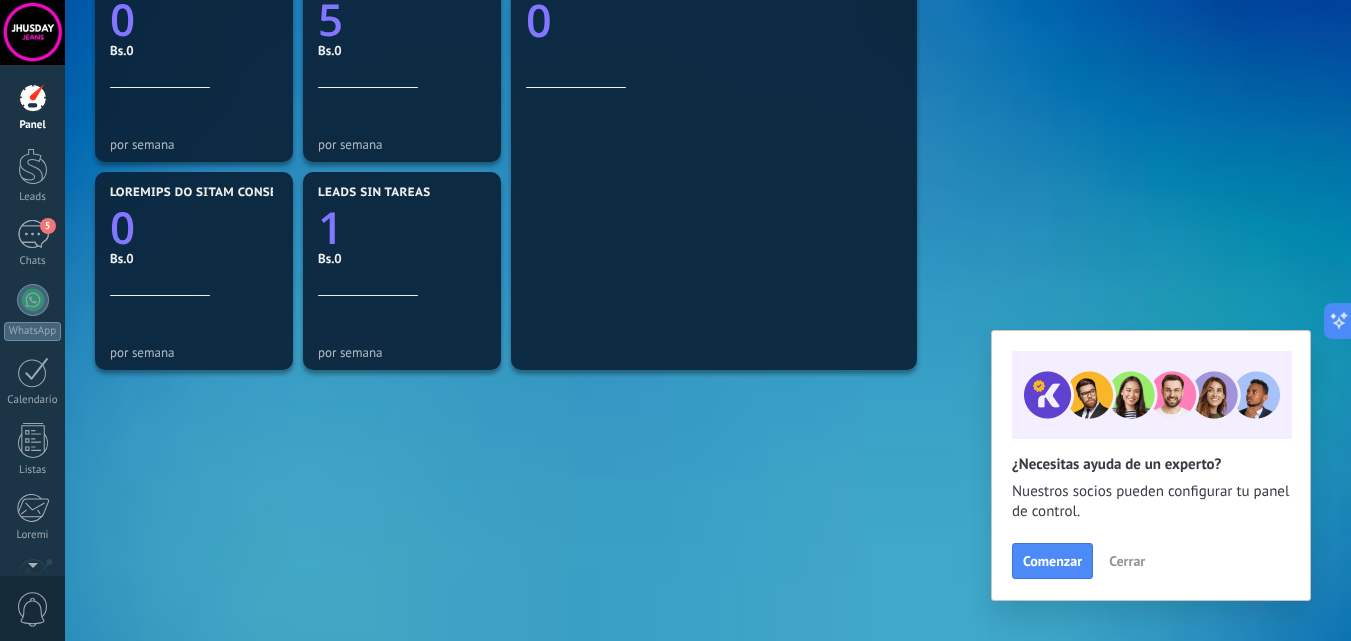 scroll, scrollTop: 714, scrollLeft: 0, axis: vertical 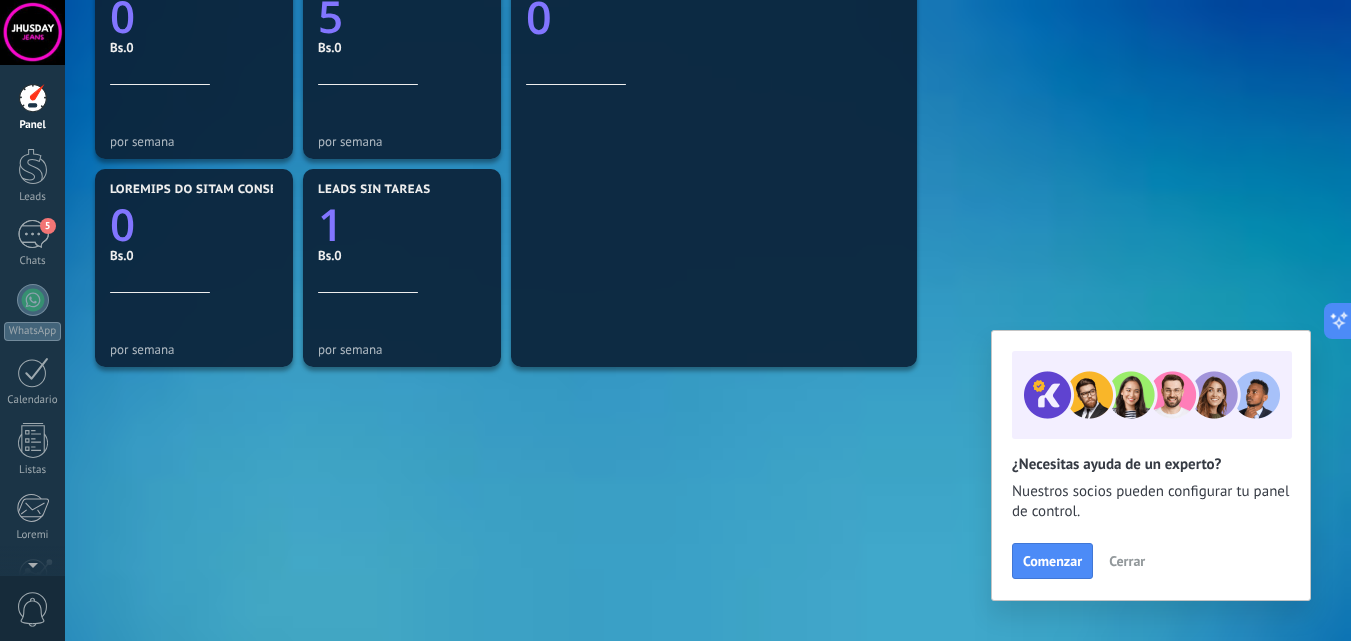 click on "Cerrar" at bounding box center [1127, 561] 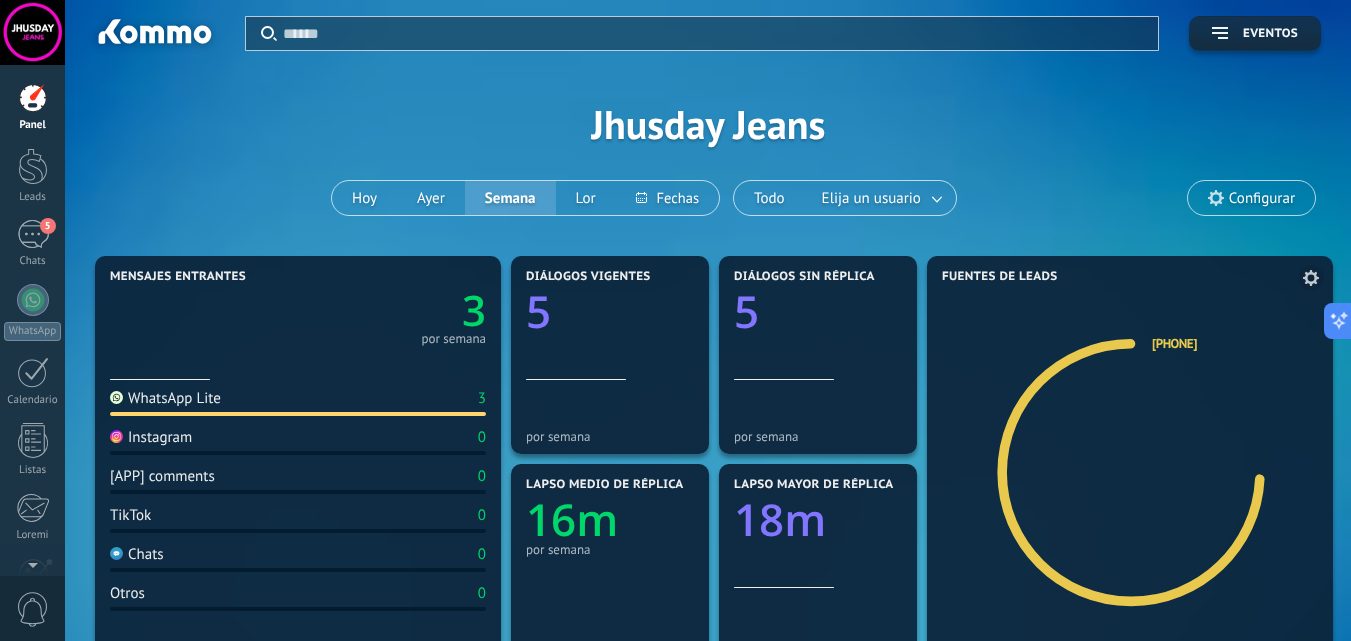 scroll, scrollTop: 0, scrollLeft: 0, axis: both 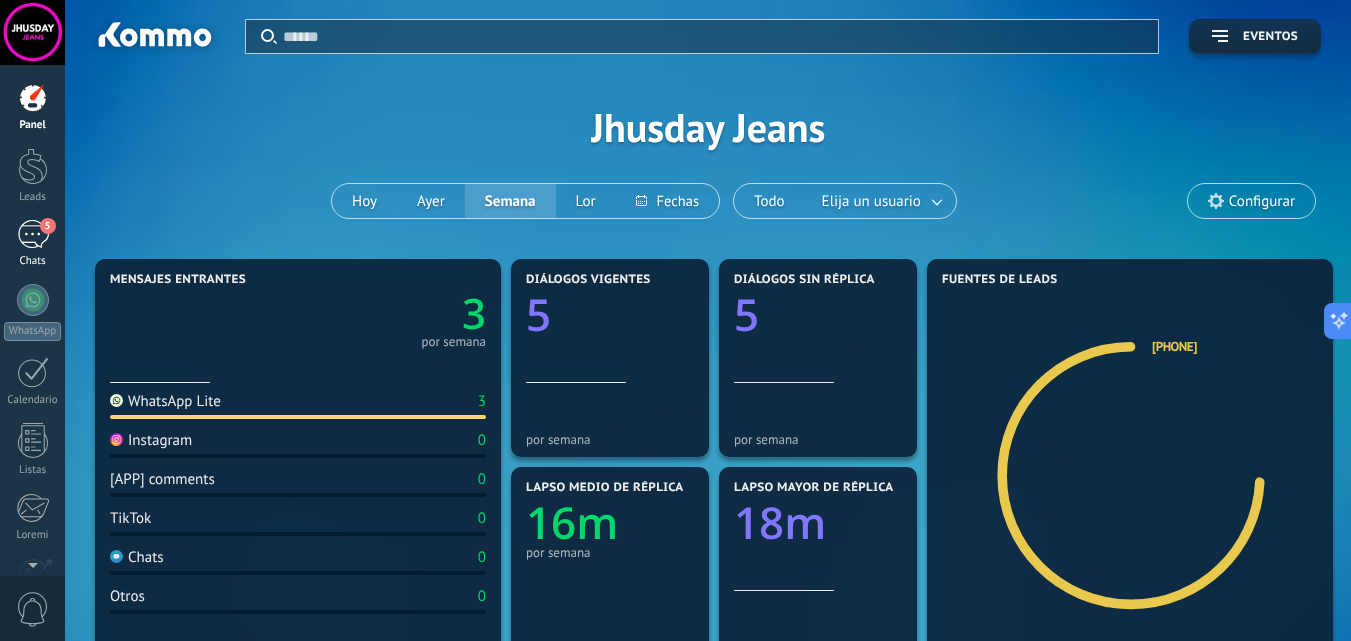 click on "5" at bounding box center (33, 234) 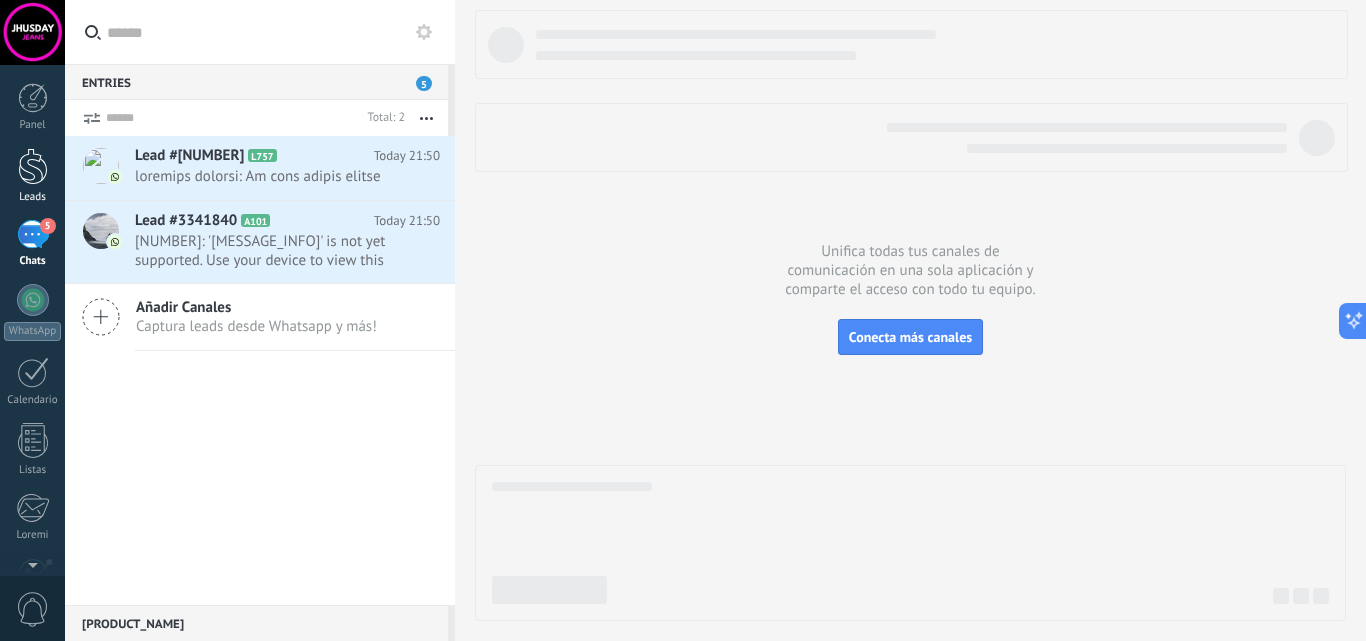 click at bounding box center (33, 166) 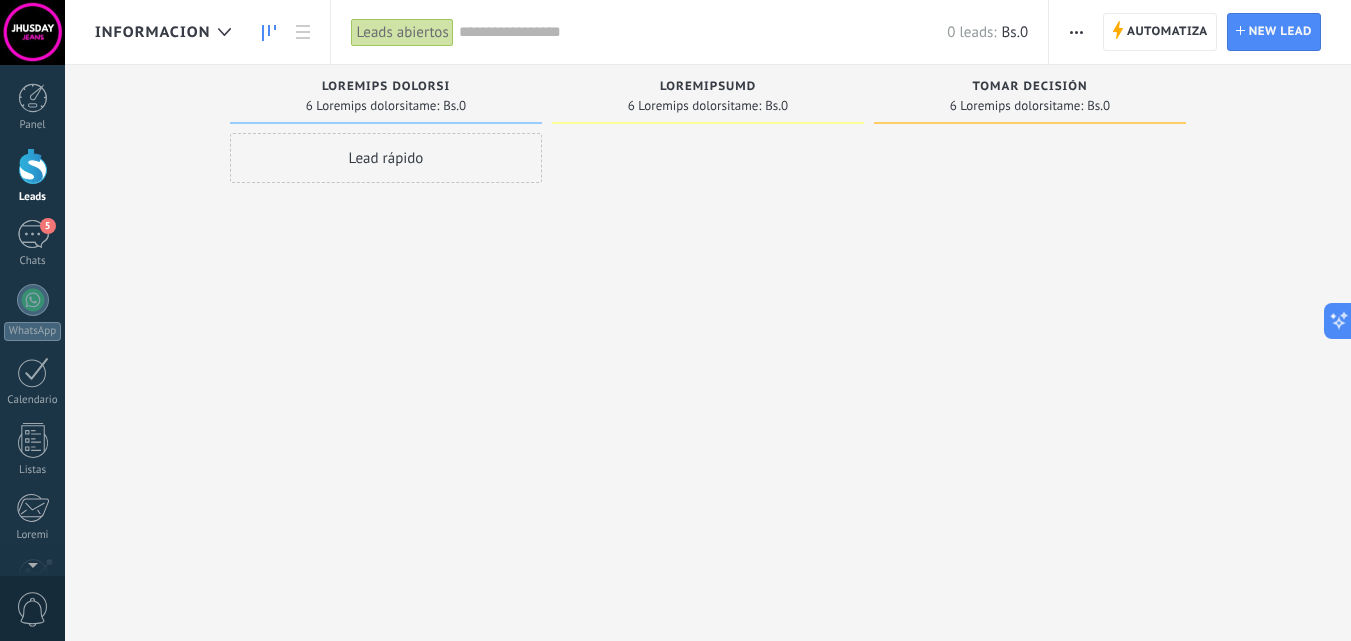 click at bounding box center [703, 32] 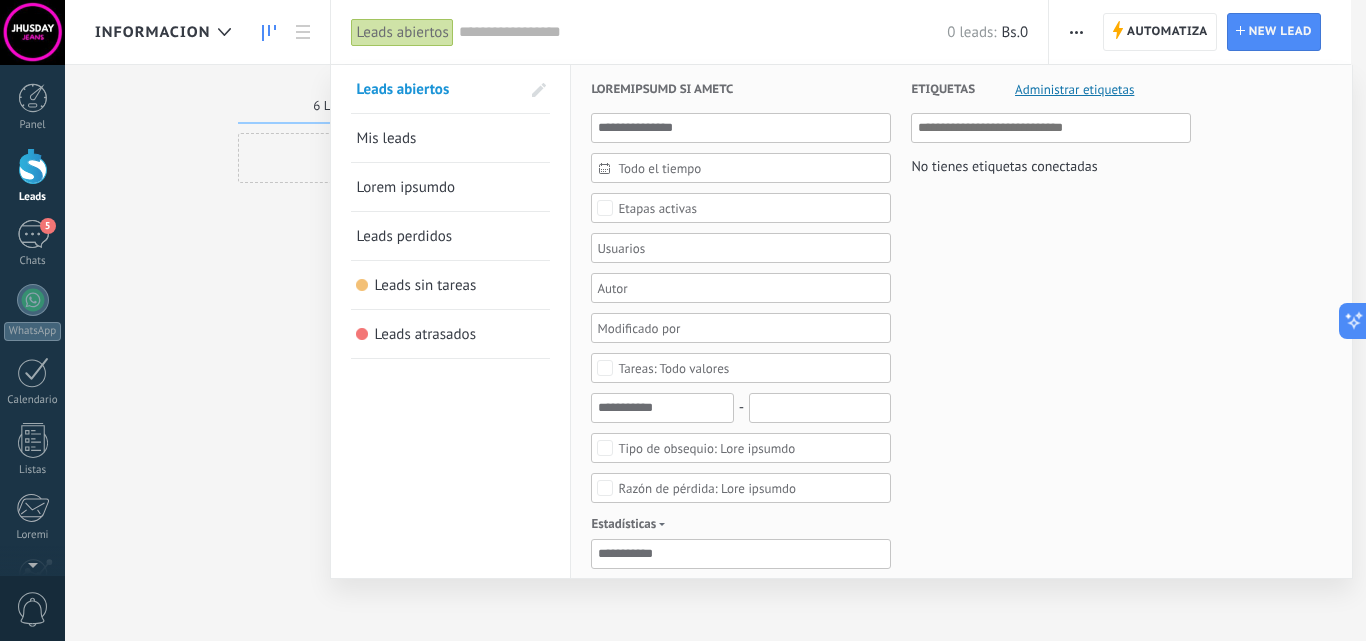 click at bounding box center [703, 32] 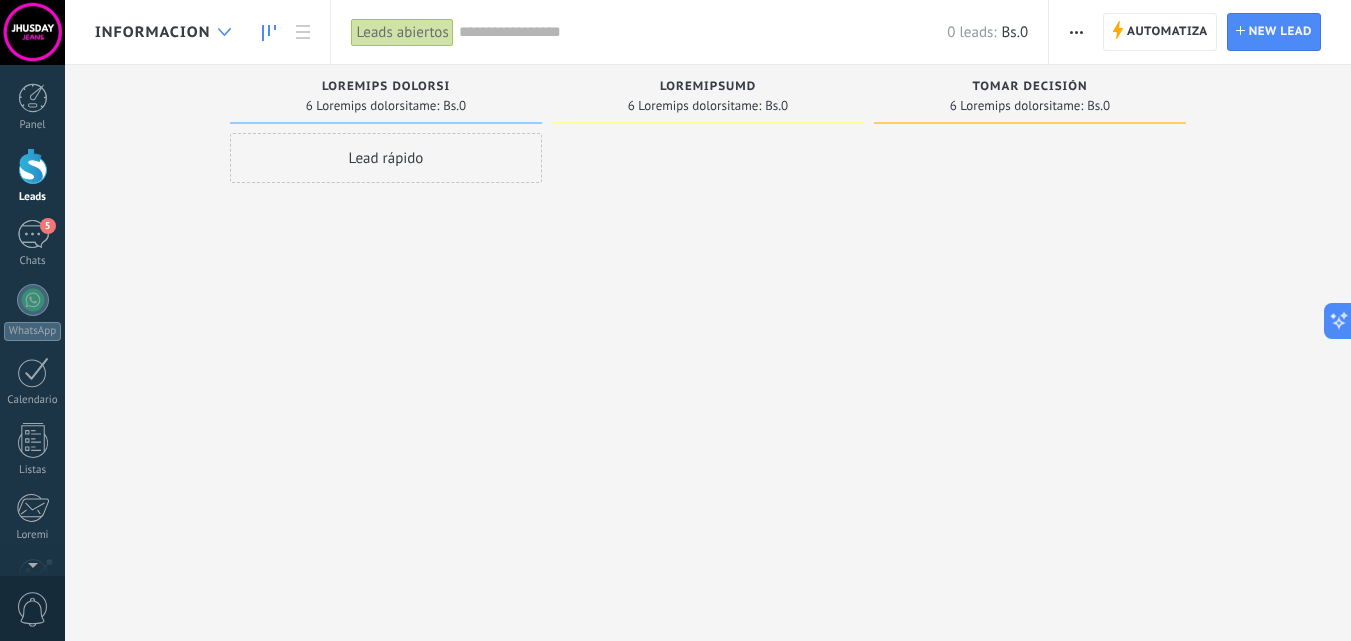 click at bounding box center (224, 32) 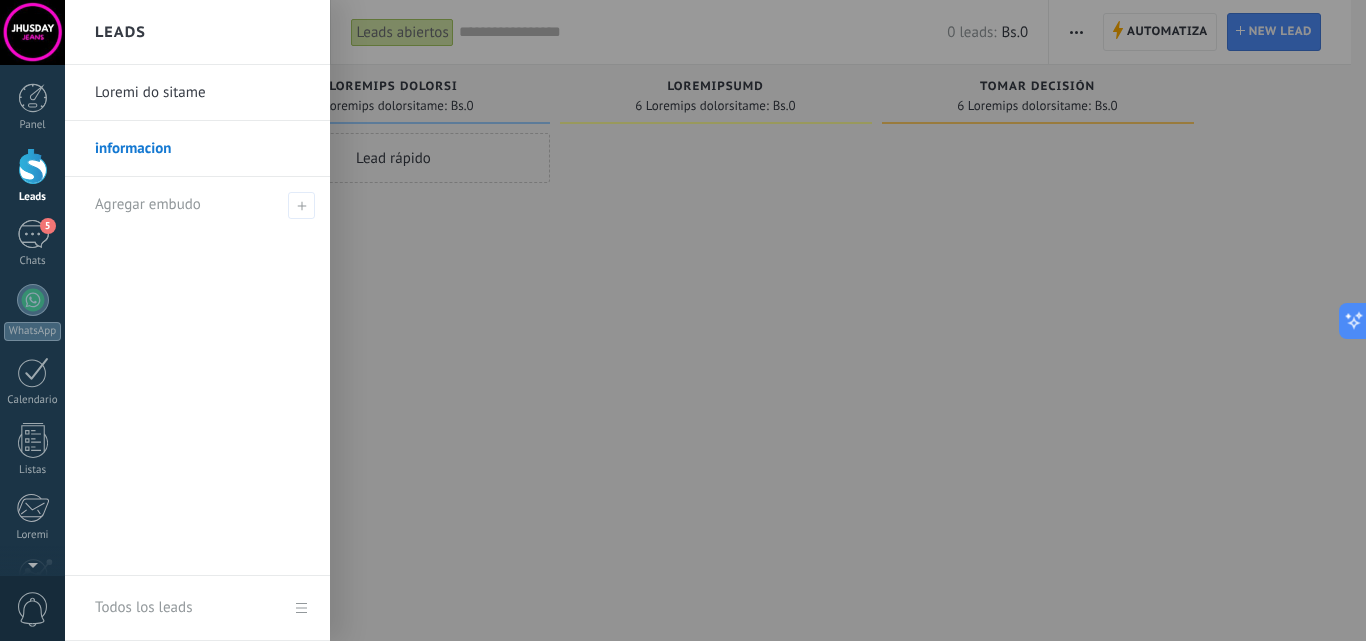 click on "Loremi do sitame" at bounding box center [202, 93] 